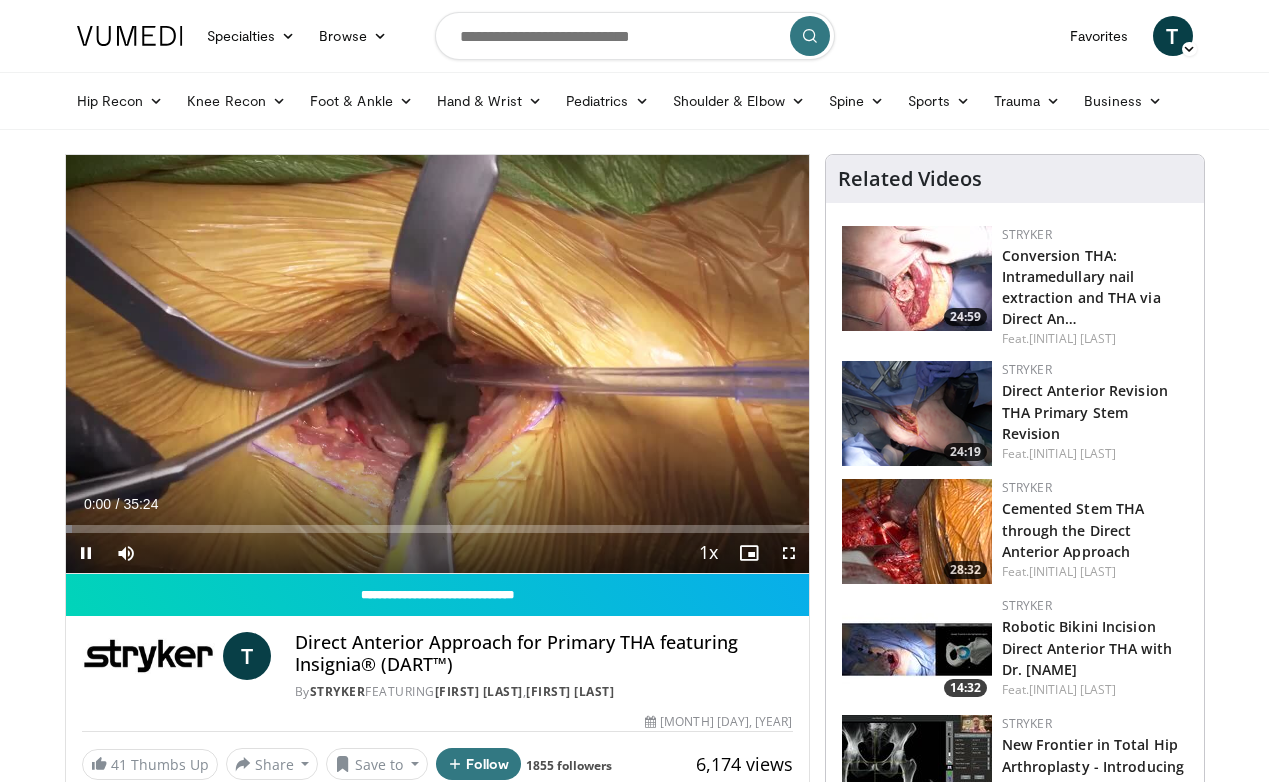 scroll, scrollTop: 0, scrollLeft: 0, axis: both 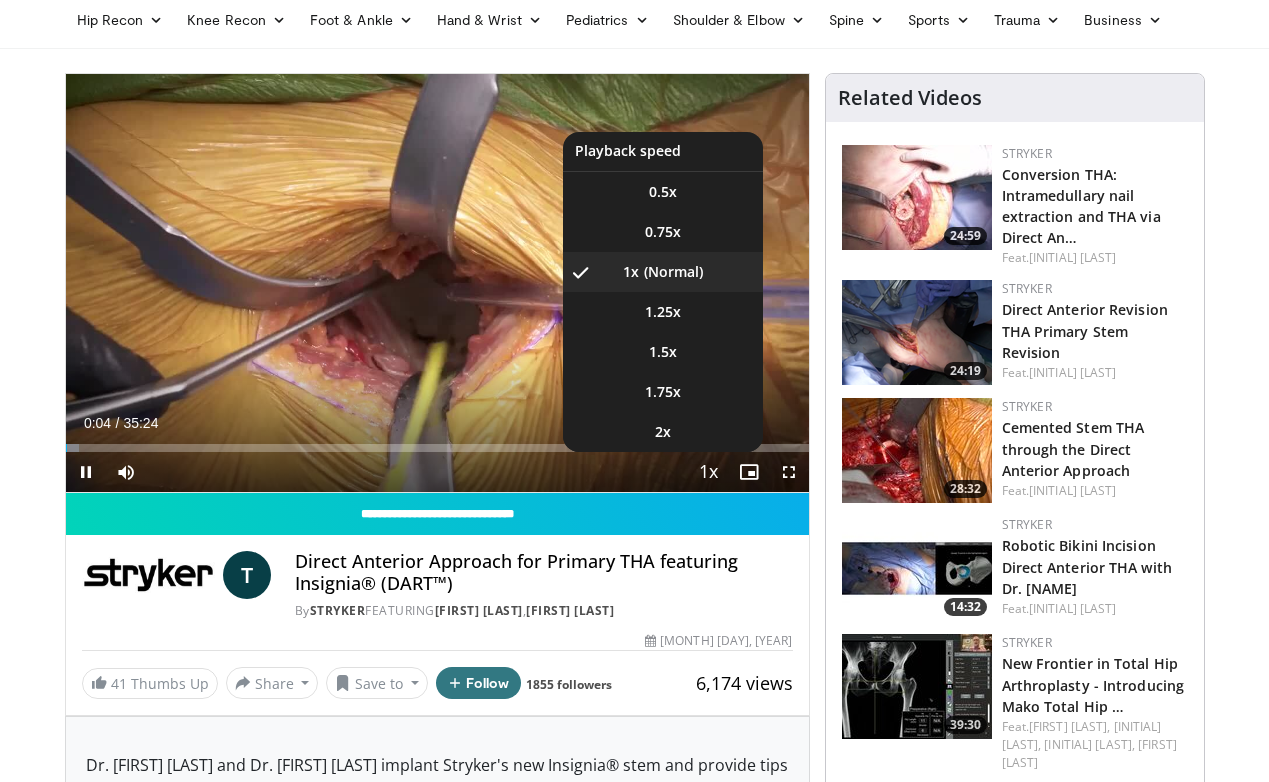 click at bounding box center [709, 473] 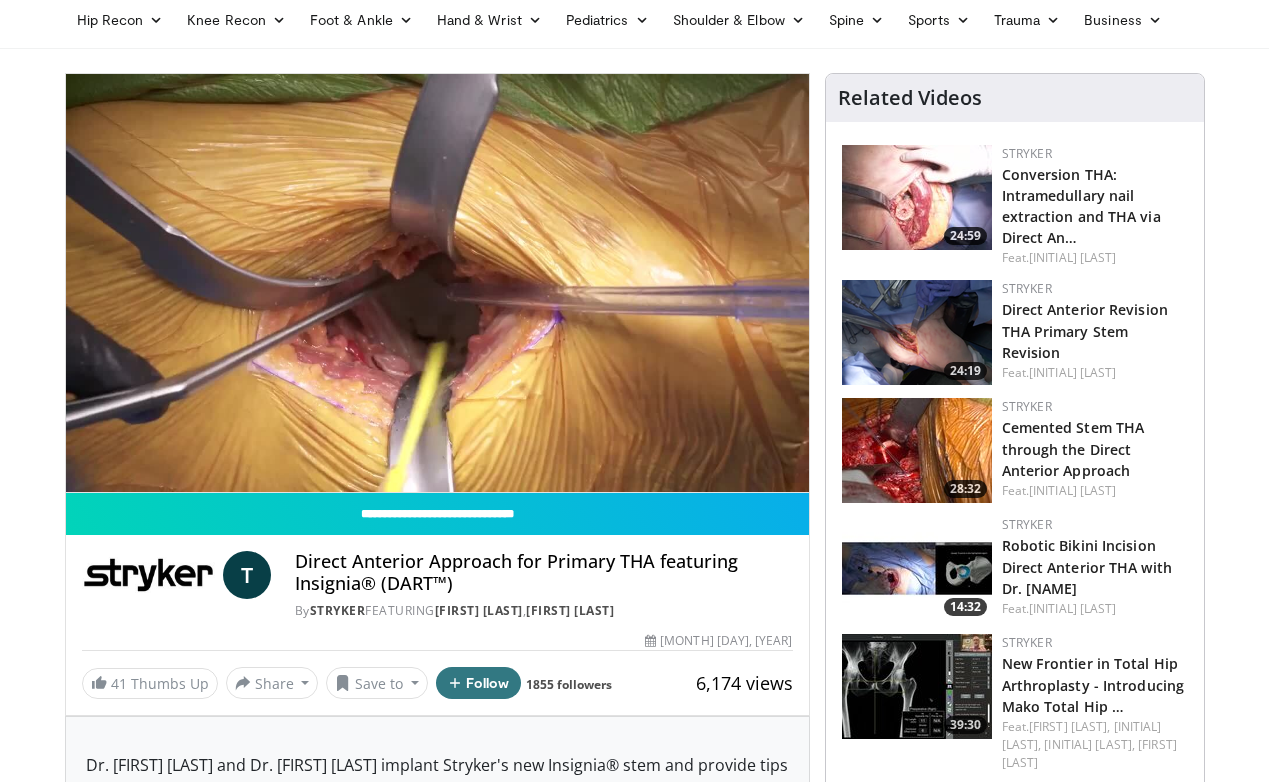 click on "10 seconds
Tap to unmute" at bounding box center [437, 283] 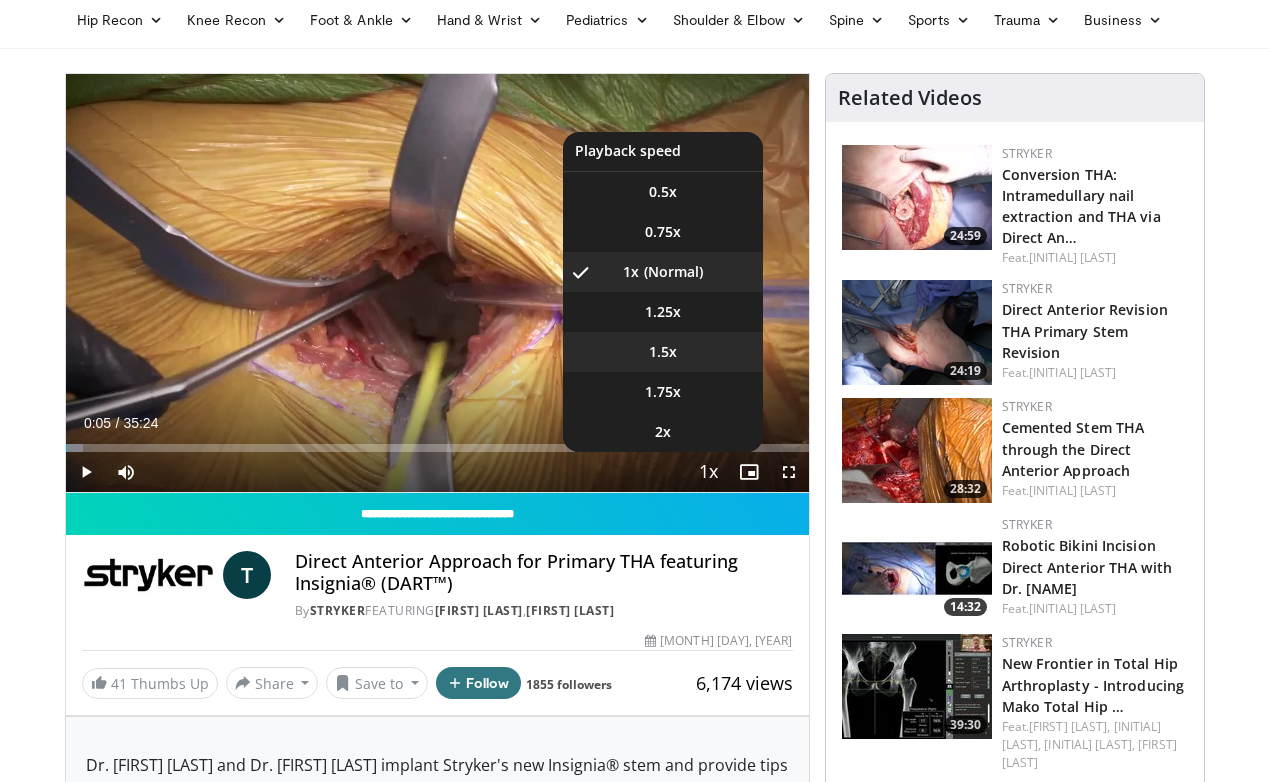 click on "1.5x" at bounding box center [663, 352] 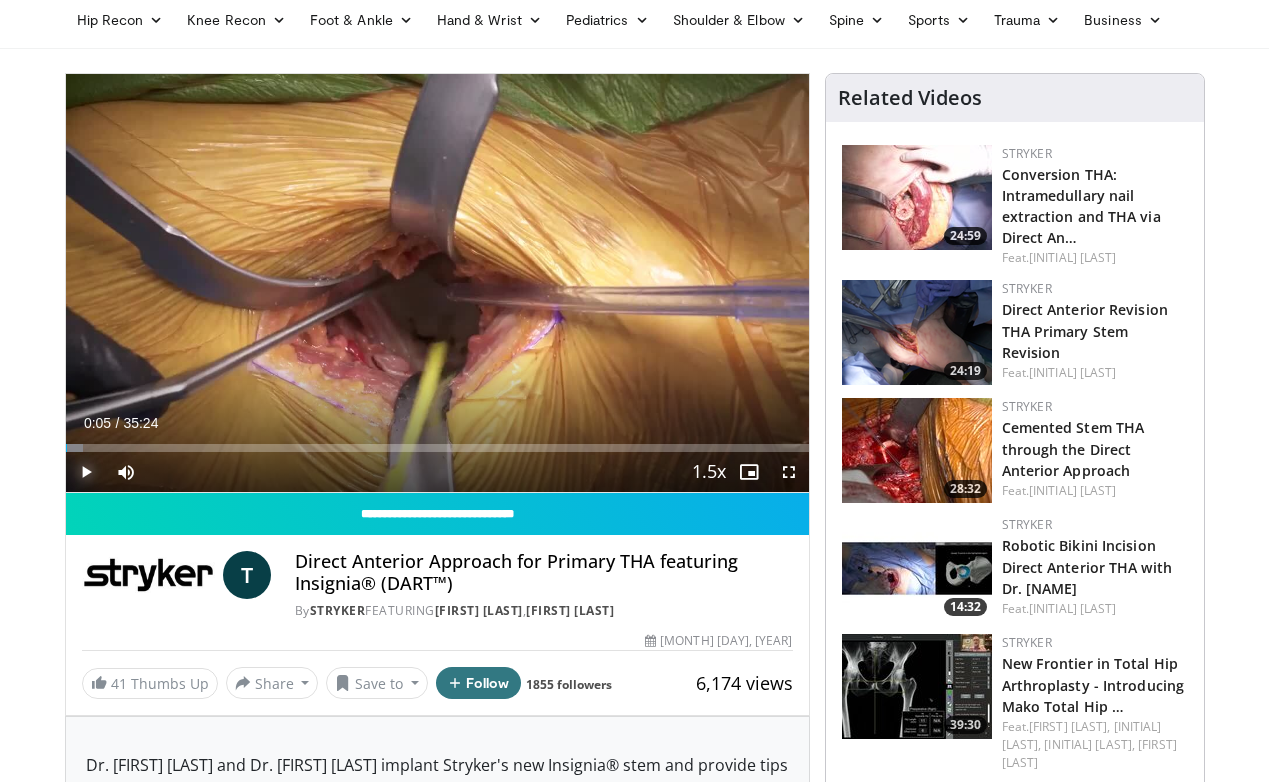 click at bounding box center [86, 472] 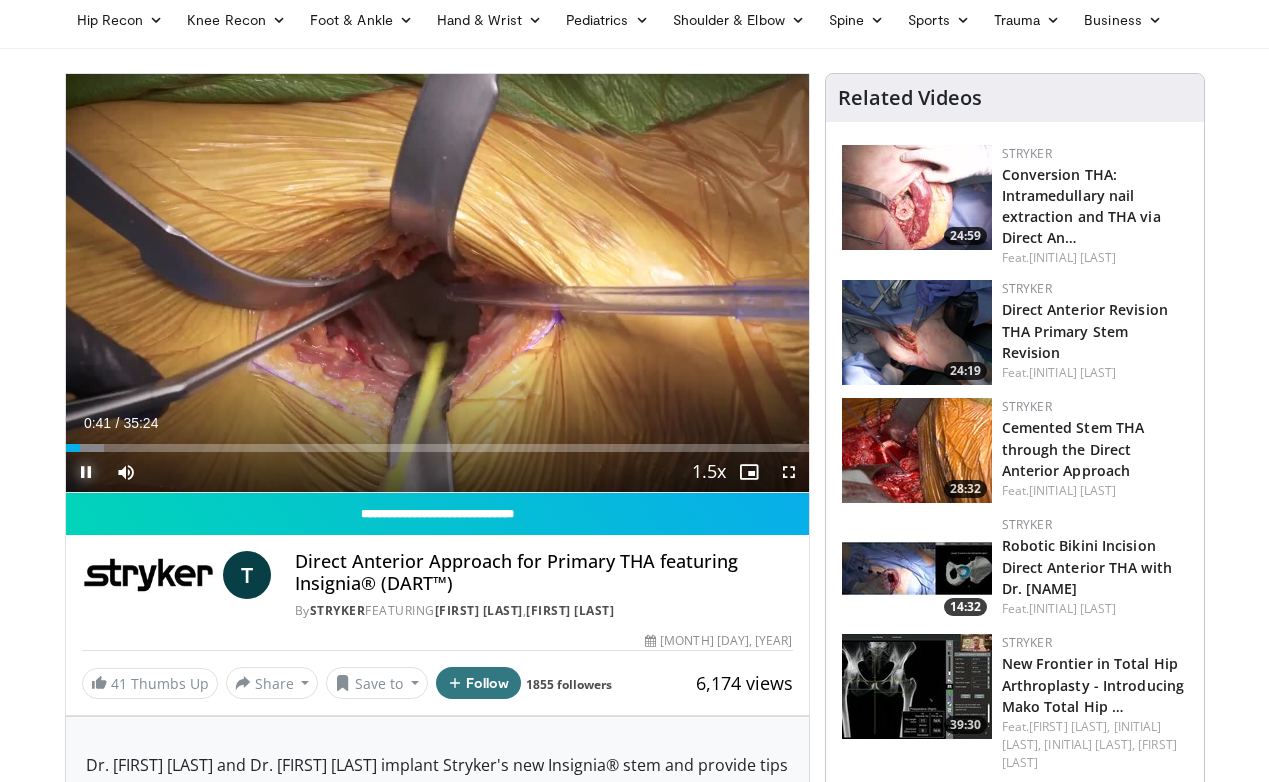 click at bounding box center (86, 472) 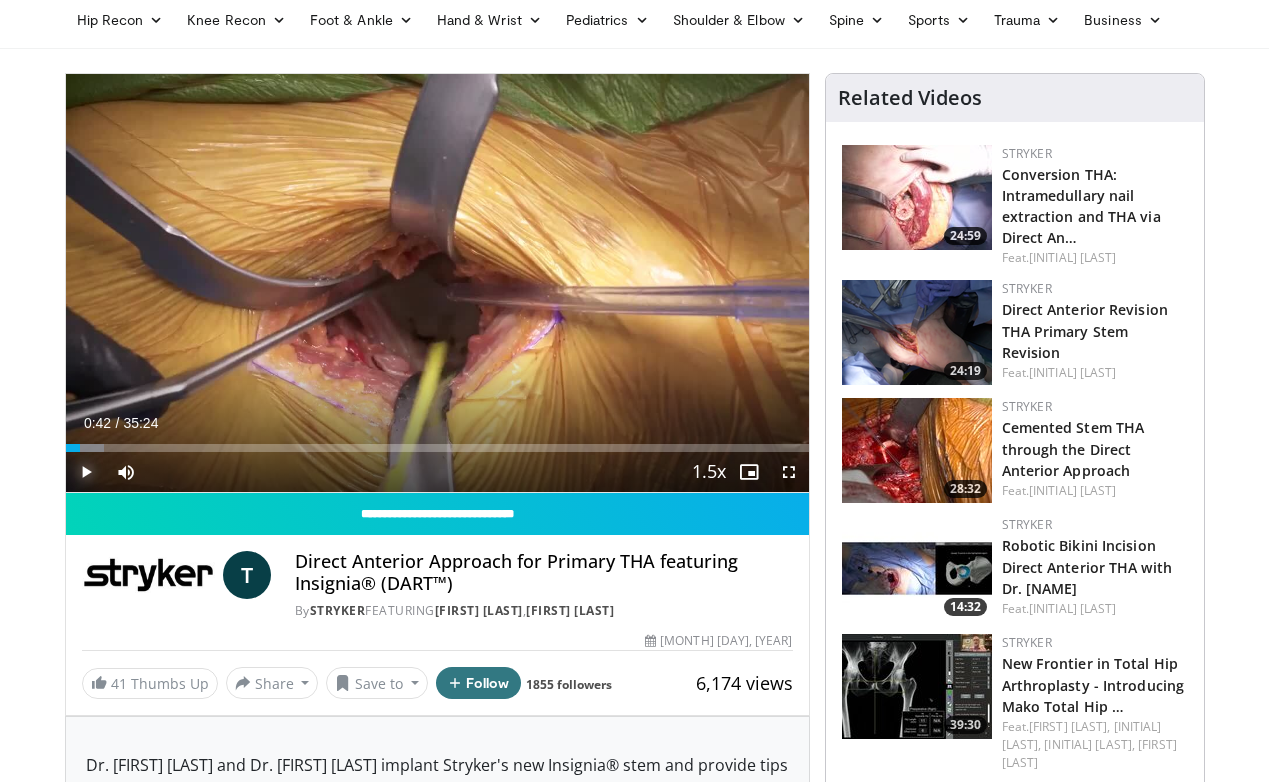 click at bounding box center [86, 472] 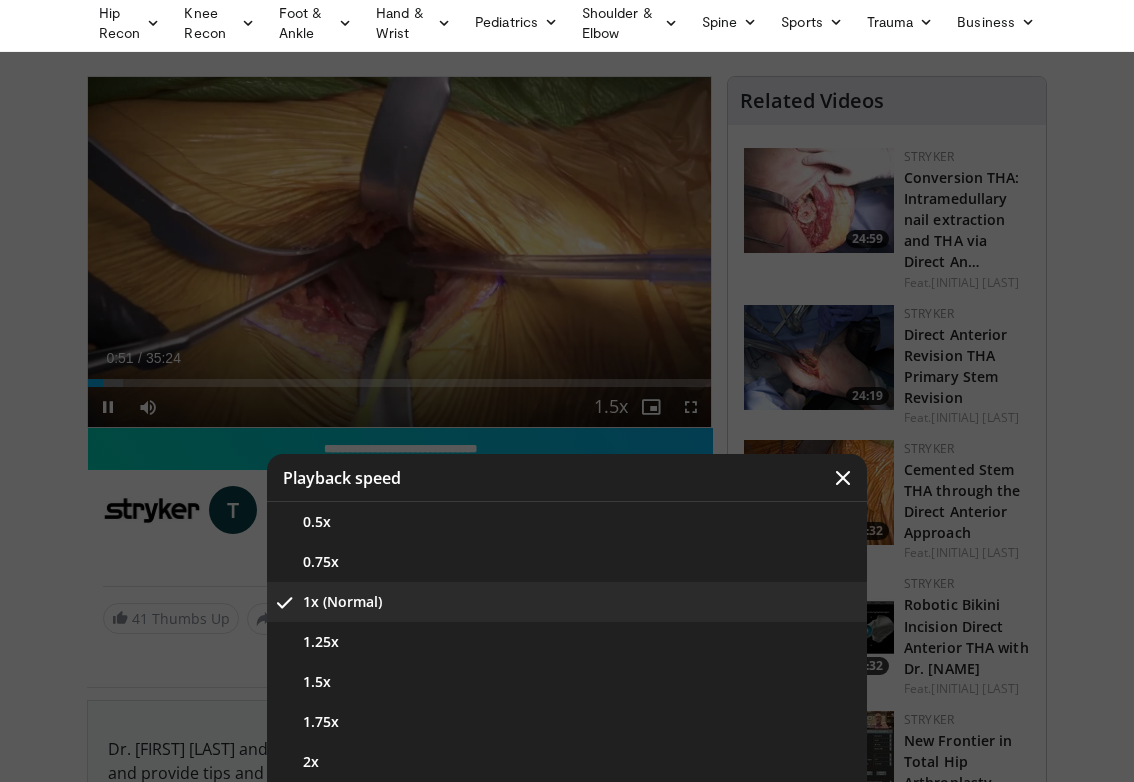 click at bounding box center [567, 391] 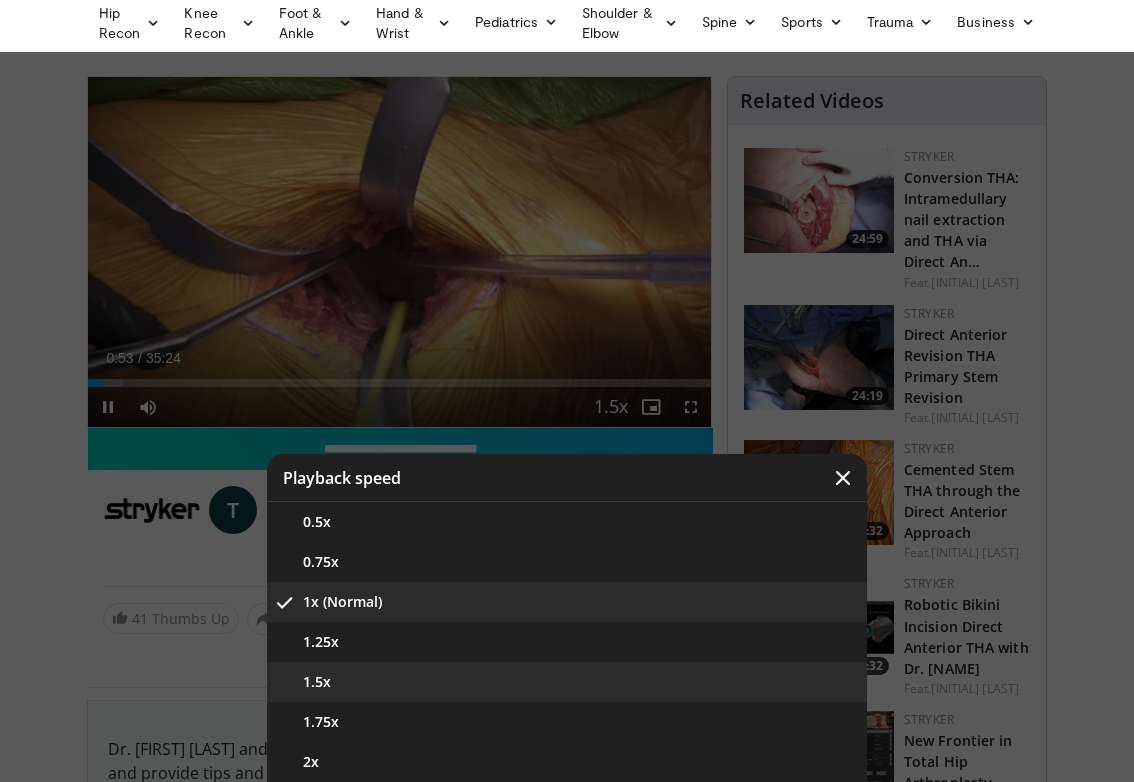 click on "1.5x" at bounding box center (567, 682) 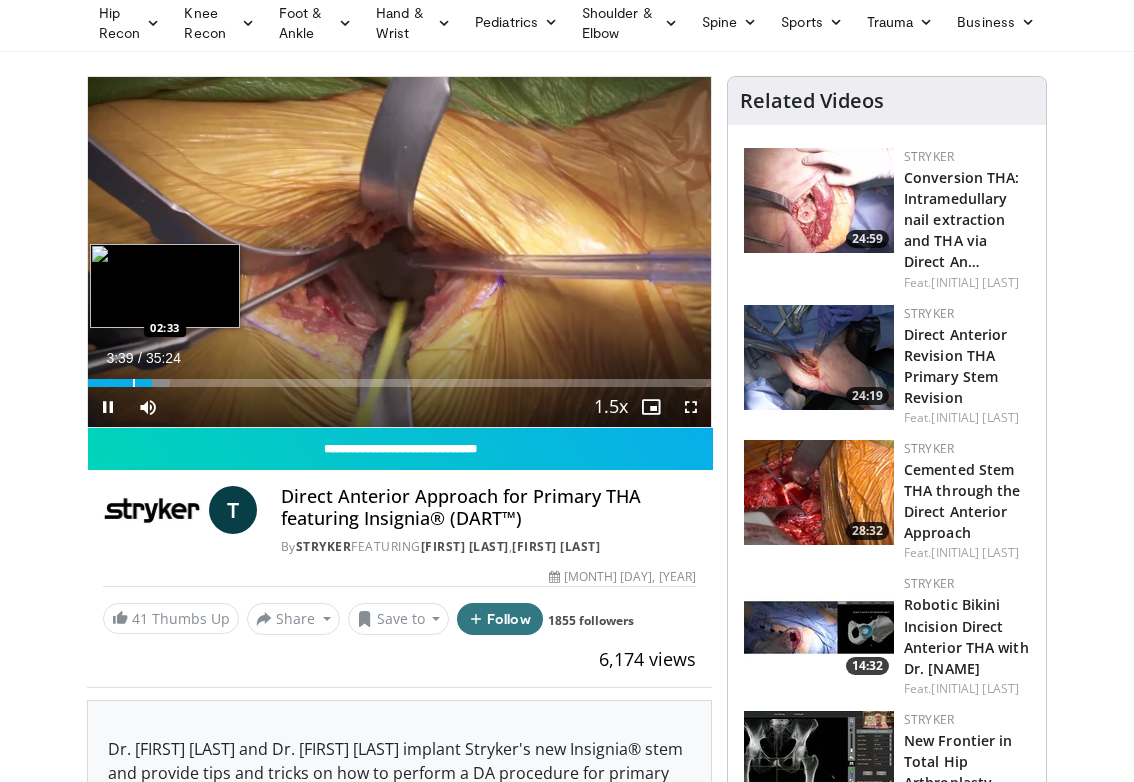 click at bounding box center [134, 383] 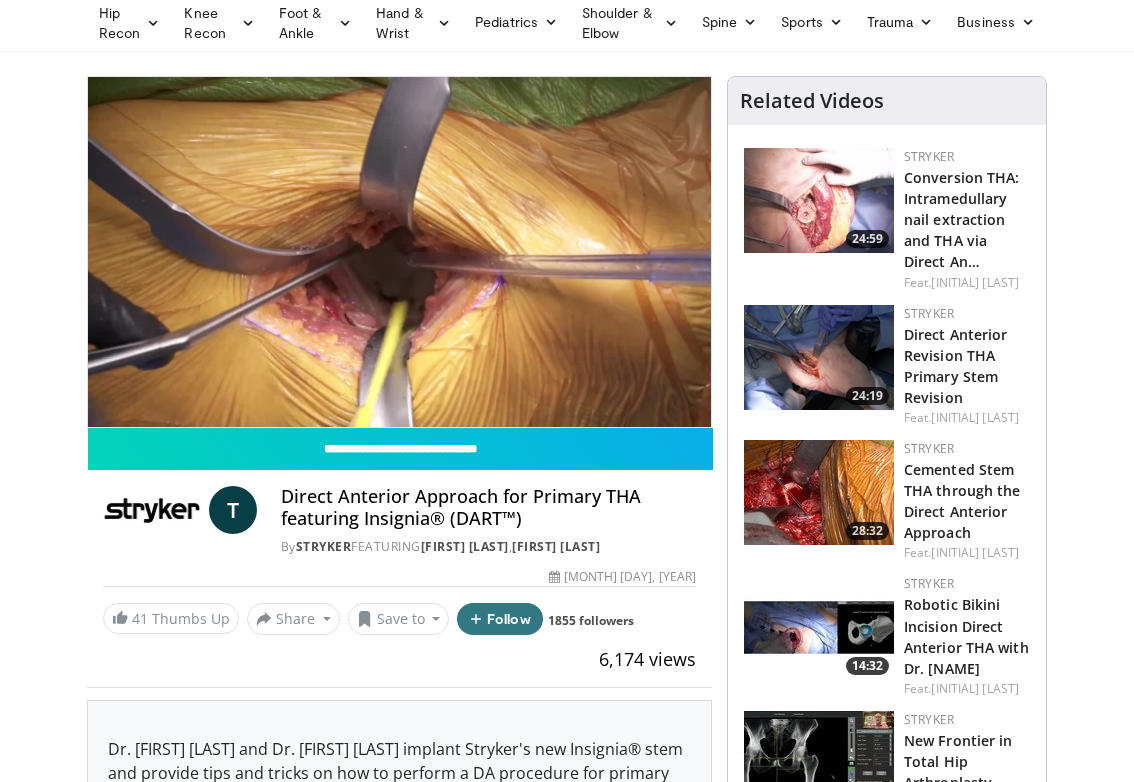 type 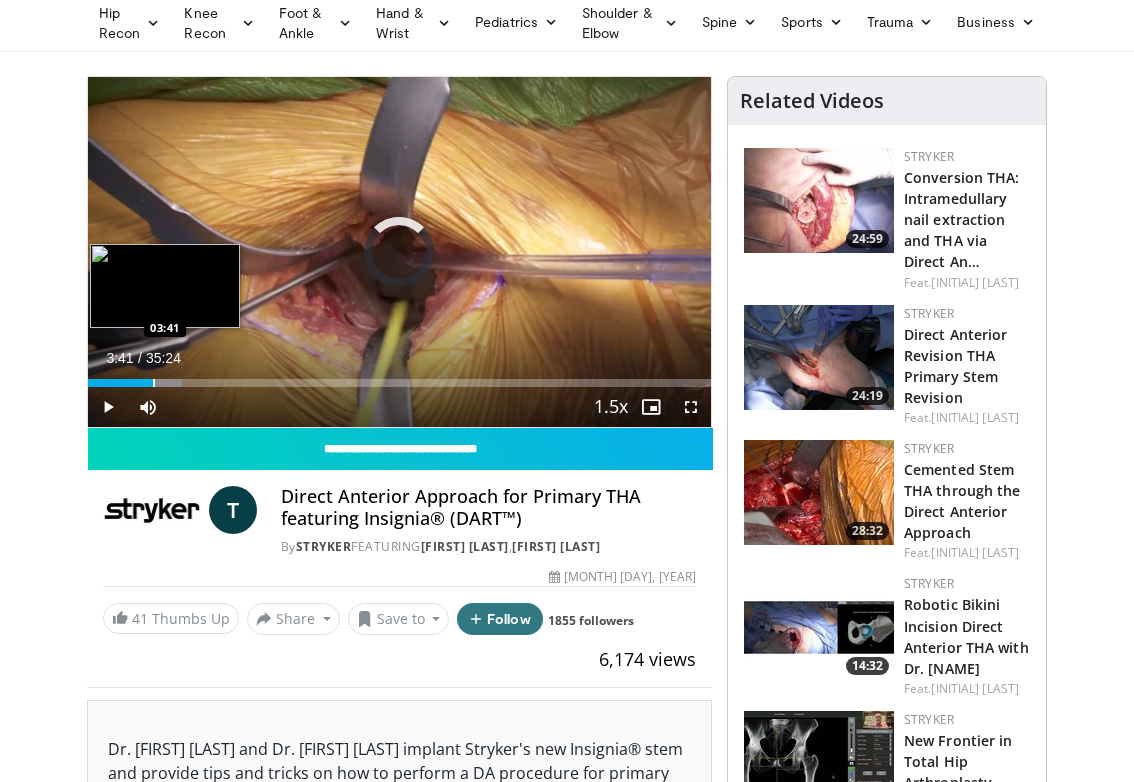 click at bounding box center [154, 383] 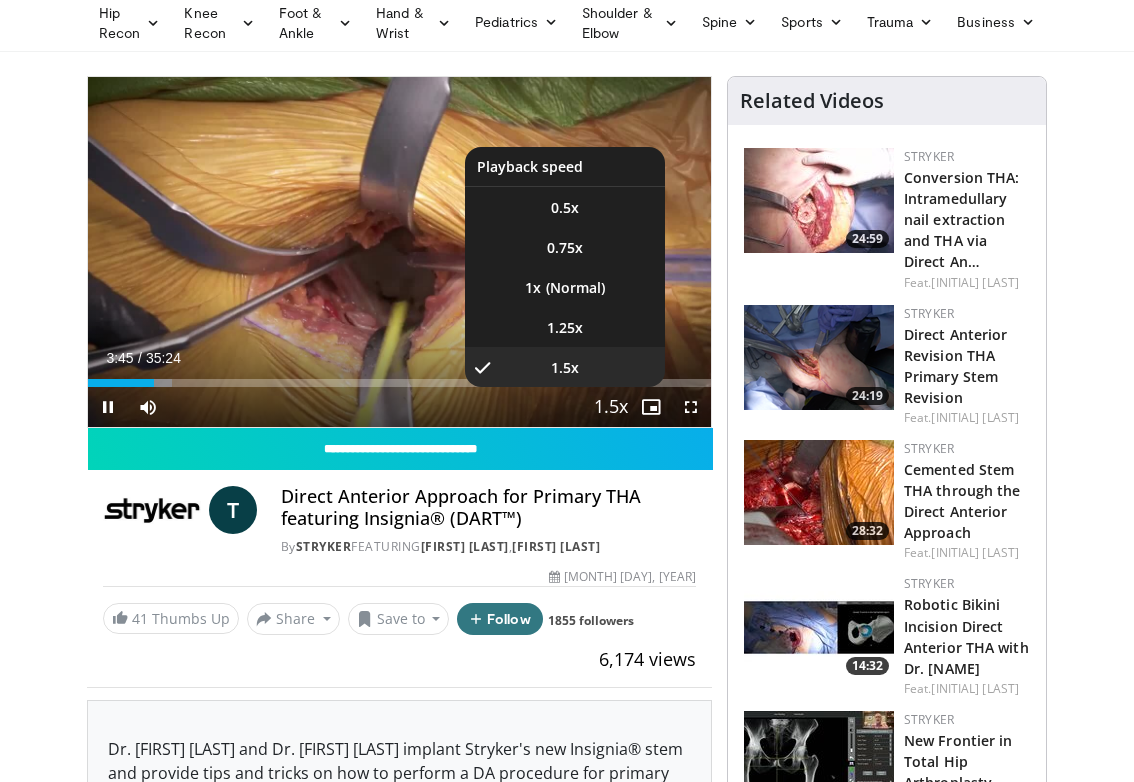 click at bounding box center (611, 408) 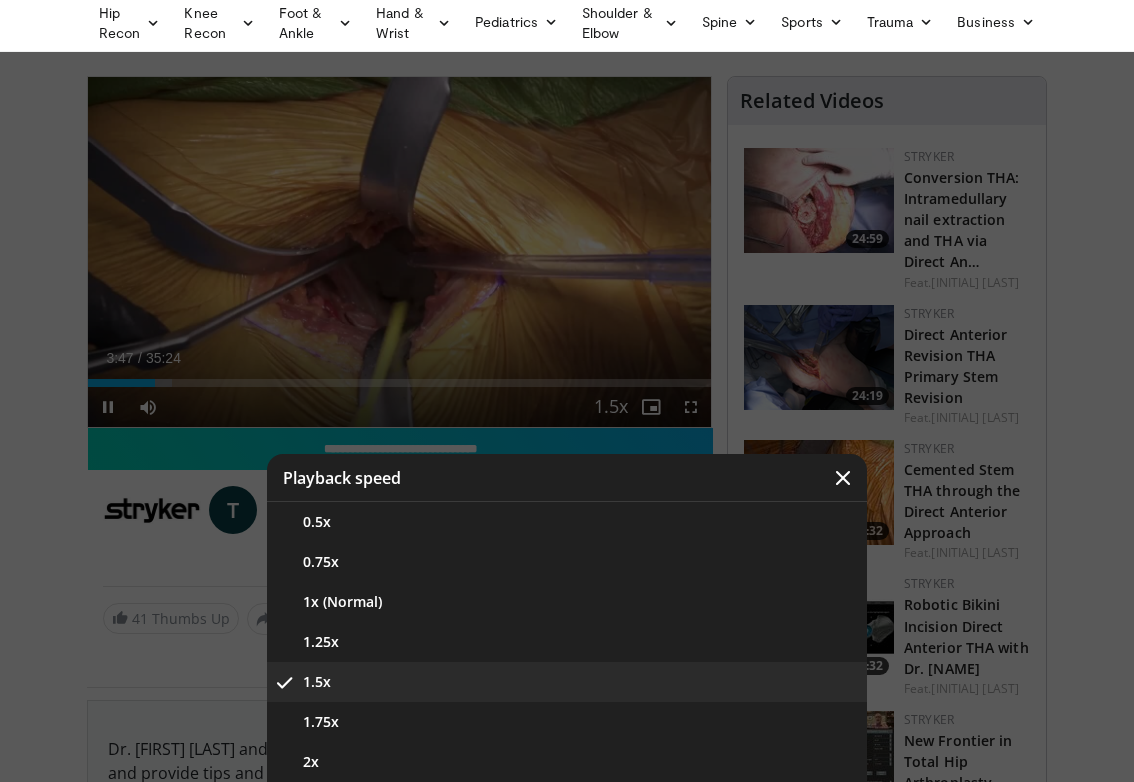 click at bounding box center (567, 391) 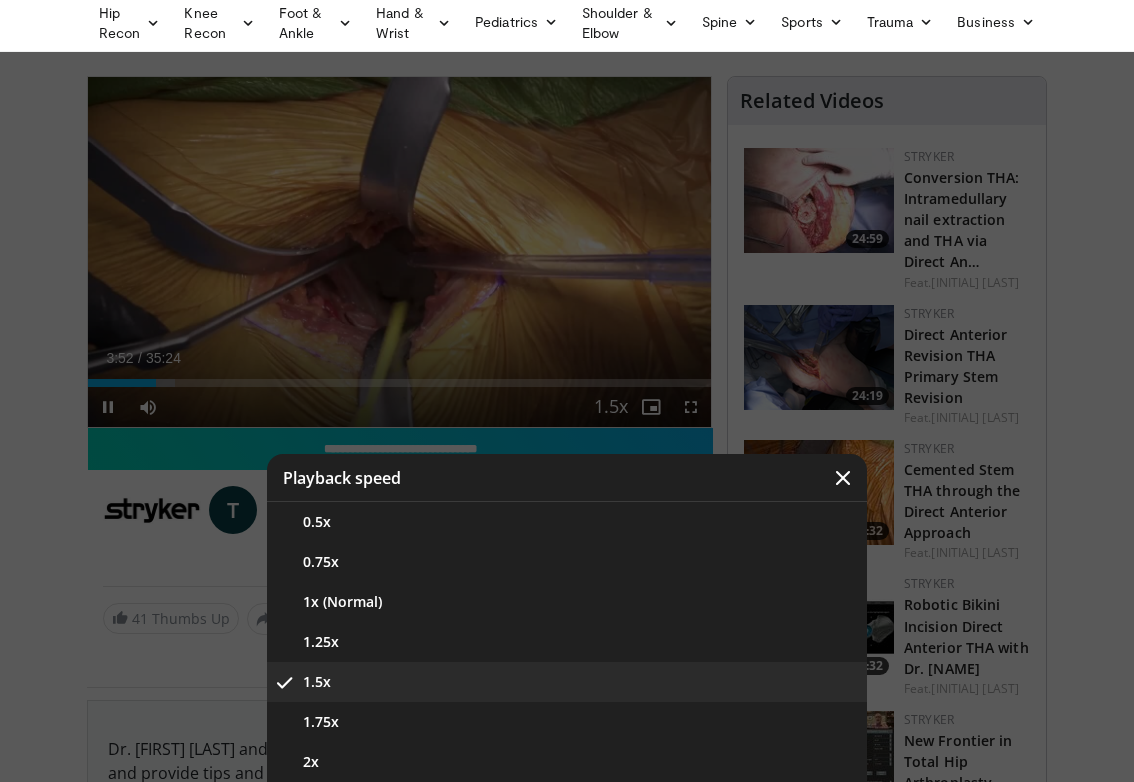 click on "1.5x" at bounding box center (567, 682) 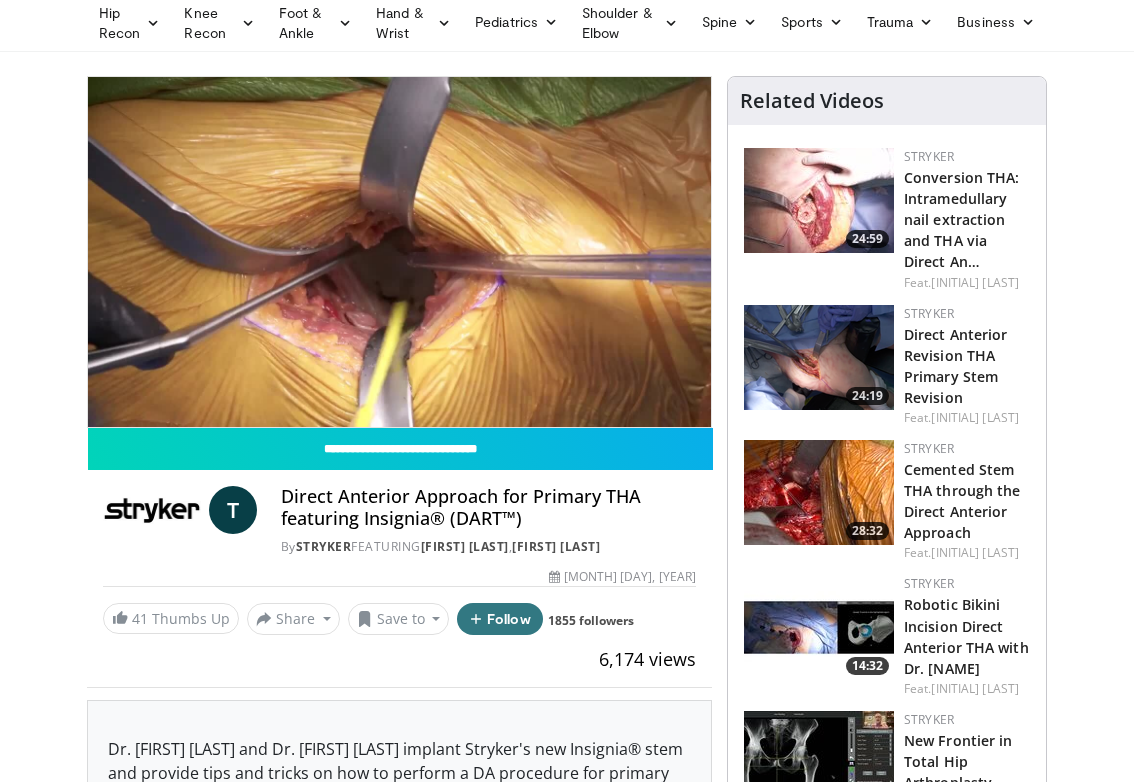 click on "10 seconds
Tap to unmute" at bounding box center [399, 252] 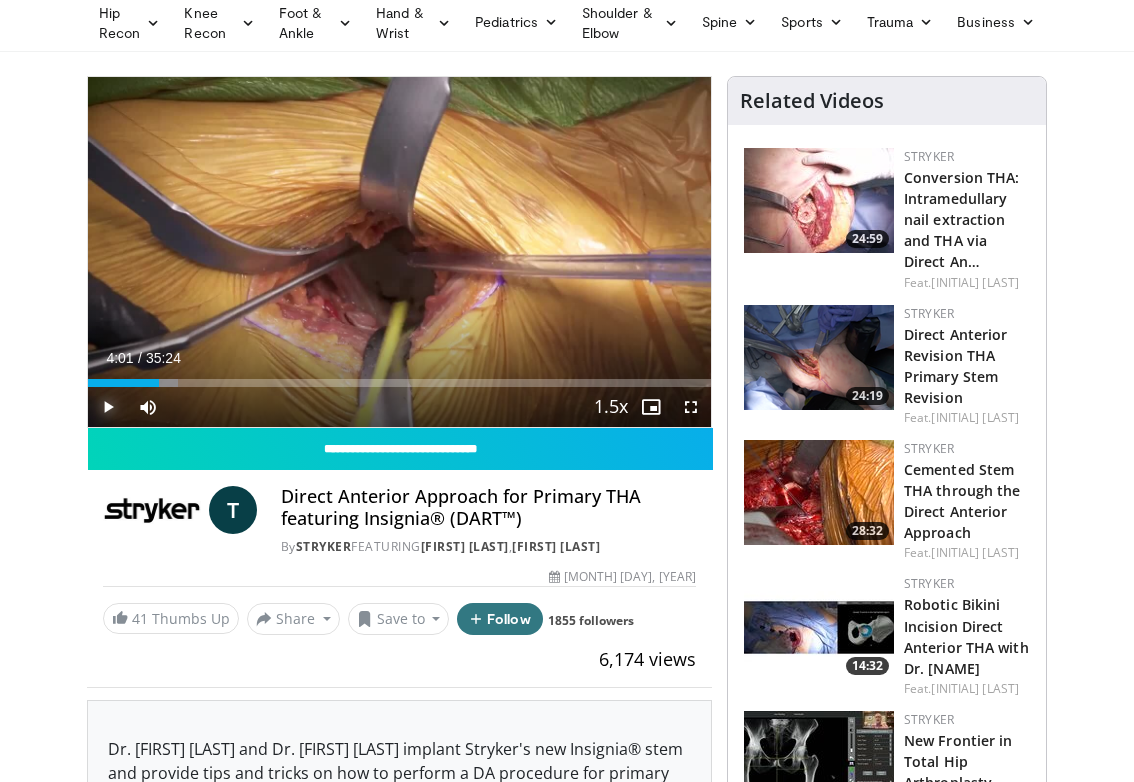 click at bounding box center (108, 407) 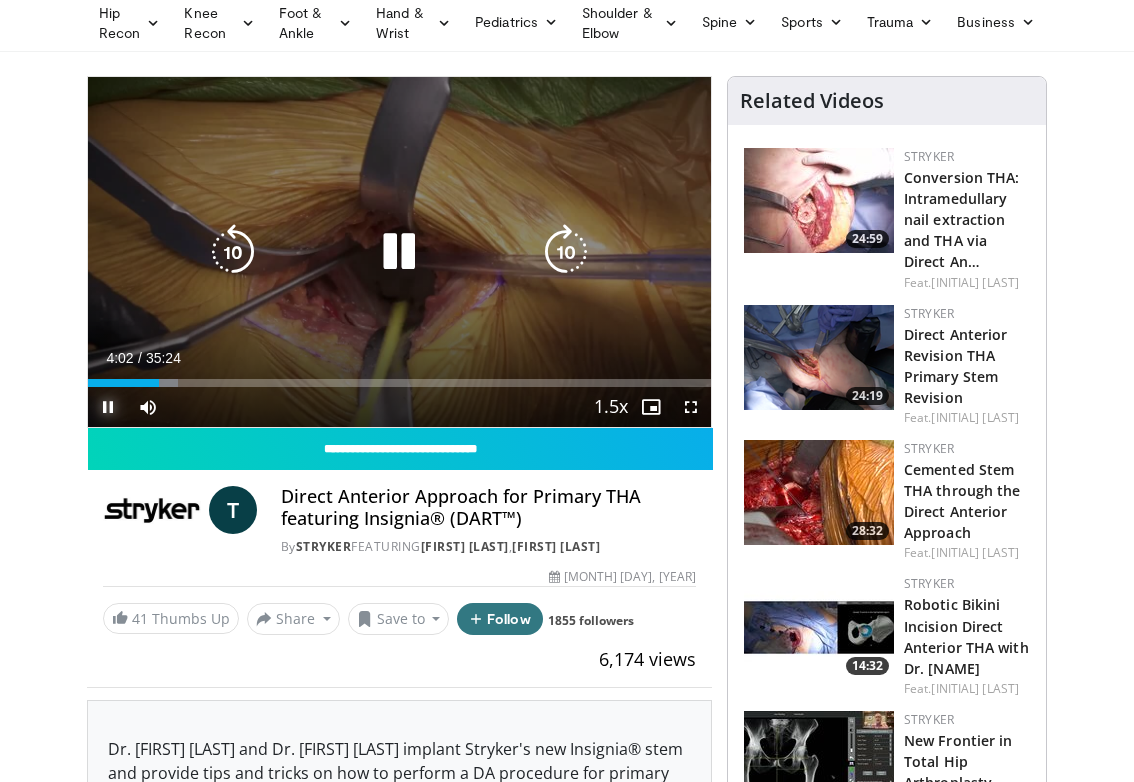 click at bounding box center (108, 407) 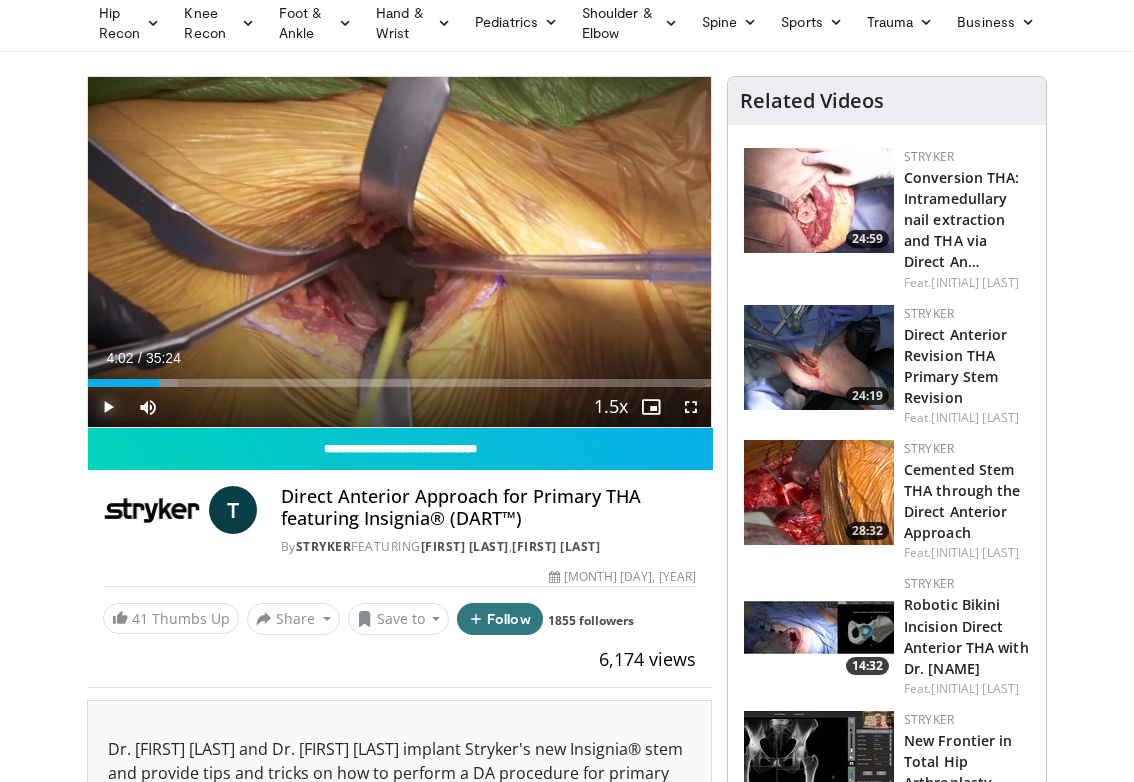 click at bounding box center [108, 407] 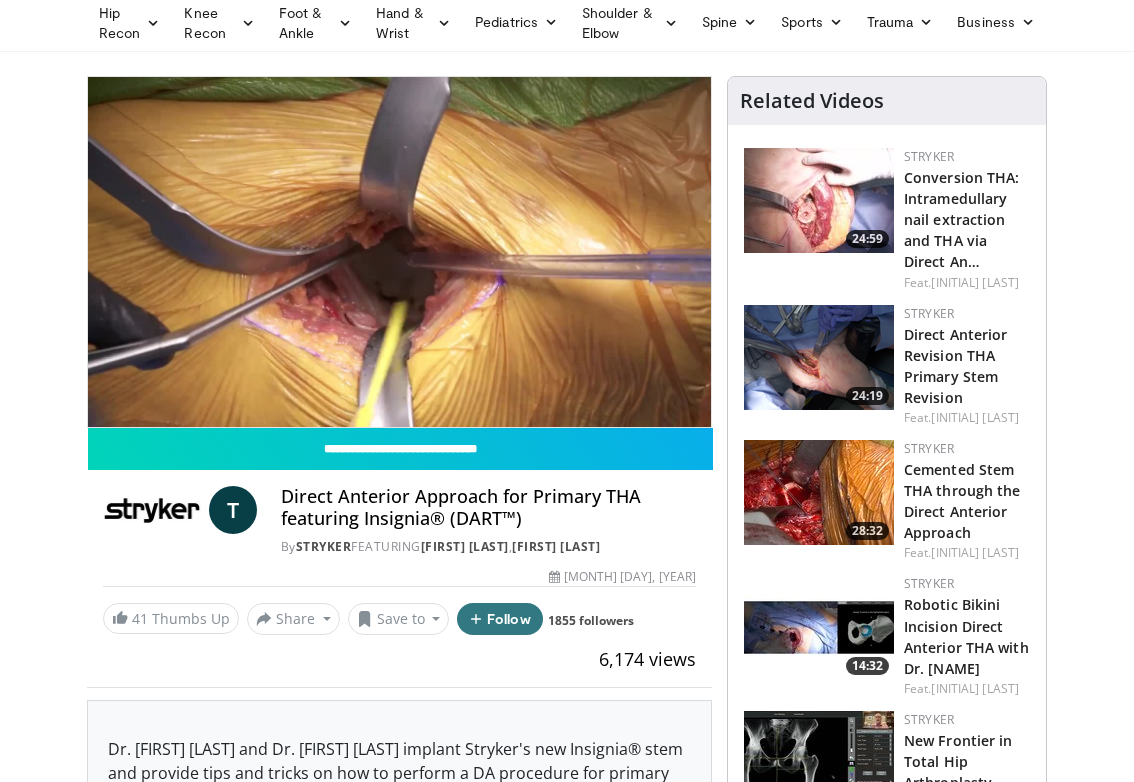 click on "**********" at bounding box center [399, 252] 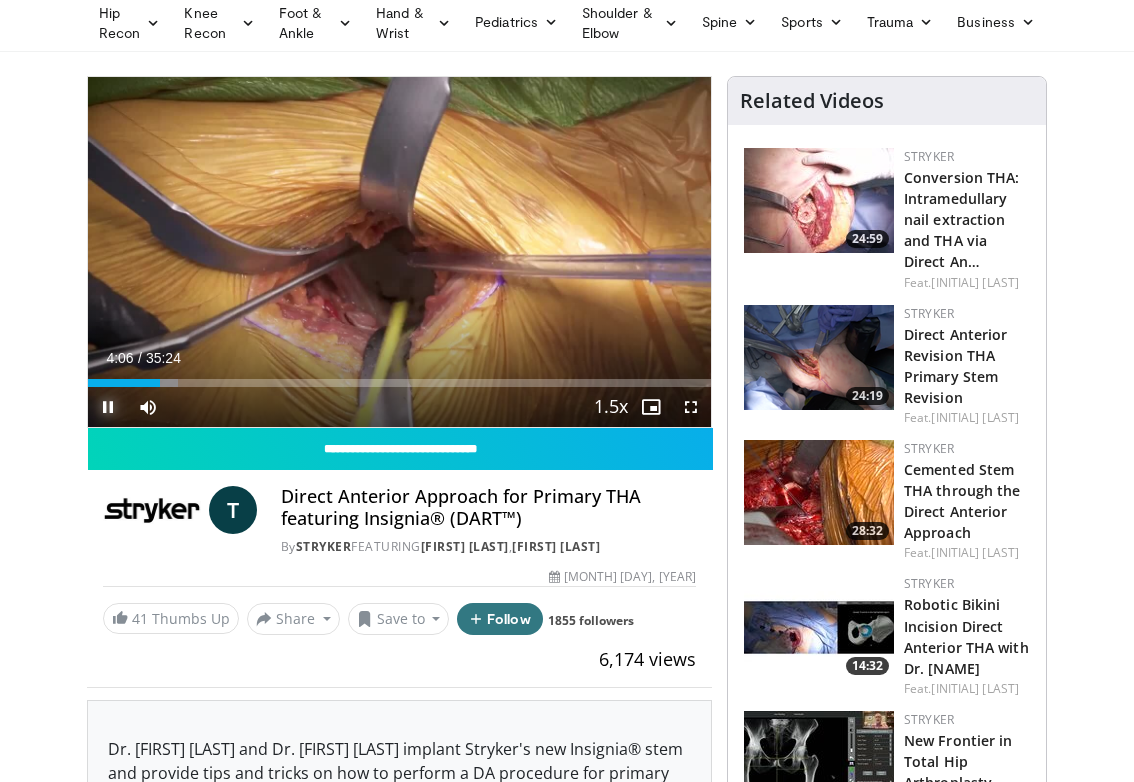 click at bounding box center (108, 407) 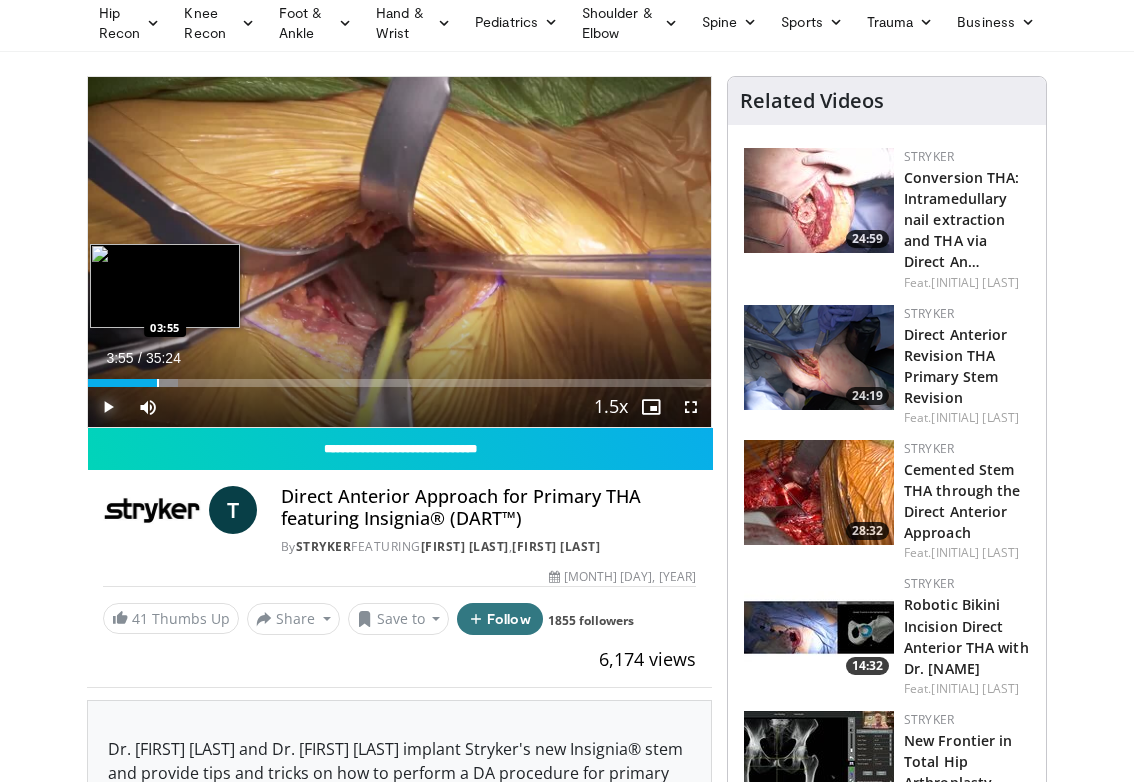 click at bounding box center (158, 383) 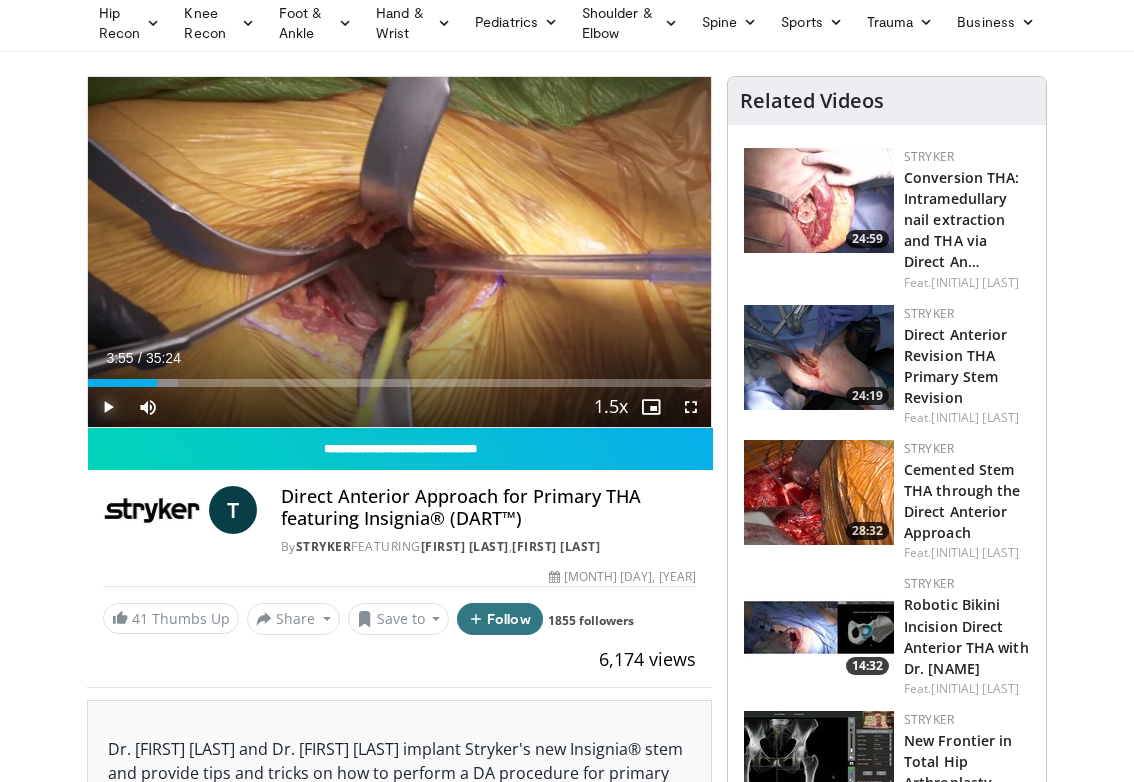 type 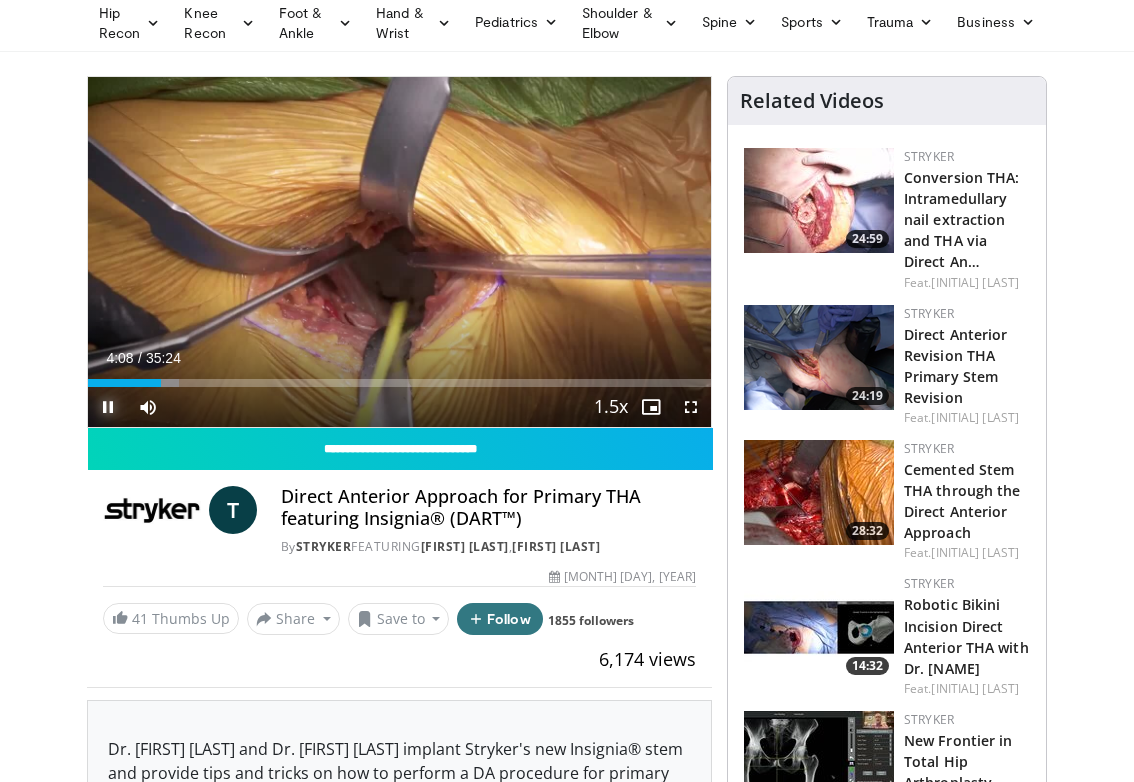 click at bounding box center (108, 407) 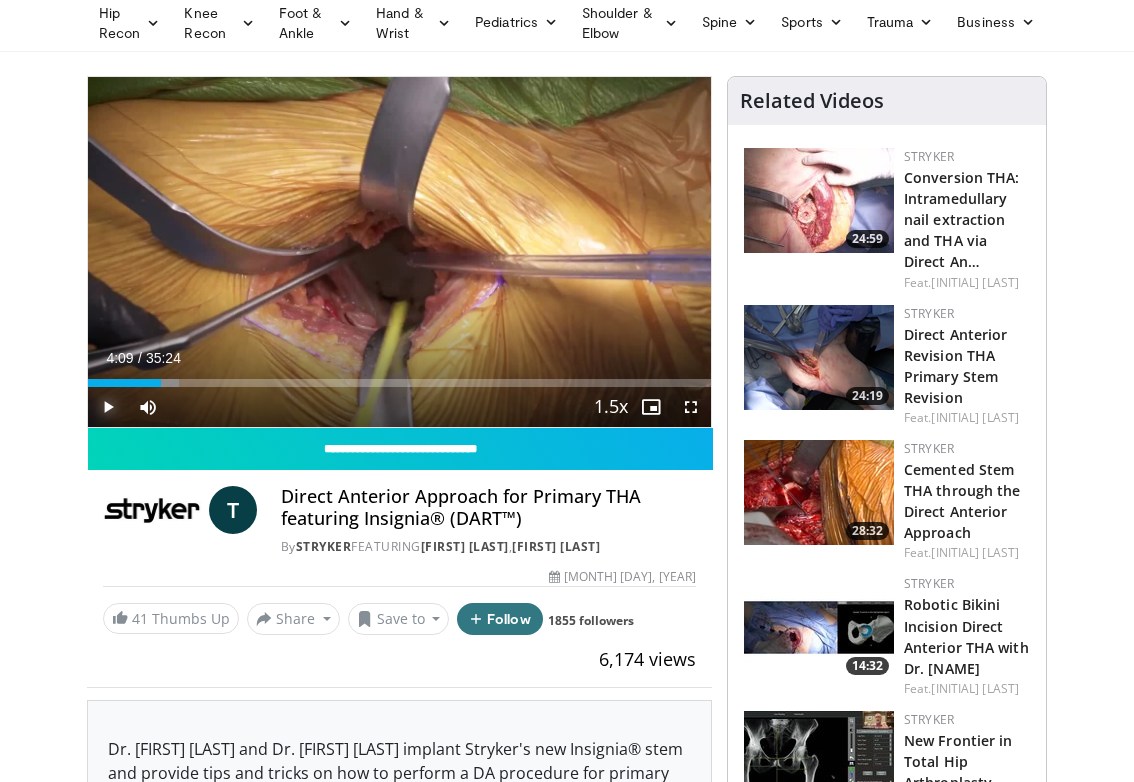 click at bounding box center [108, 407] 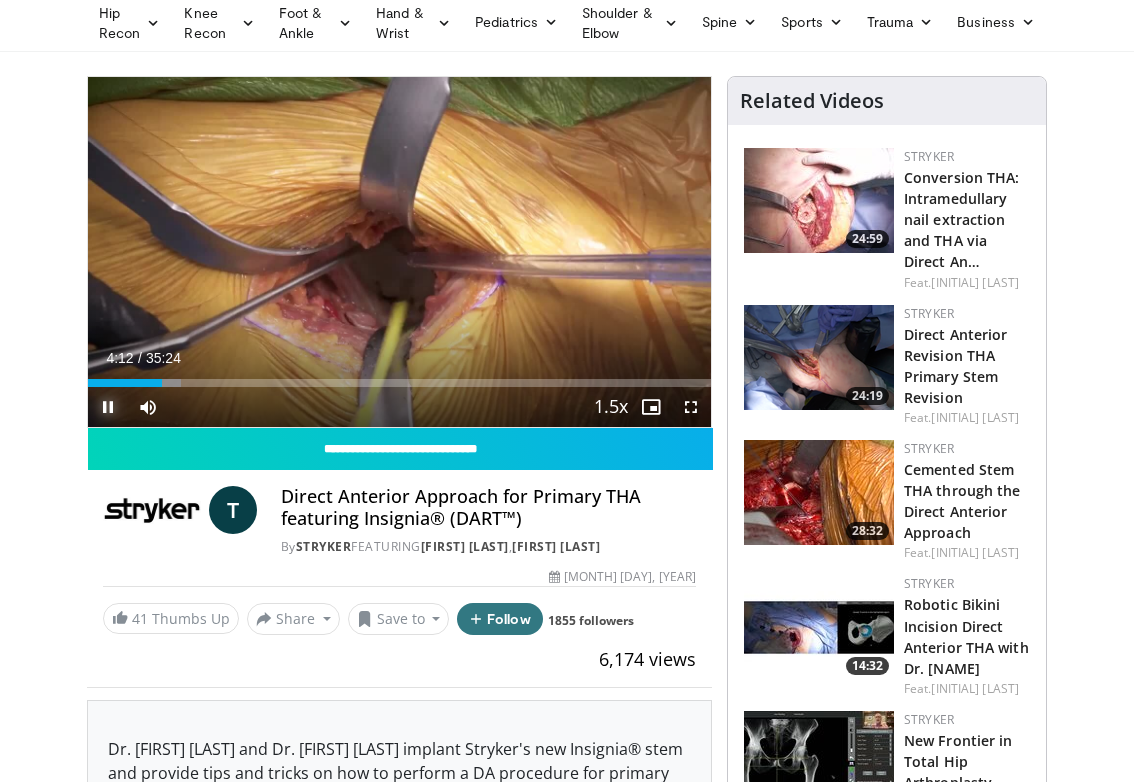 click at bounding box center [108, 407] 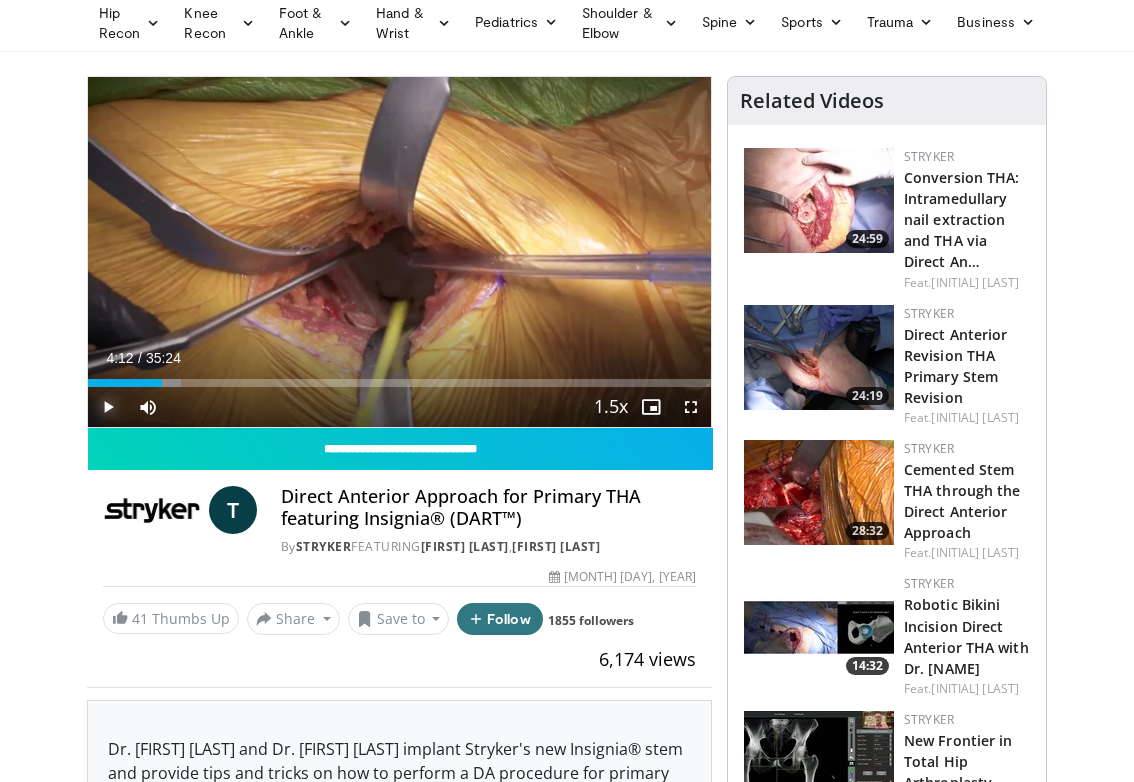 click at bounding box center (108, 407) 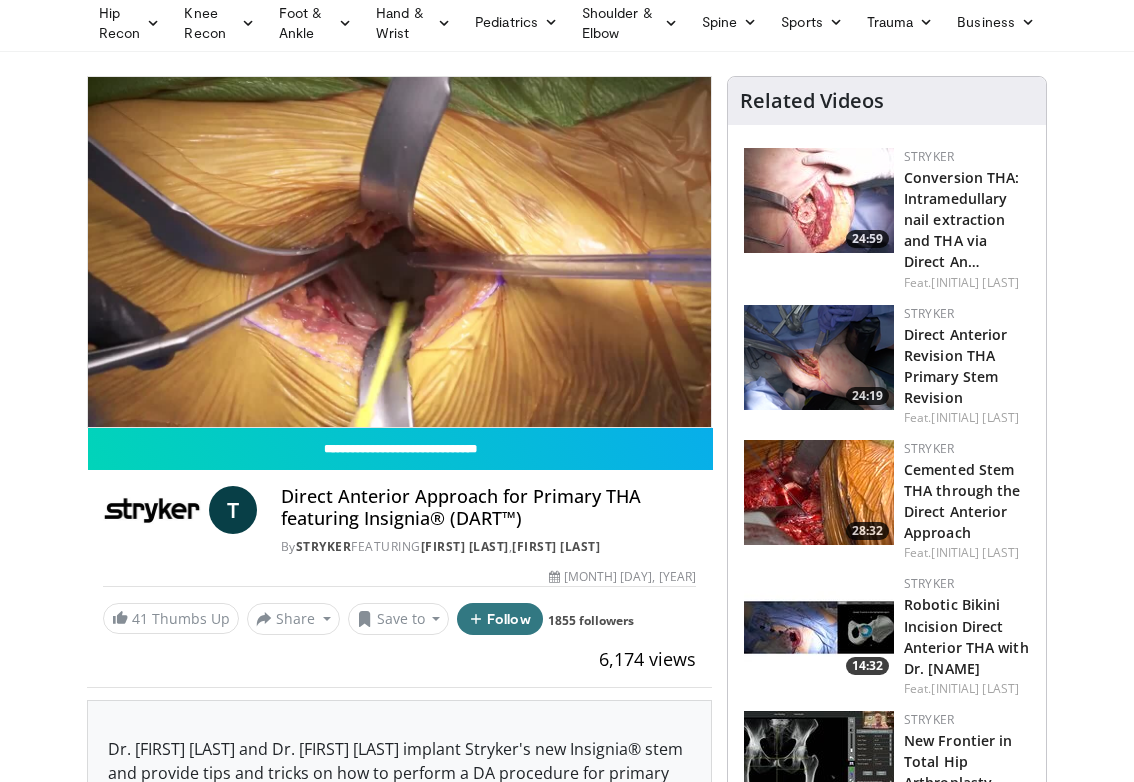 click on "10 seconds
Tap to unmute" at bounding box center [399, 252] 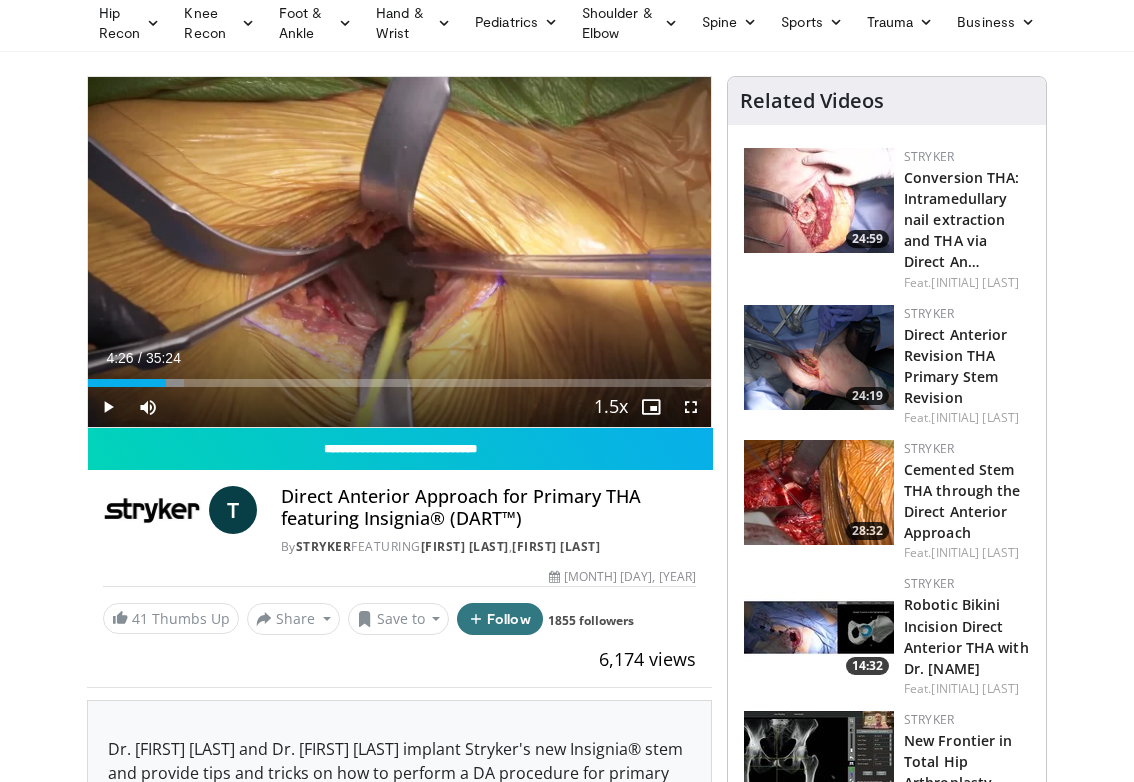 click on "Loaded :  15.40% 04:26 04:12" at bounding box center (399, 383) 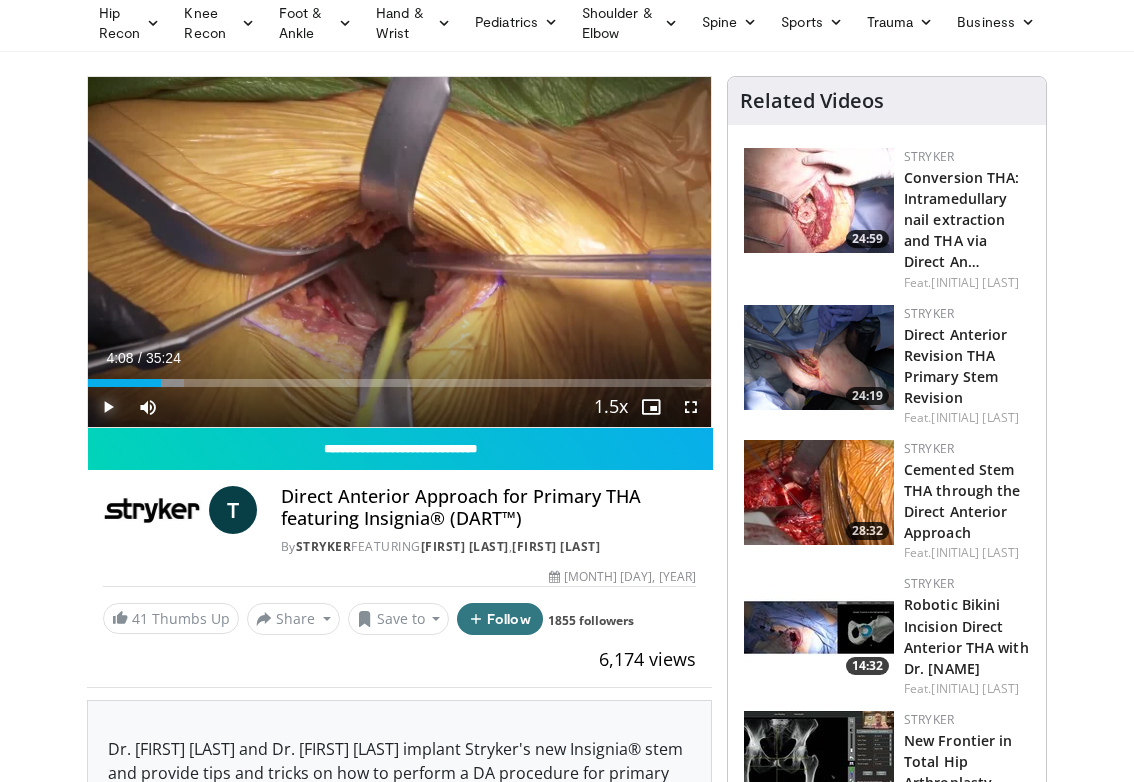 click at bounding box center [108, 407] 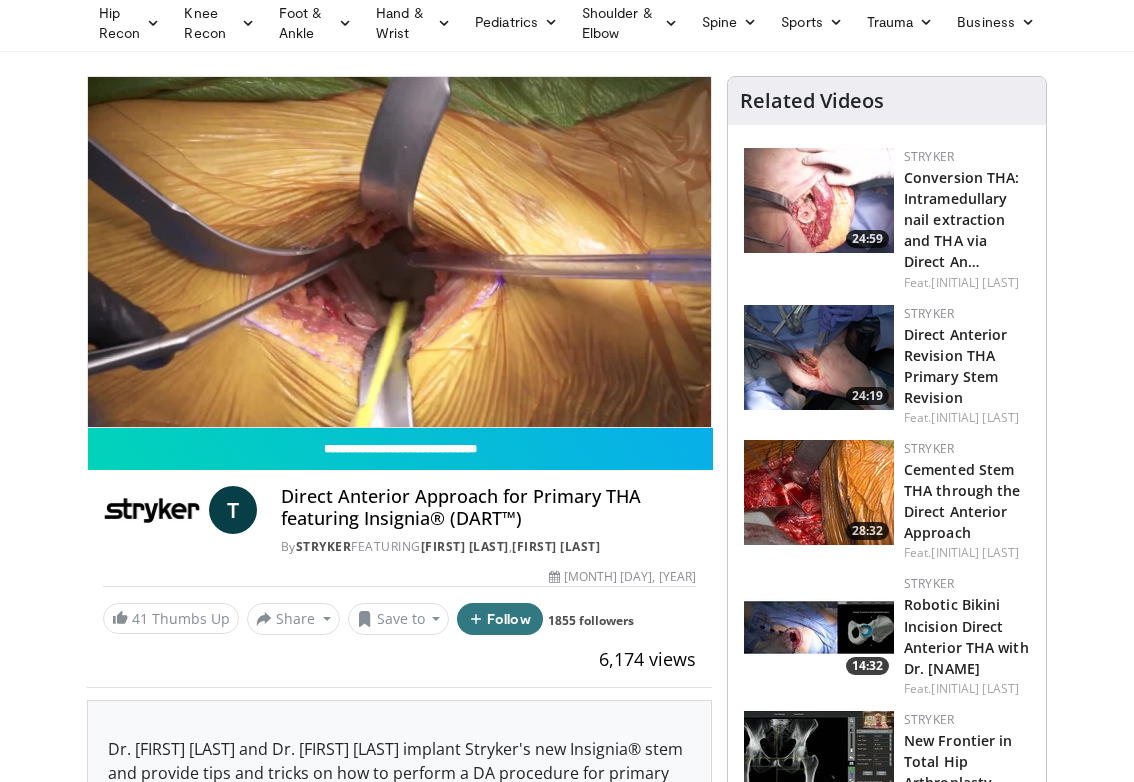click on "**********" at bounding box center [399, 252] 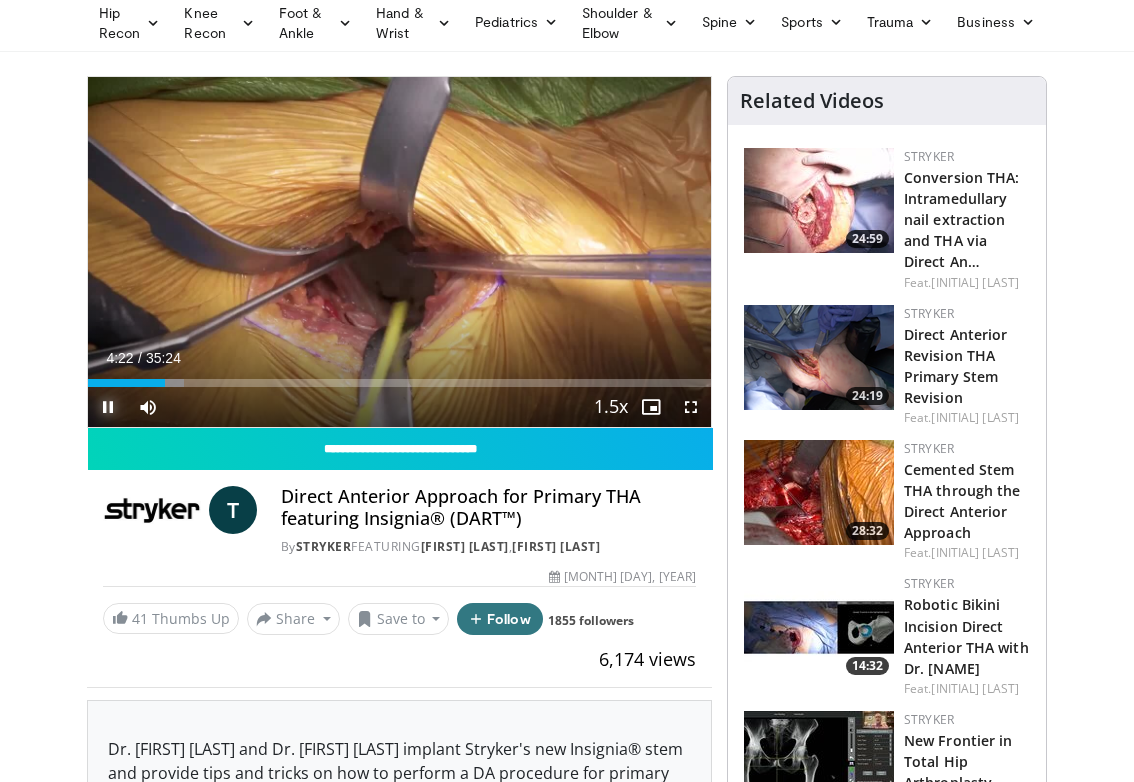 click at bounding box center [108, 407] 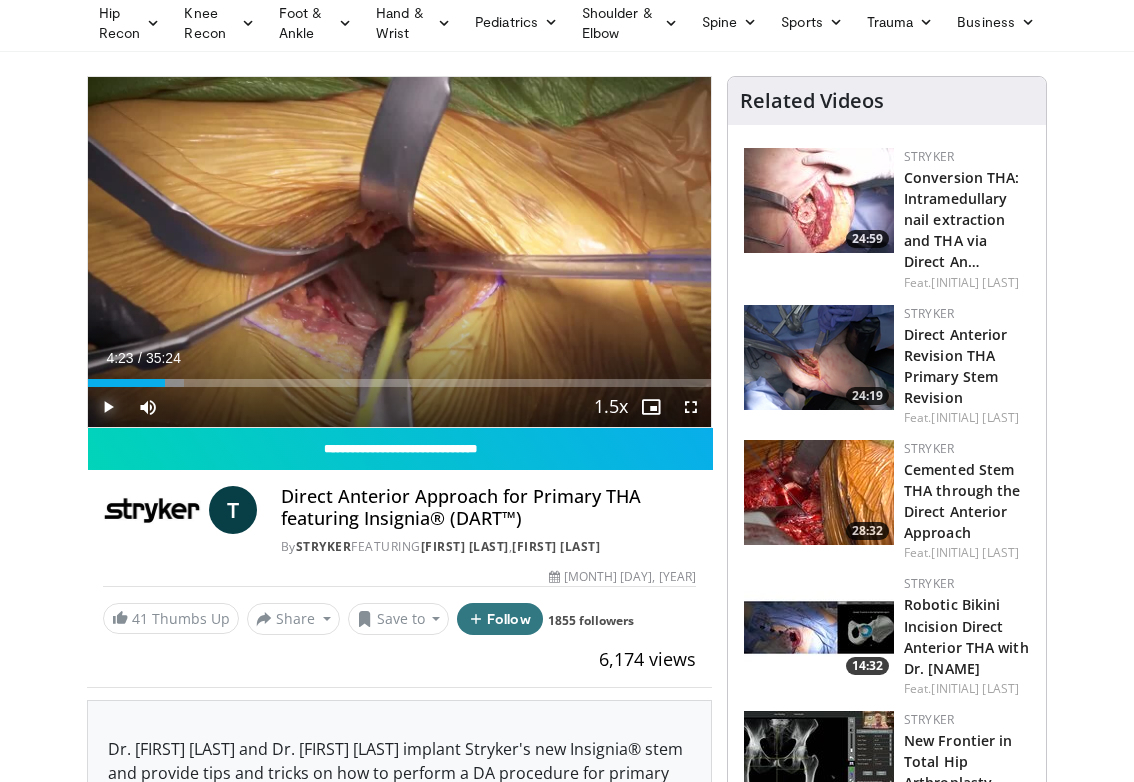 click at bounding box center (108, 407) 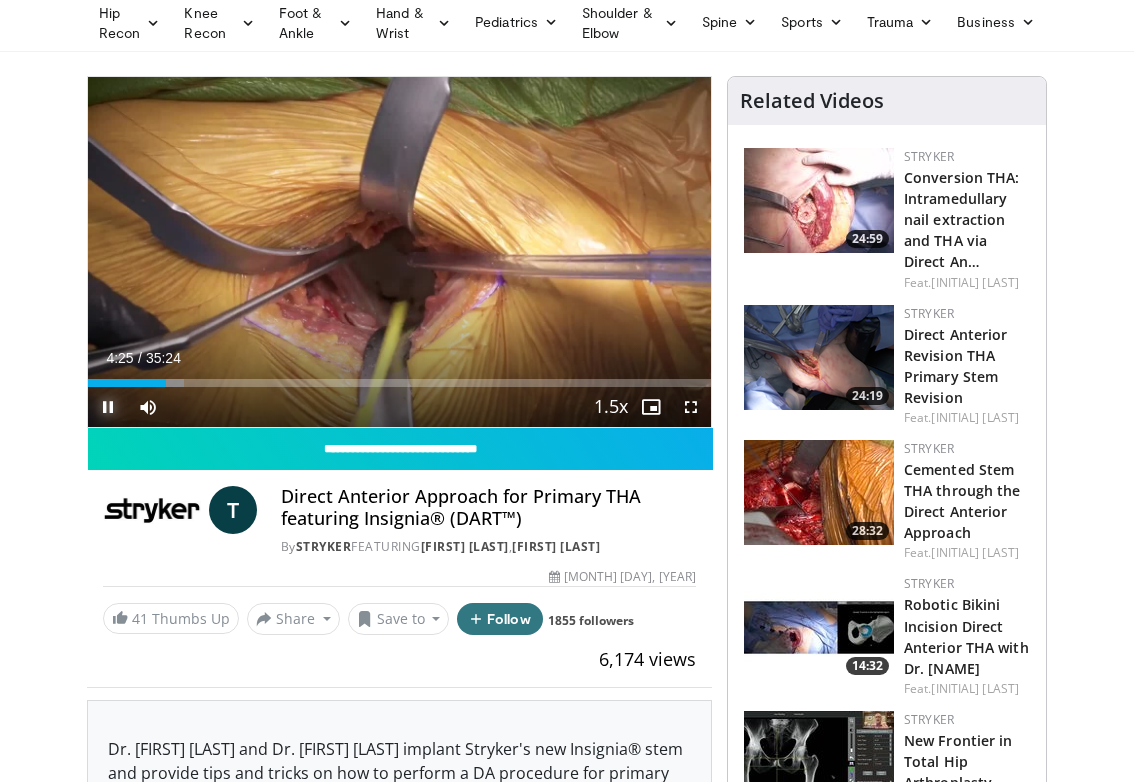 click at bounding box center (108, 407) 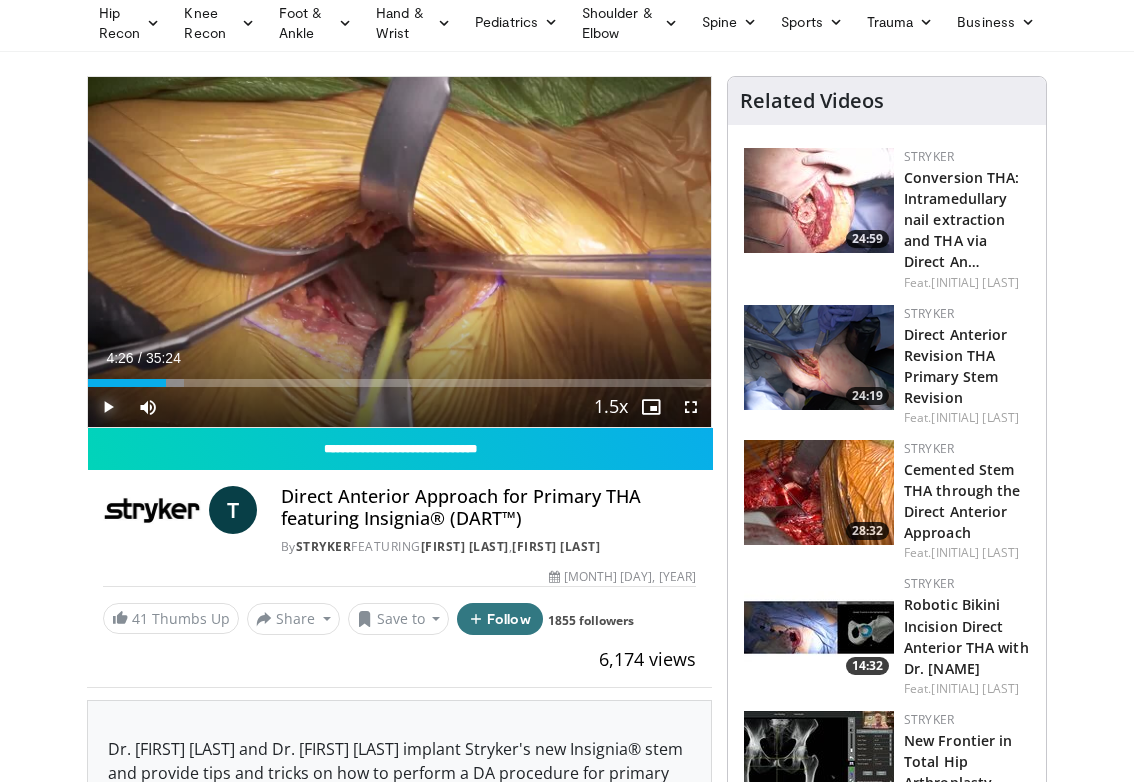 click at bounding box center (108, 407) 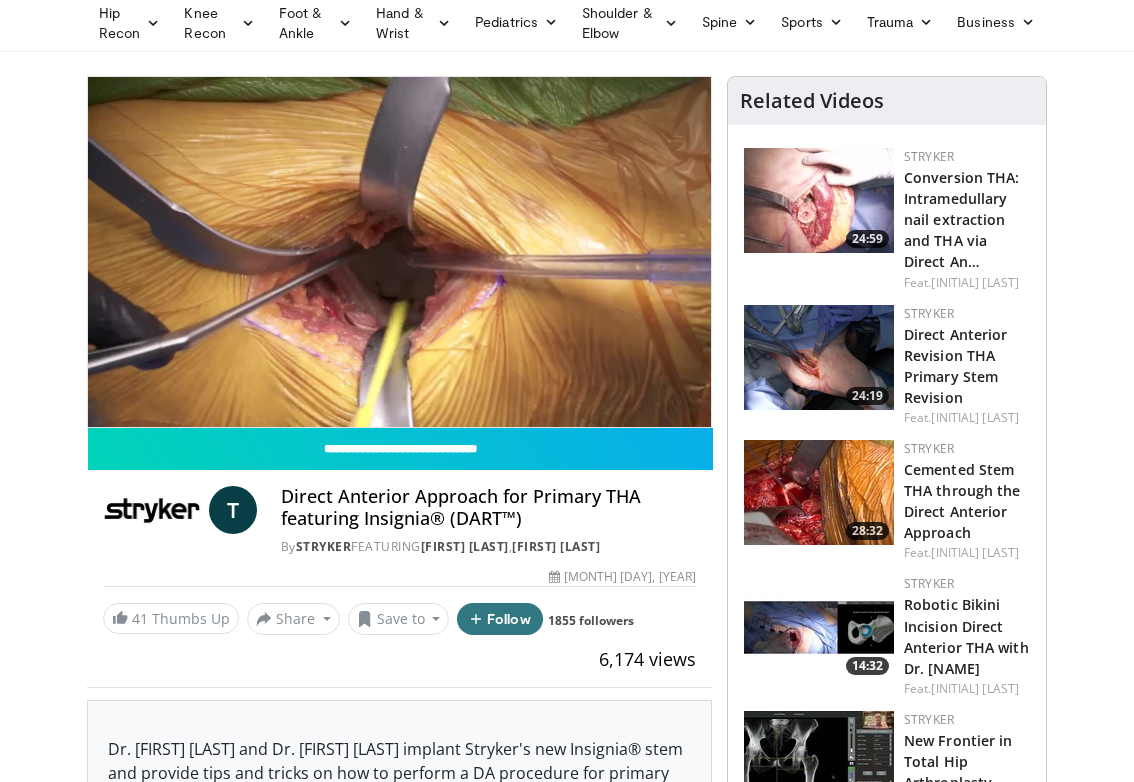 click on "10 seconds
Tap to unmute" at bounding box center (399, 252) 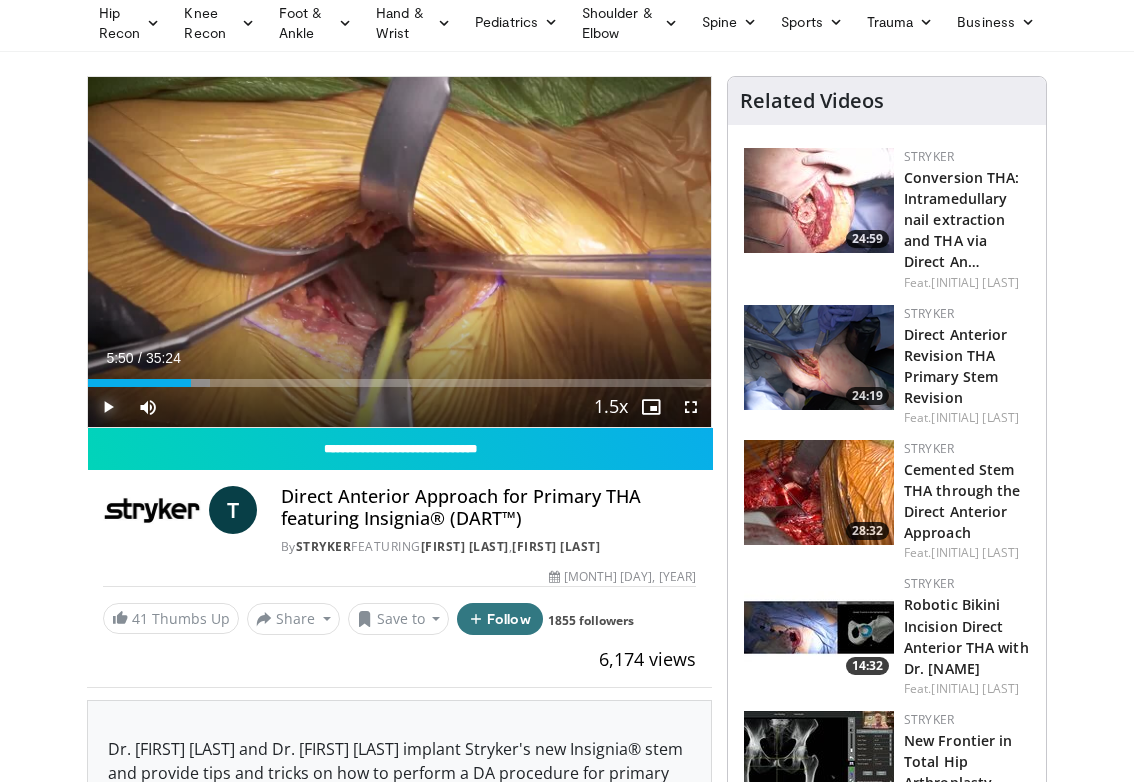 click at bounding box center (108, 407) 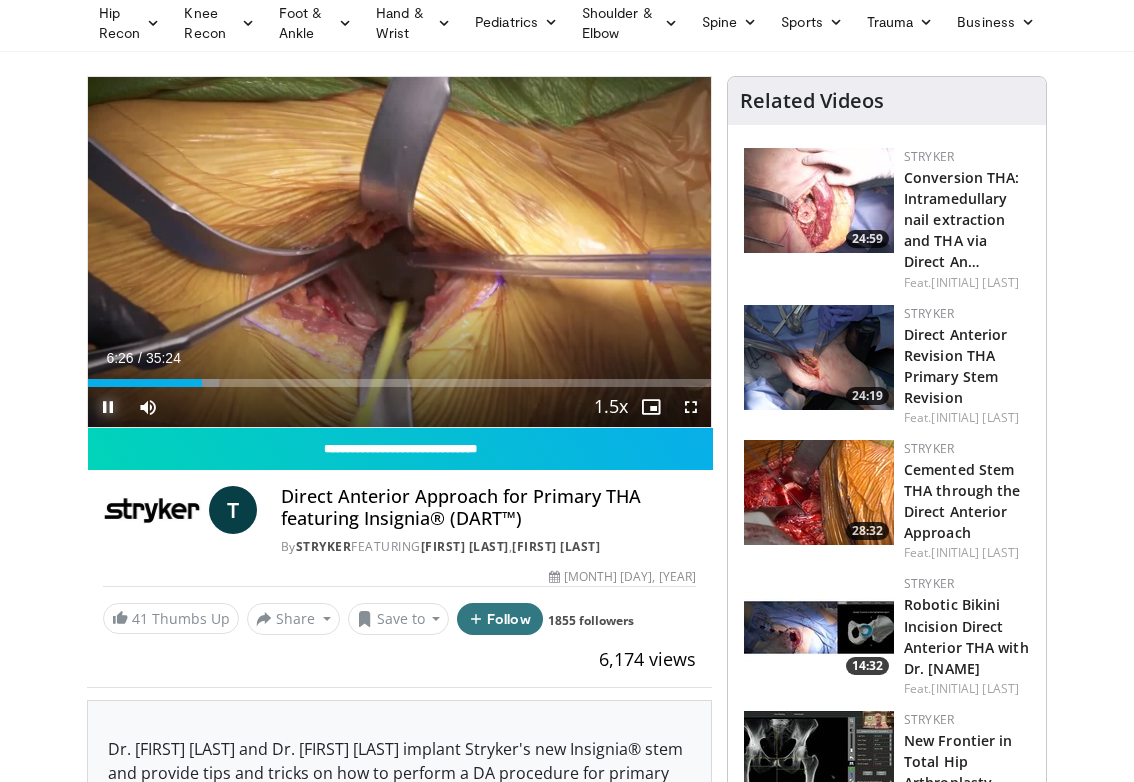 click at bounding box center [108, 407] 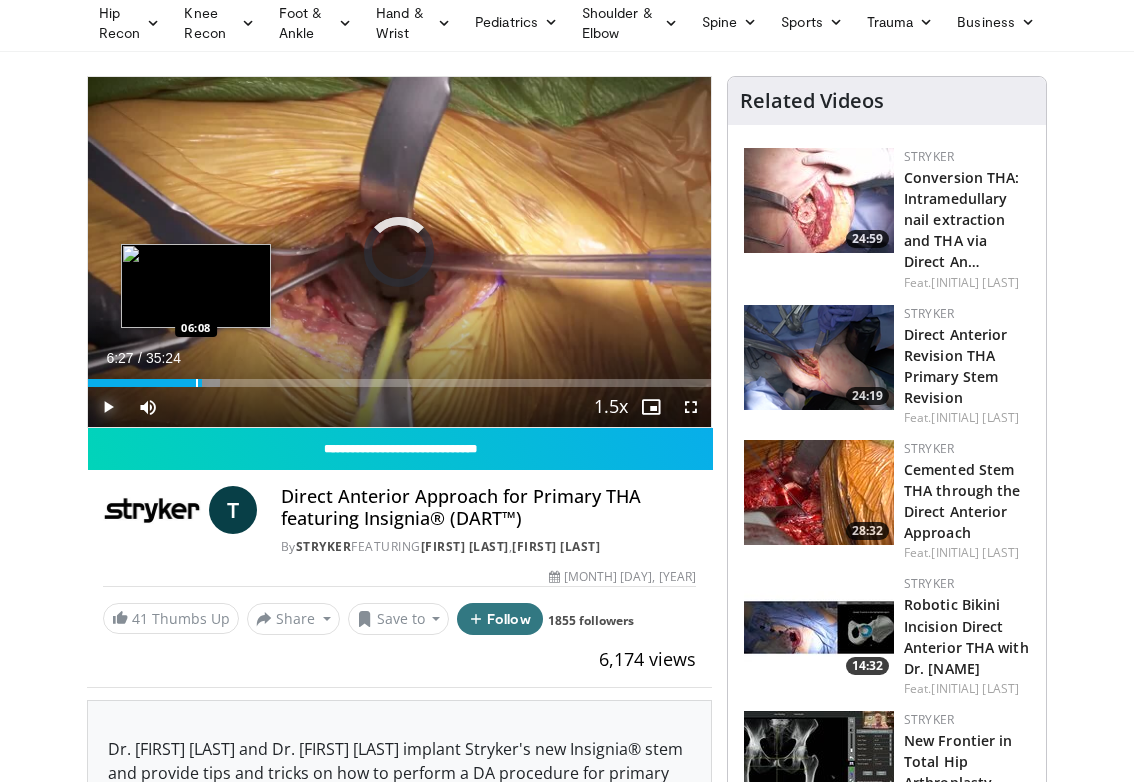 click at bounding box center [197, 383] 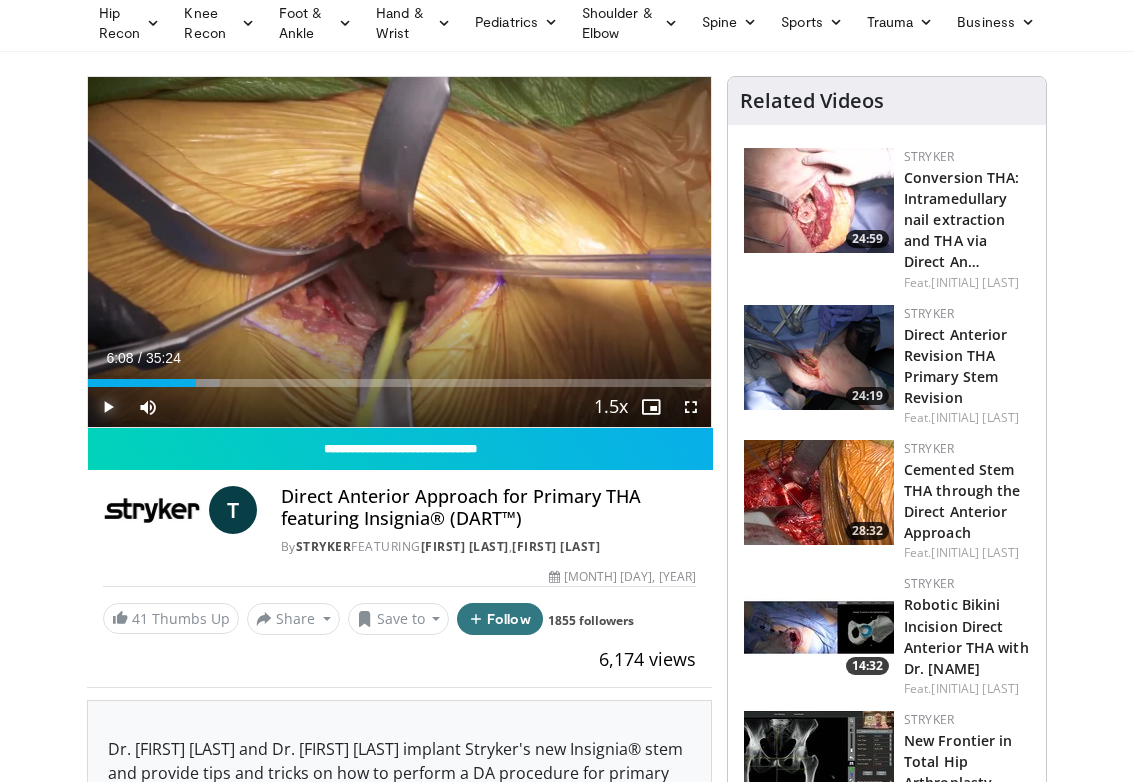 click at bounding box center [108, 407] 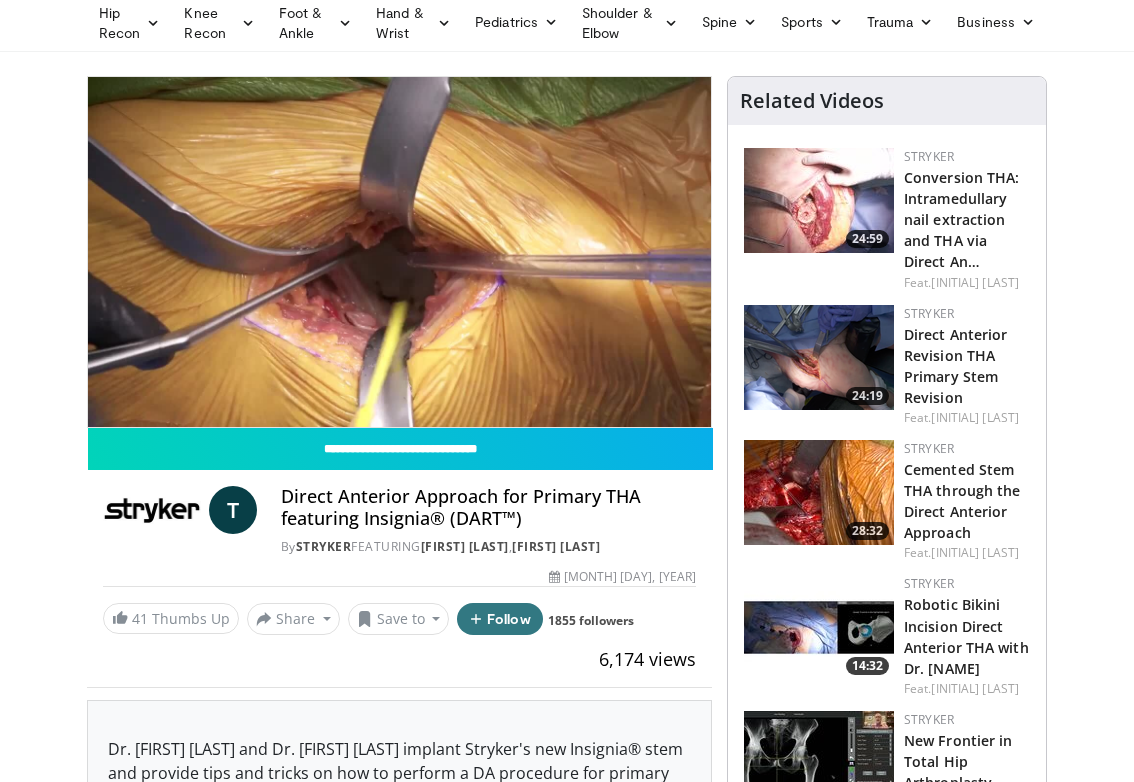 click on "**********" at bounding box center [399, 252] 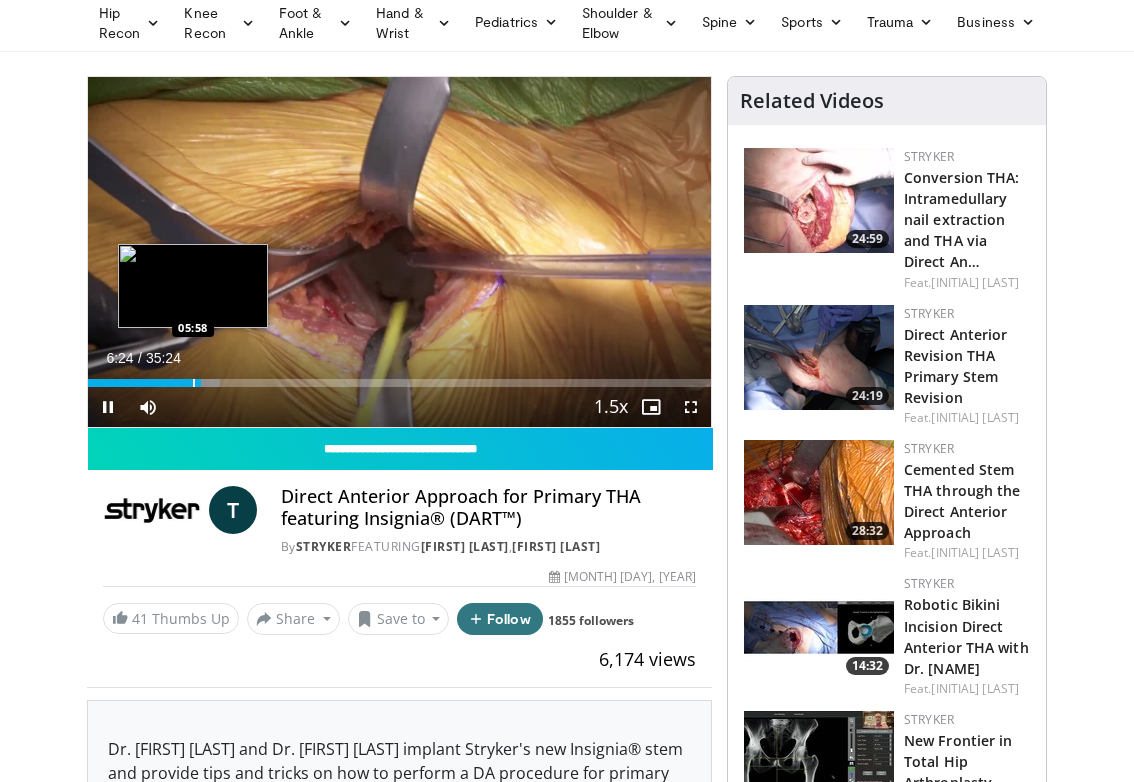 click at bounding box center (194, 383) 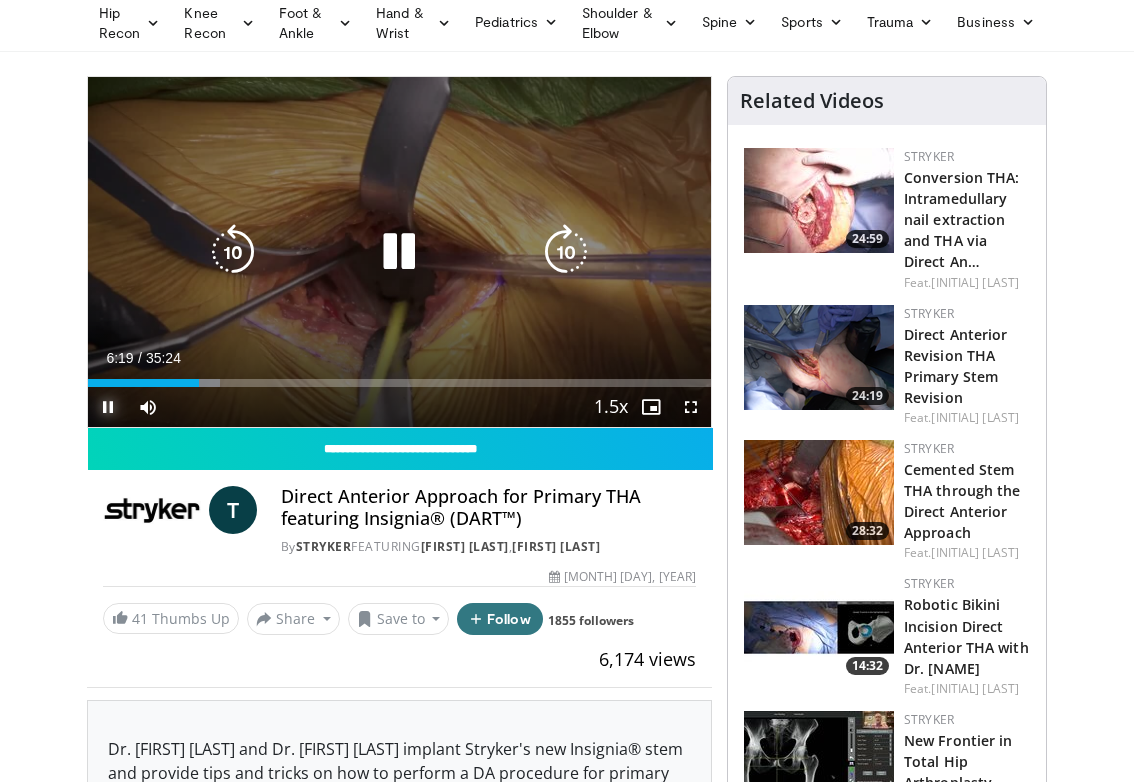 click at bounding box center (108, 407) 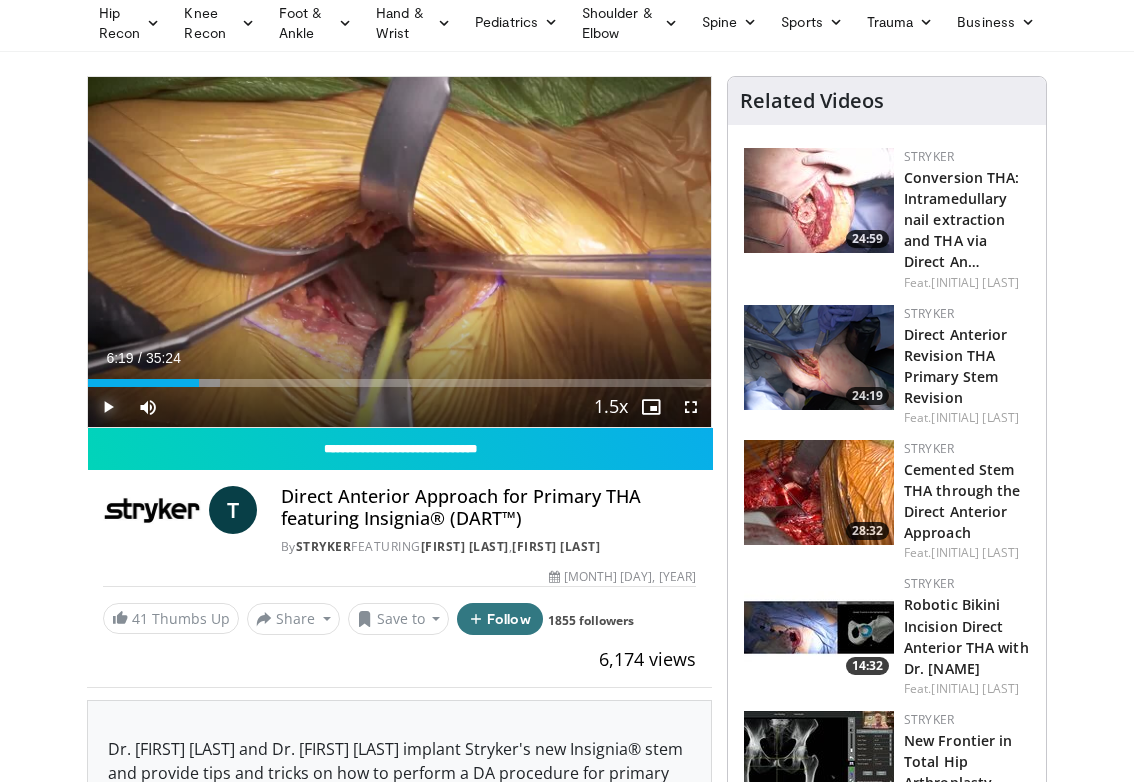 click at bounding box center [108, 407] 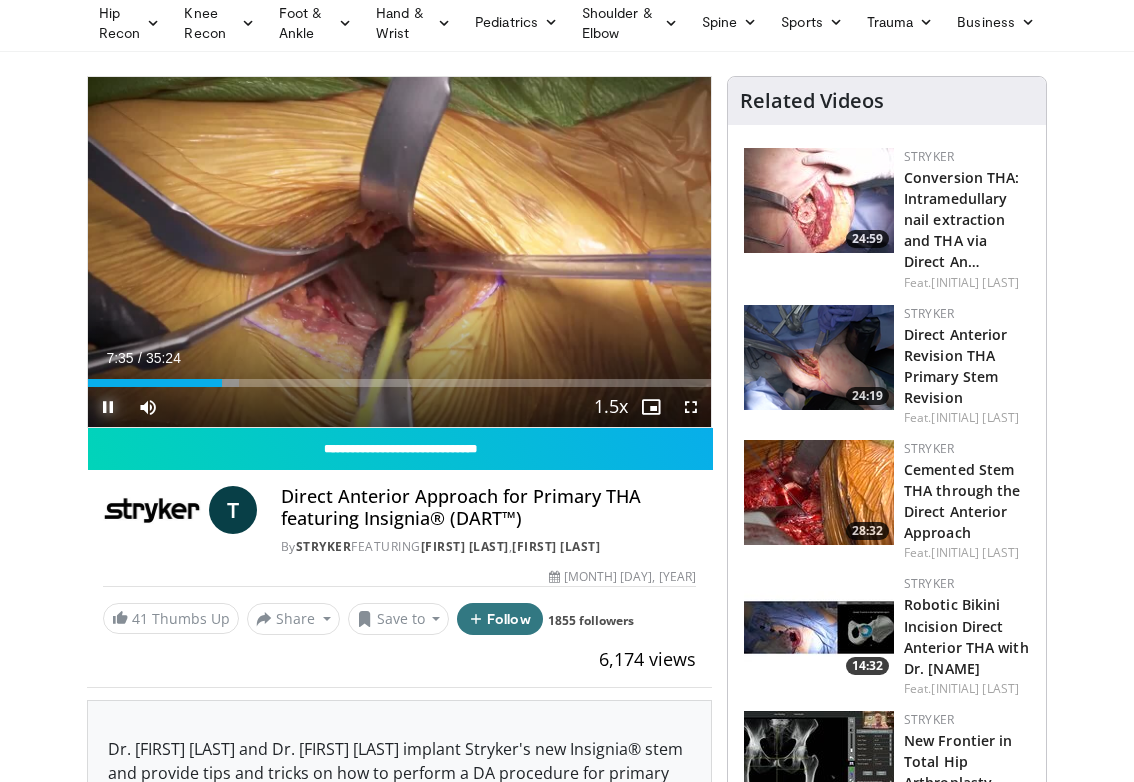 click at bounding box center (108, 407) 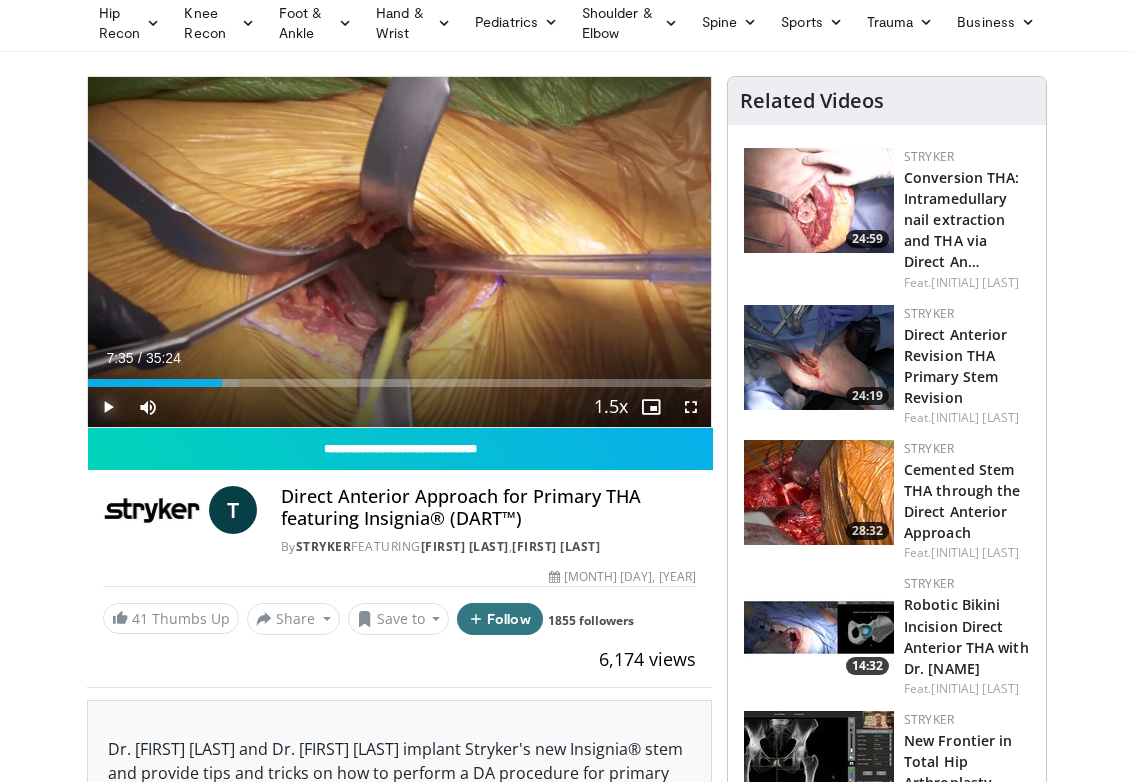 click at bounding box center [108, 407] 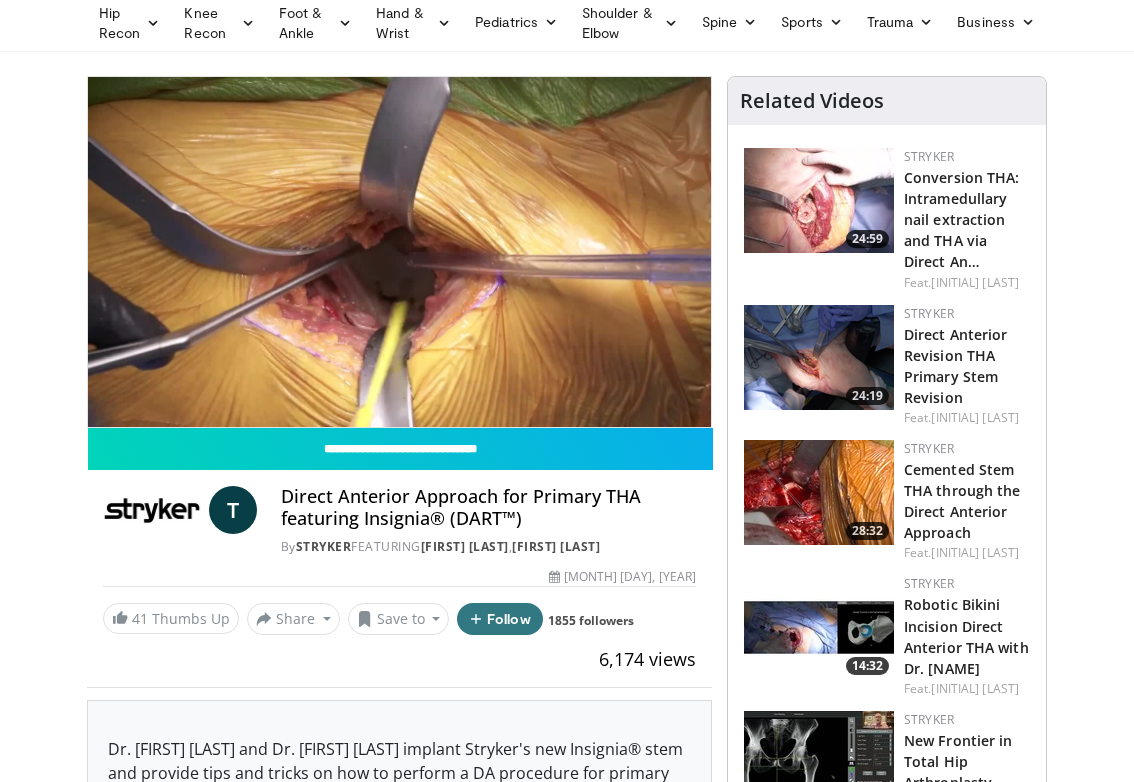 click on "10 seconds
Tap to unmute" at bounding box center [399, 252] 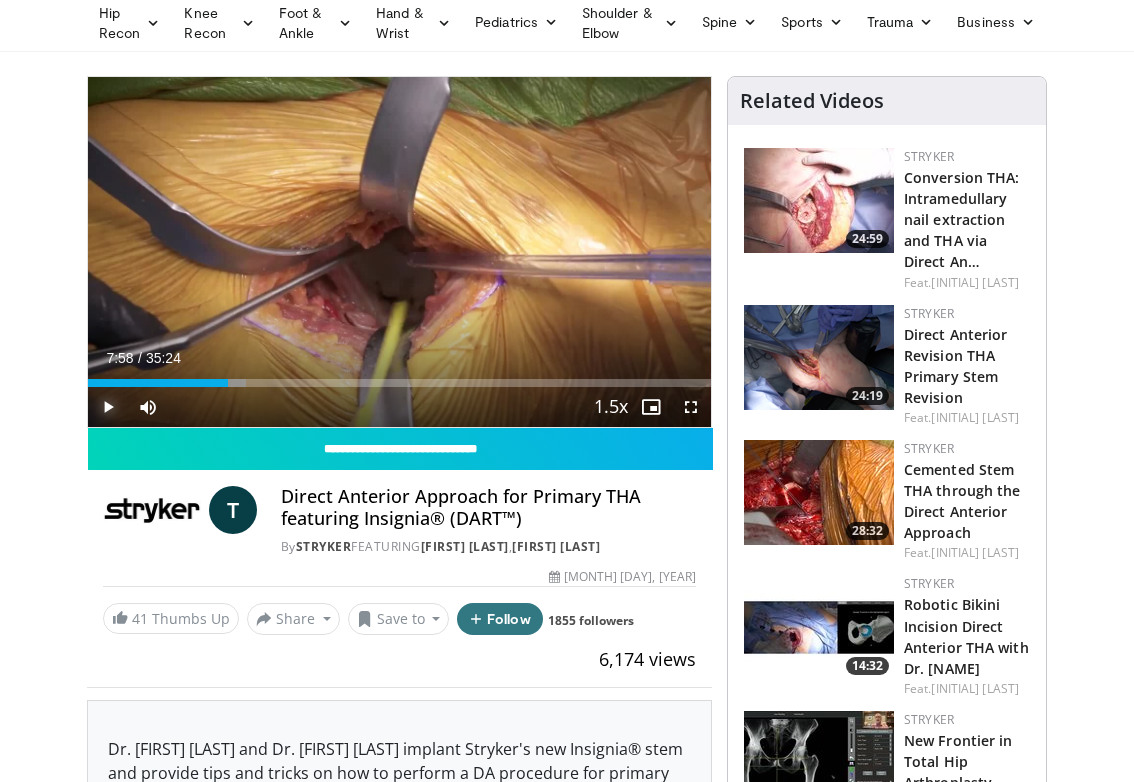 click at bounding box center (108, 407) 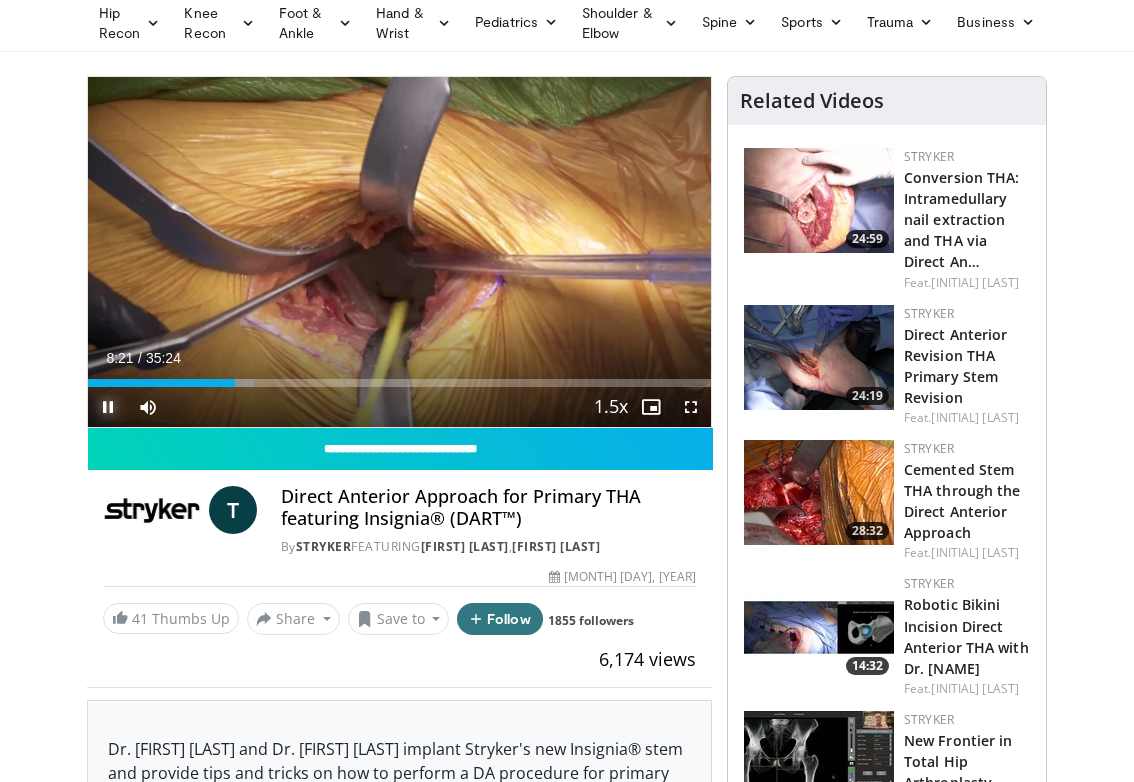 click on "**********" at bounding box center (399, 252) 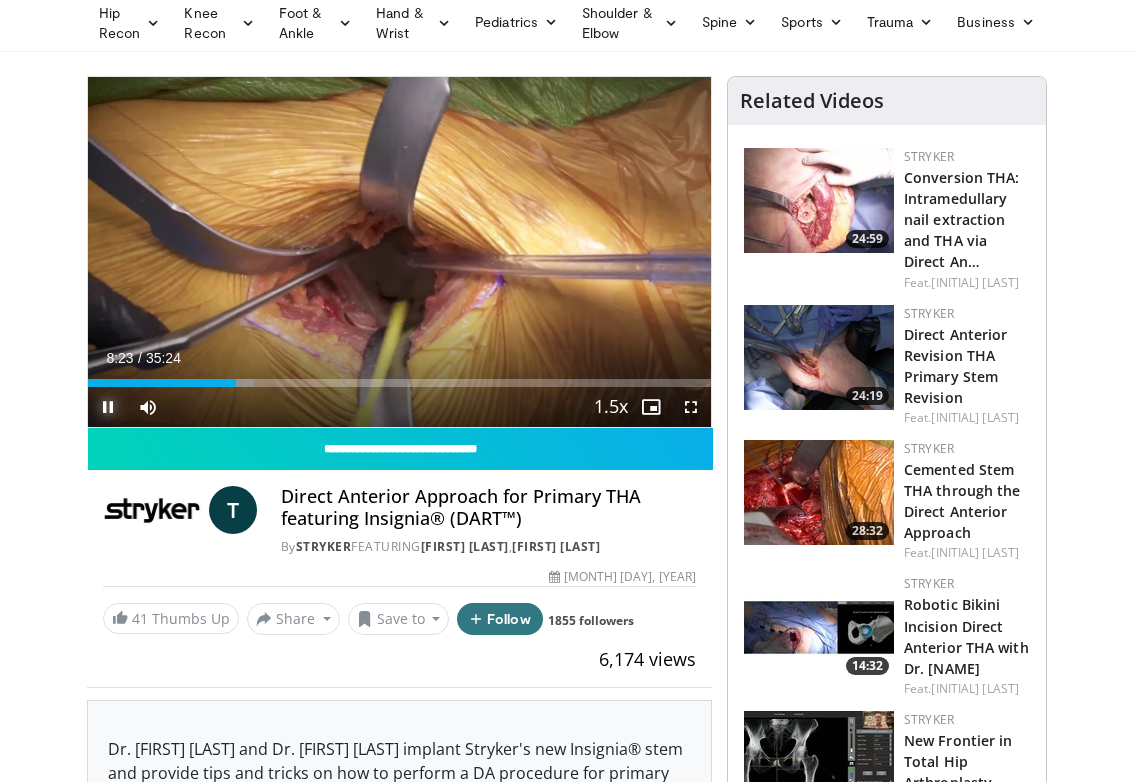 click at bounding box center [108, 407] 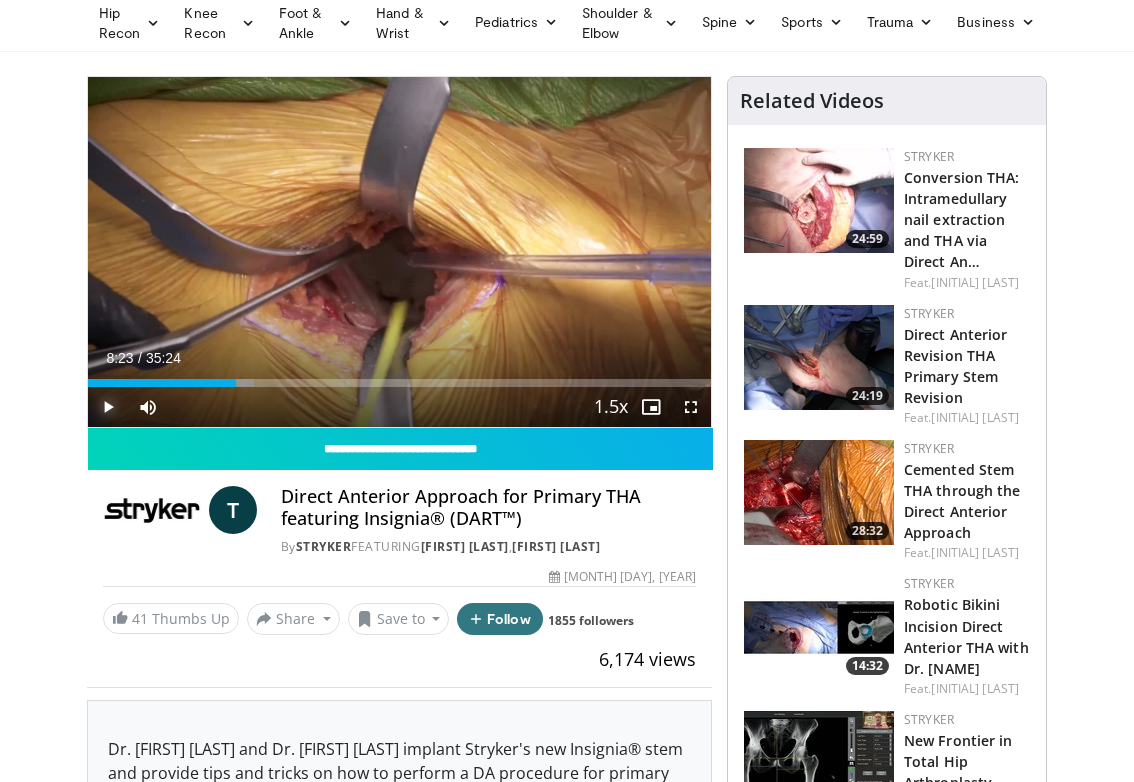 click at bounding box center (108, 407) 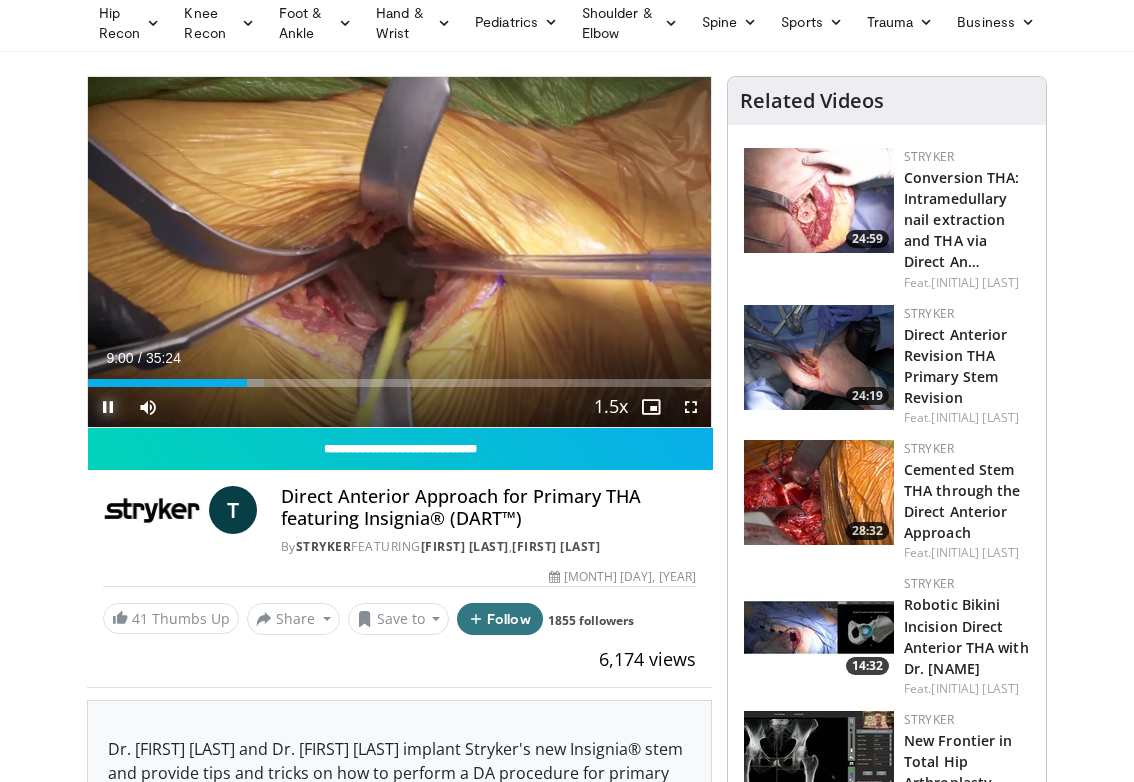 click at bounding box center (108, 407) 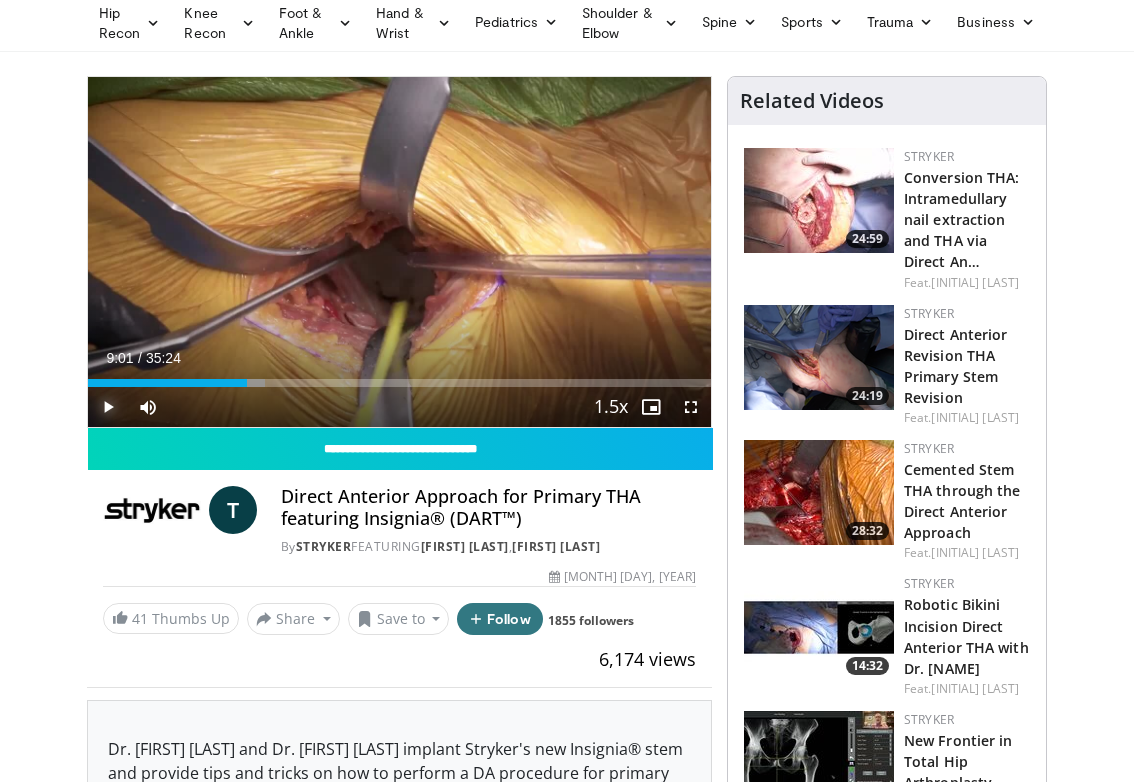click at bounding box center [108, 407] 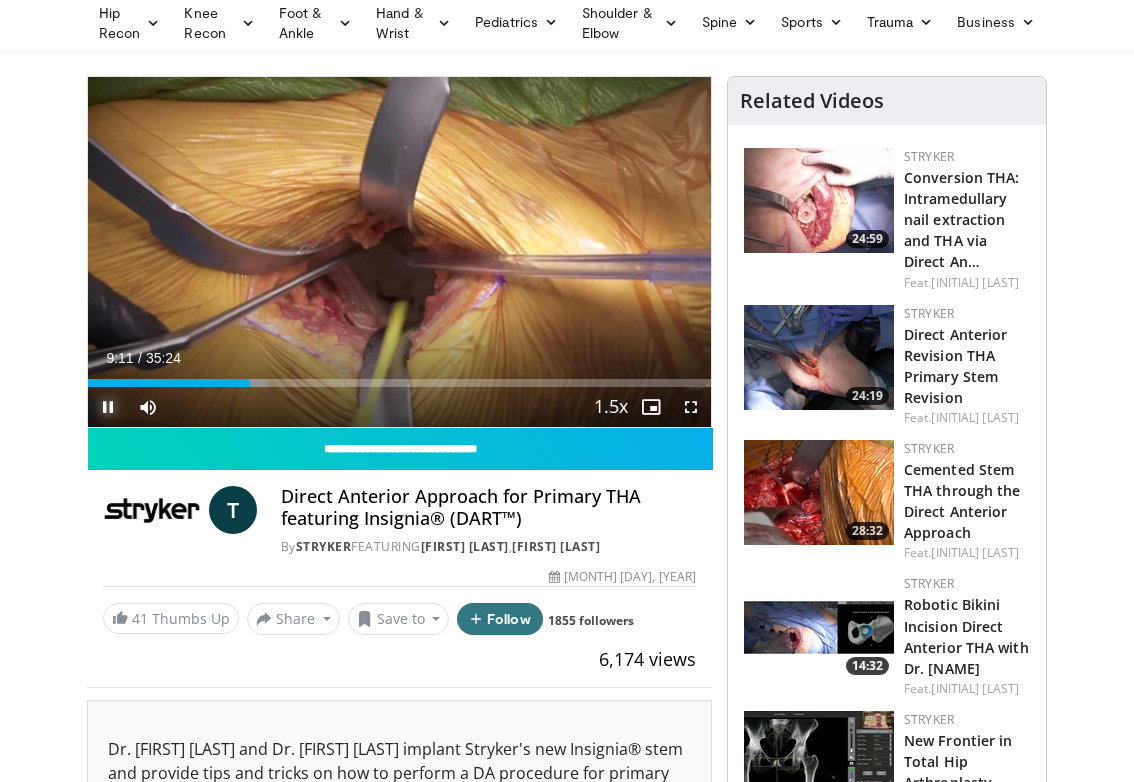 click at bounding box center [108, 407] 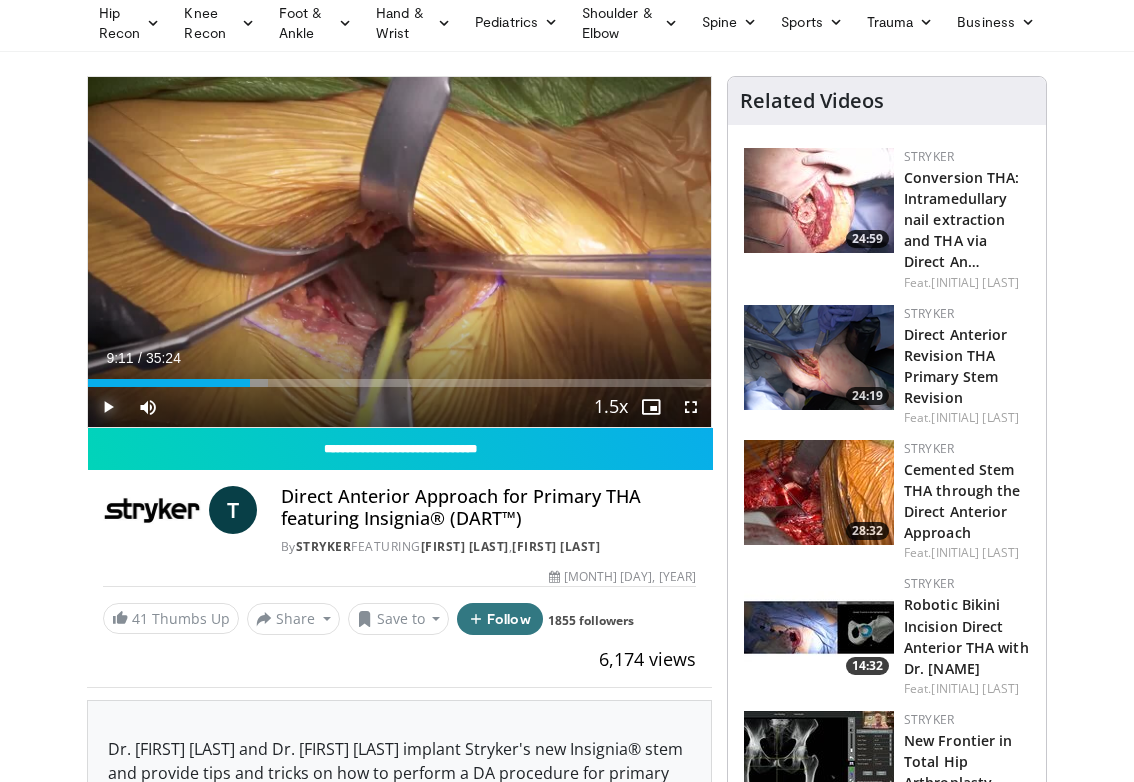 click at bounding box center [108, 407] 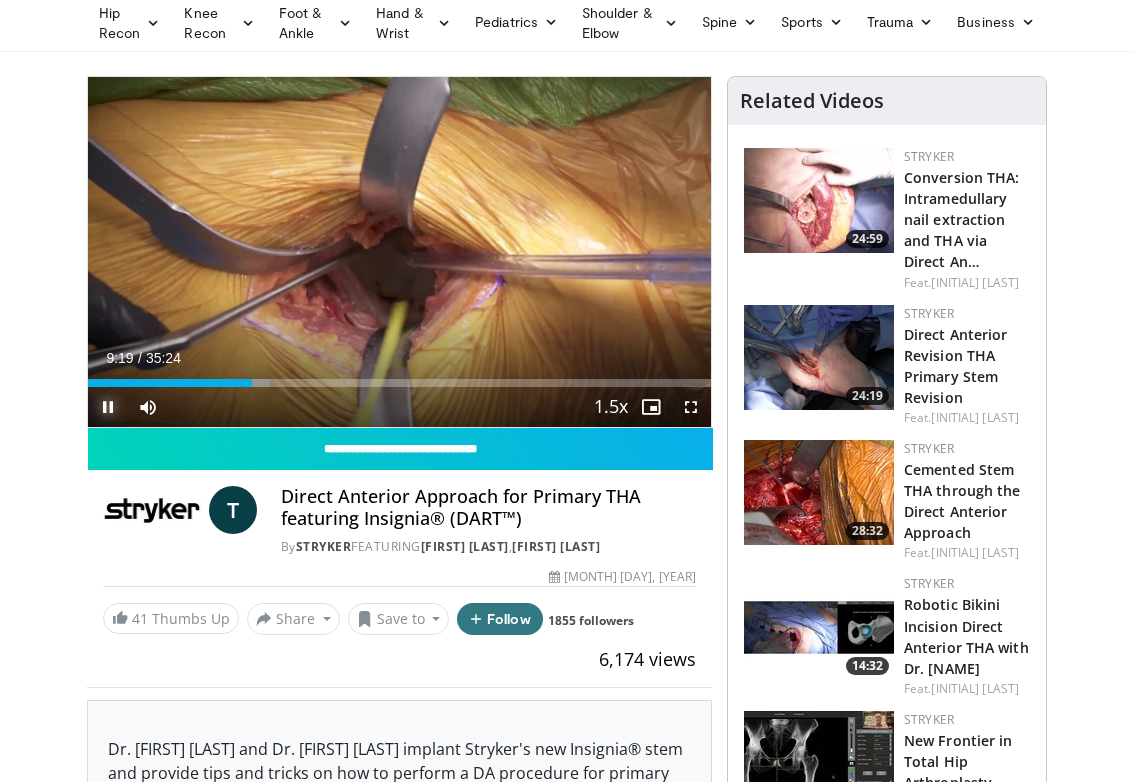 click at bounding box center (108, 407) 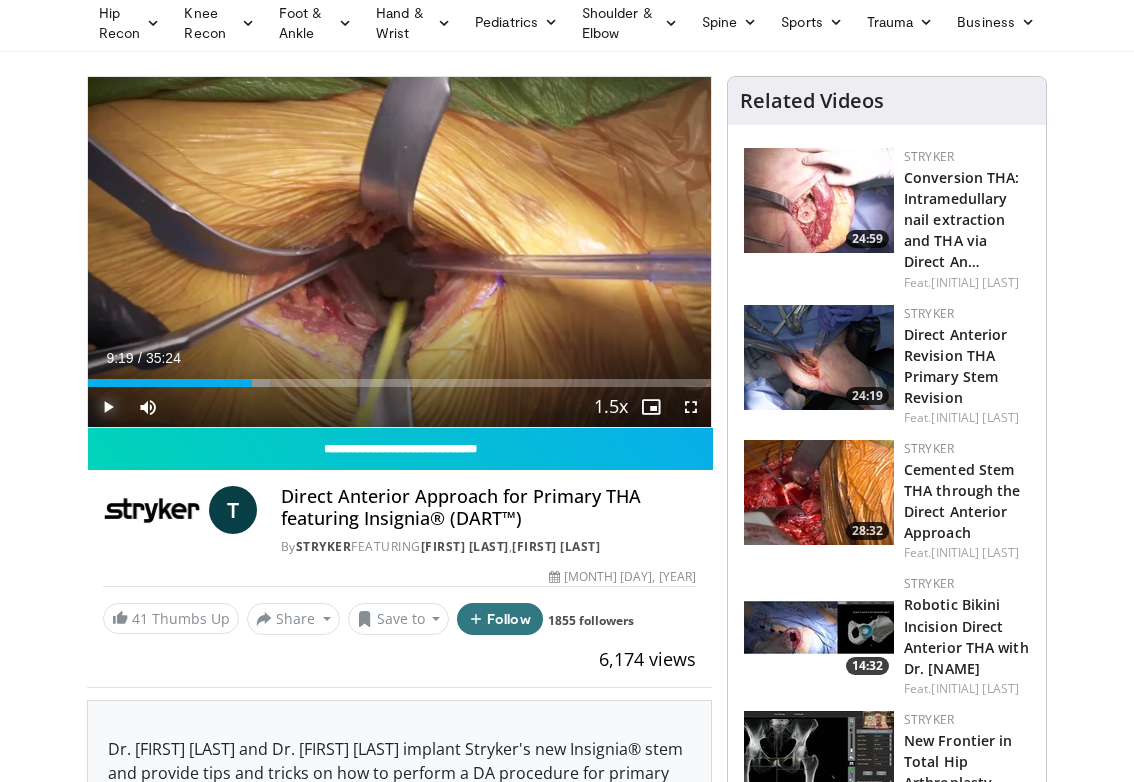 click at bounding box center [108, 407] 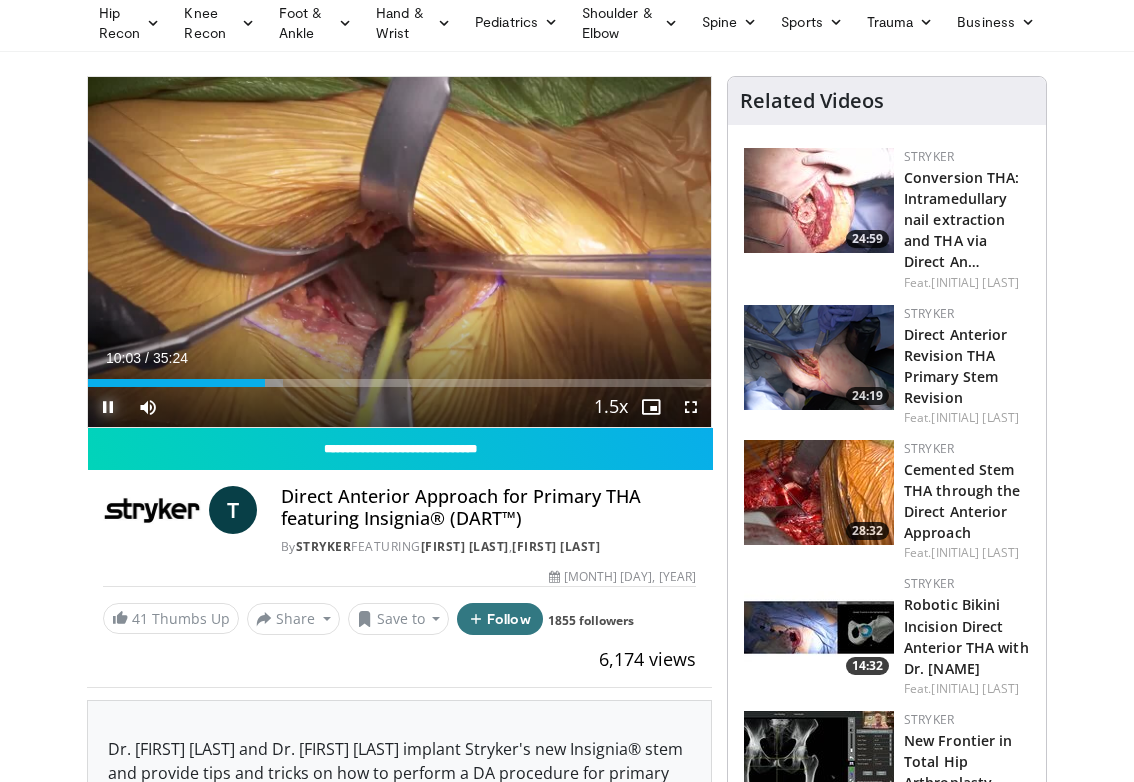 click at bounding box center (108, 407) 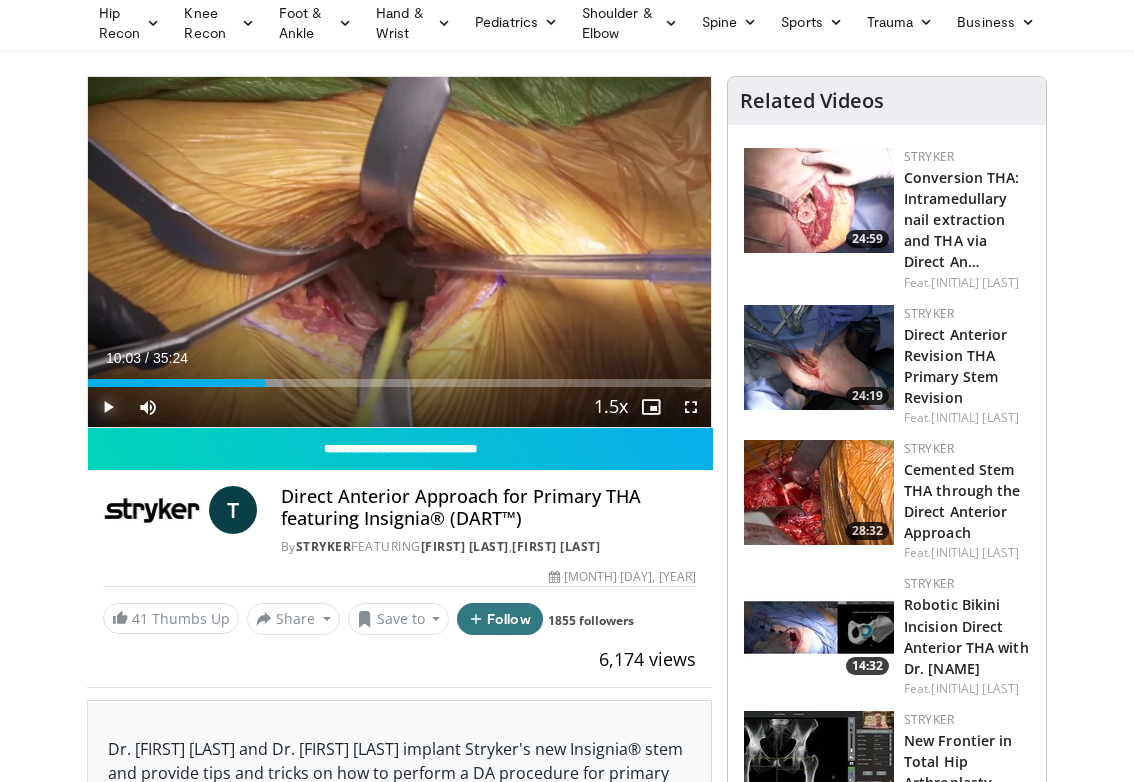 click at bounding box center (108, 407) 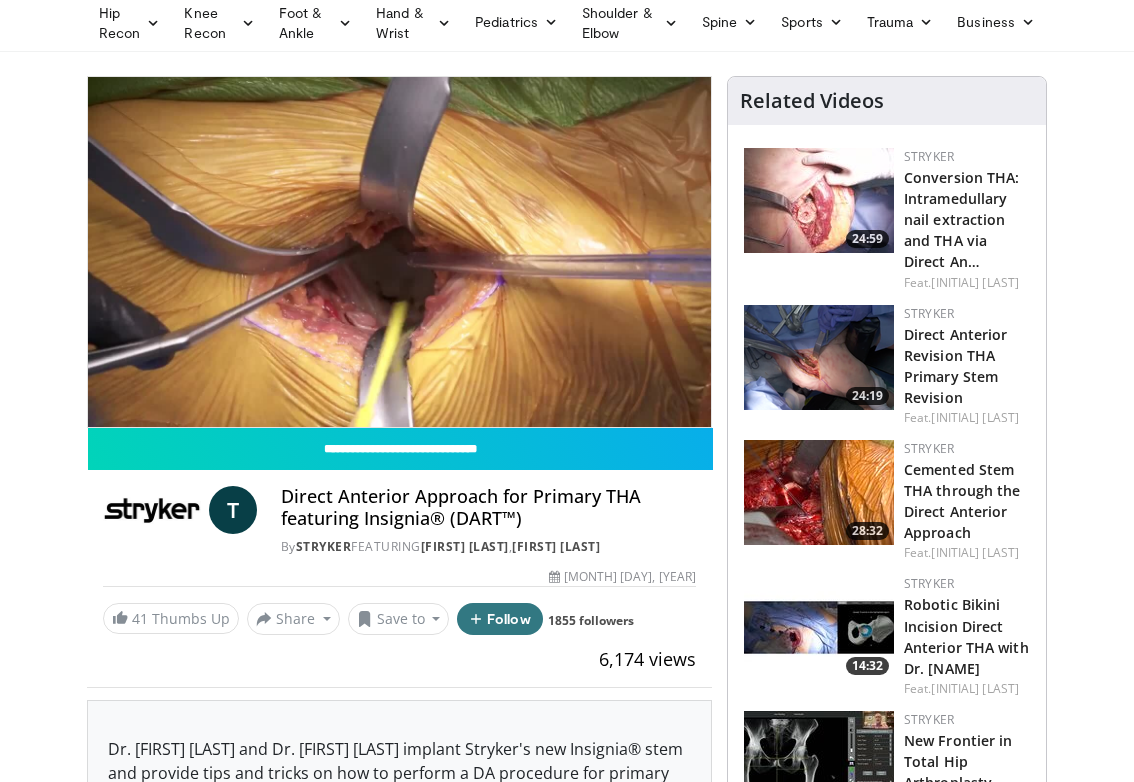 click on "10 seconds
Tap to unmute" at bounding box center [399, 252] 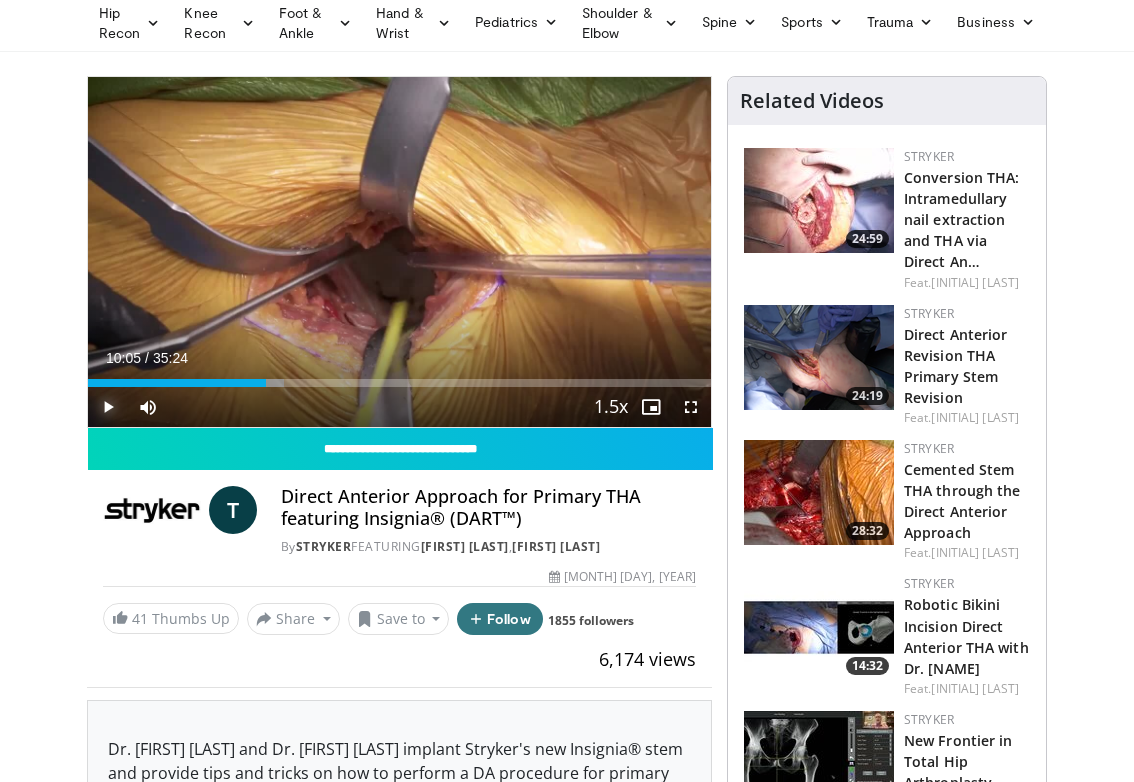 click at bounding box center [108, 407] 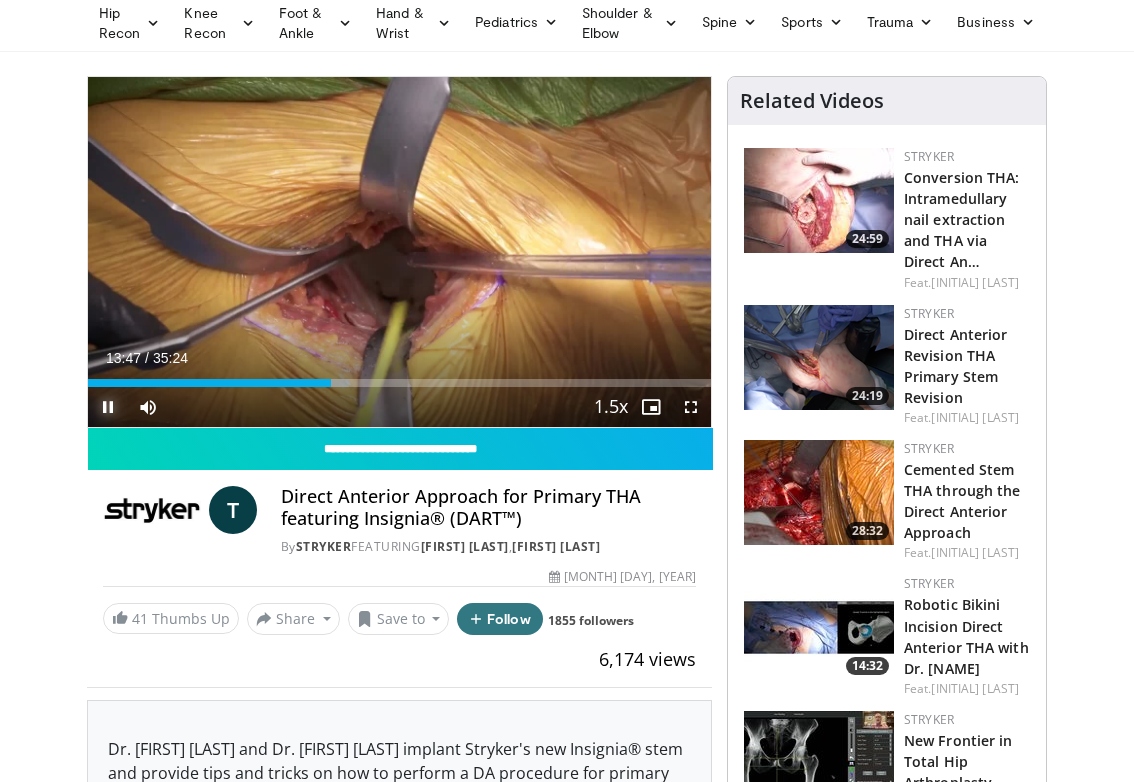 click at bounding box center (108, 407) 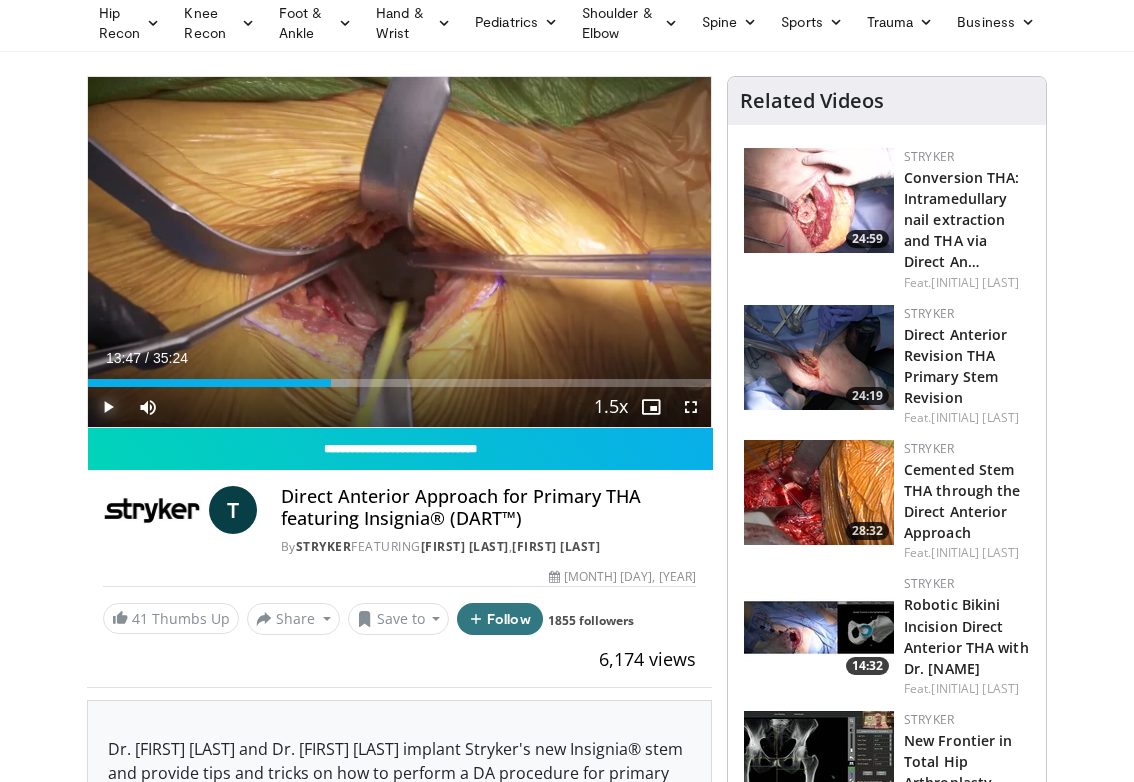 click at bounding box center [108, 407] 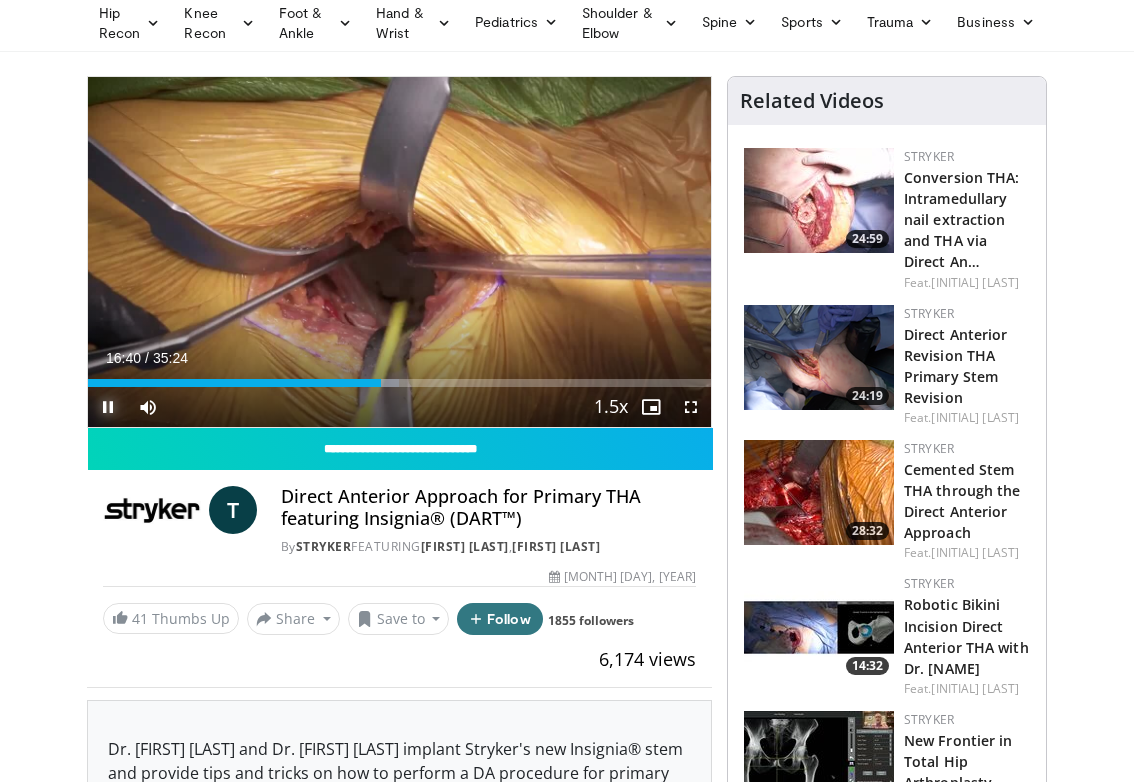 click at bounding box center [108, 407] 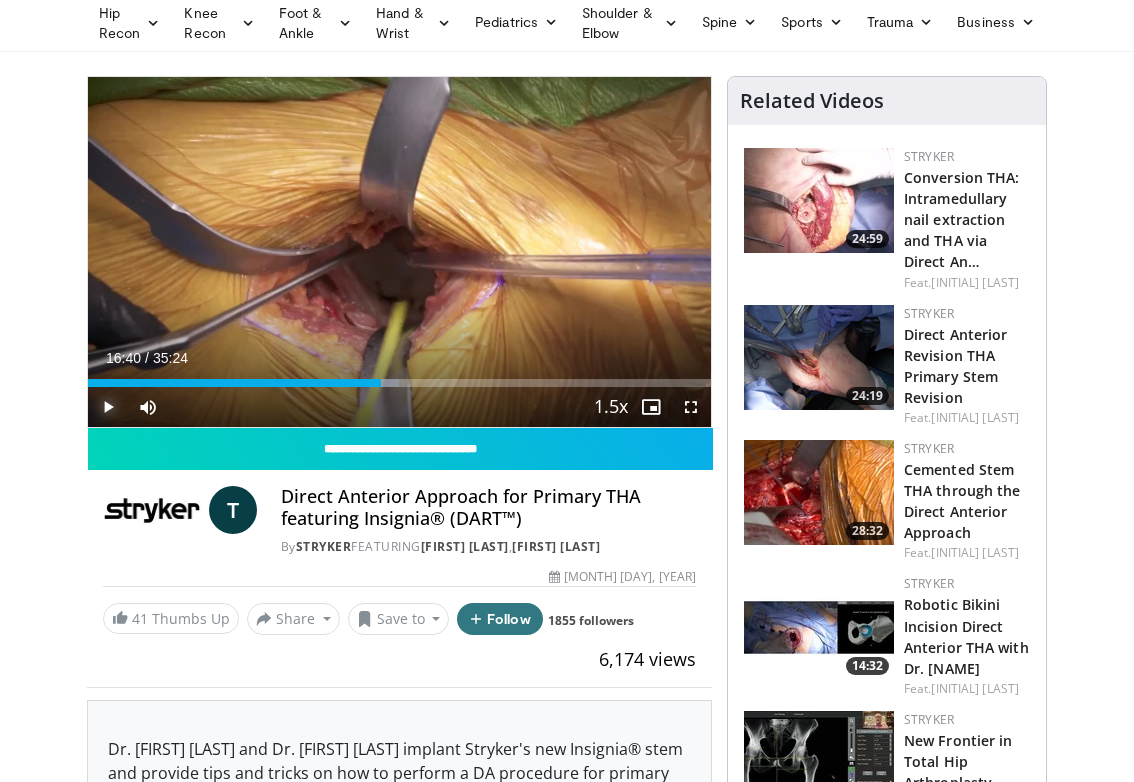 click at bounding box center [108, 407] 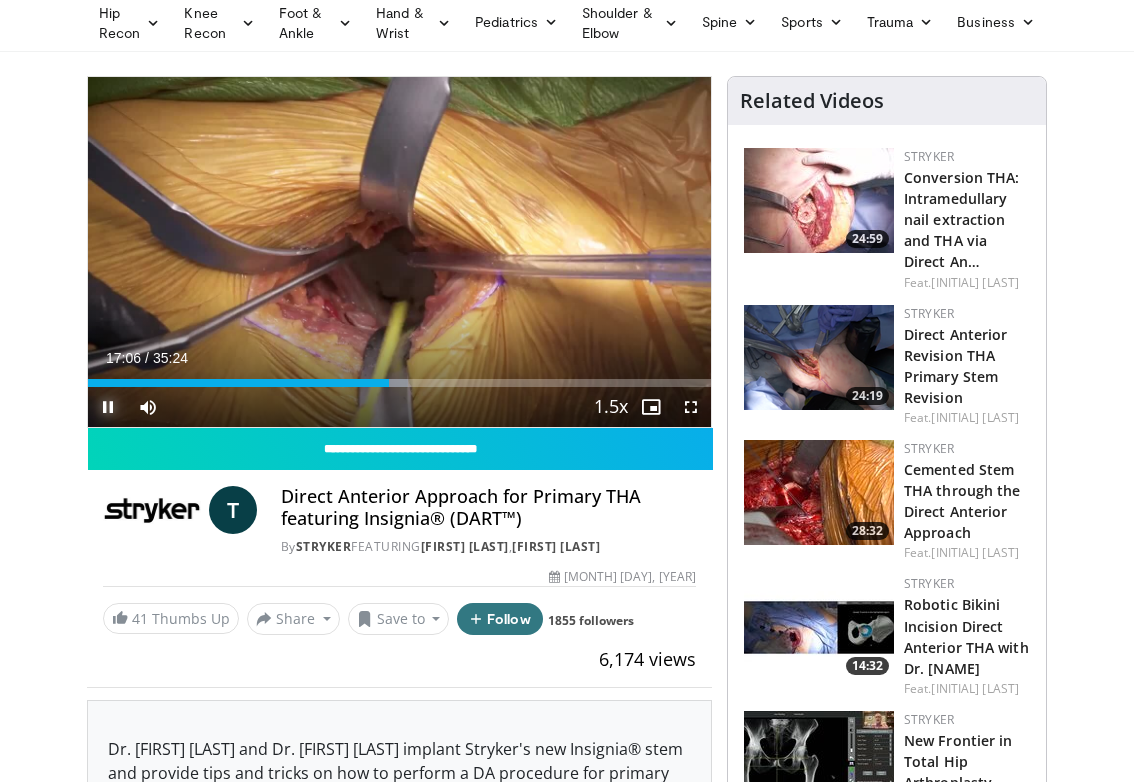 click at bounding box center (108, 407) 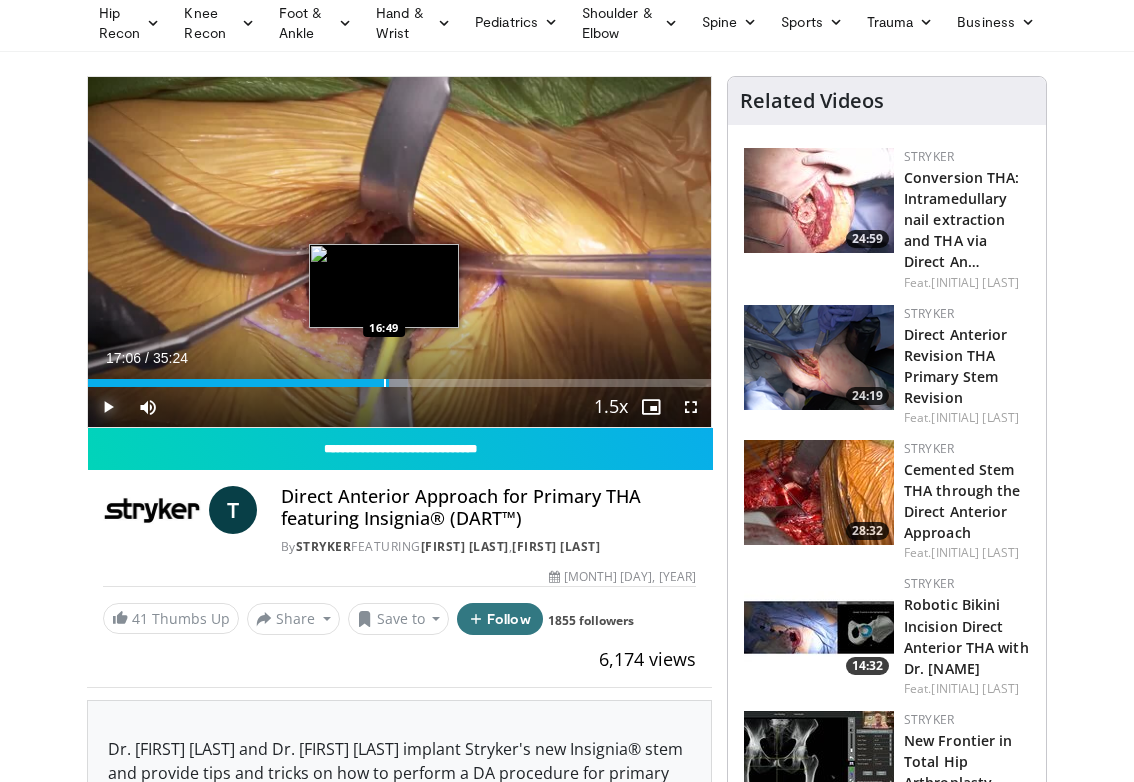 click at bounding box center [385, 383] 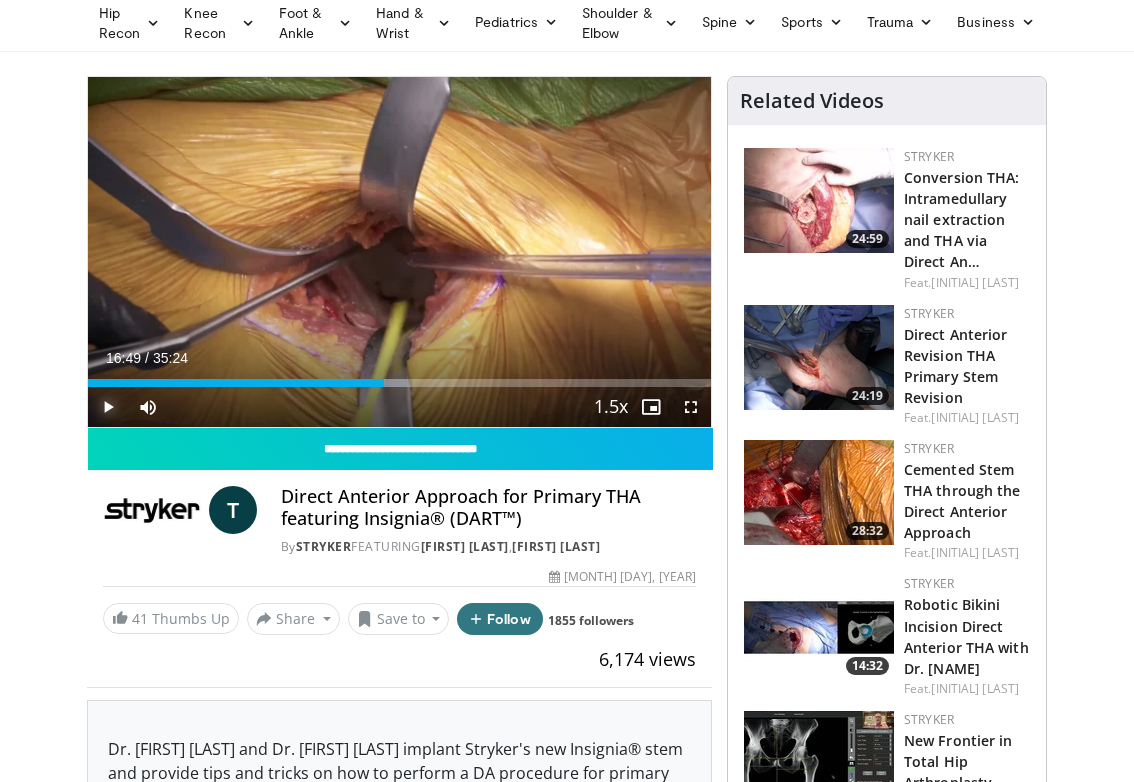 click at bounding box center [108, 407] 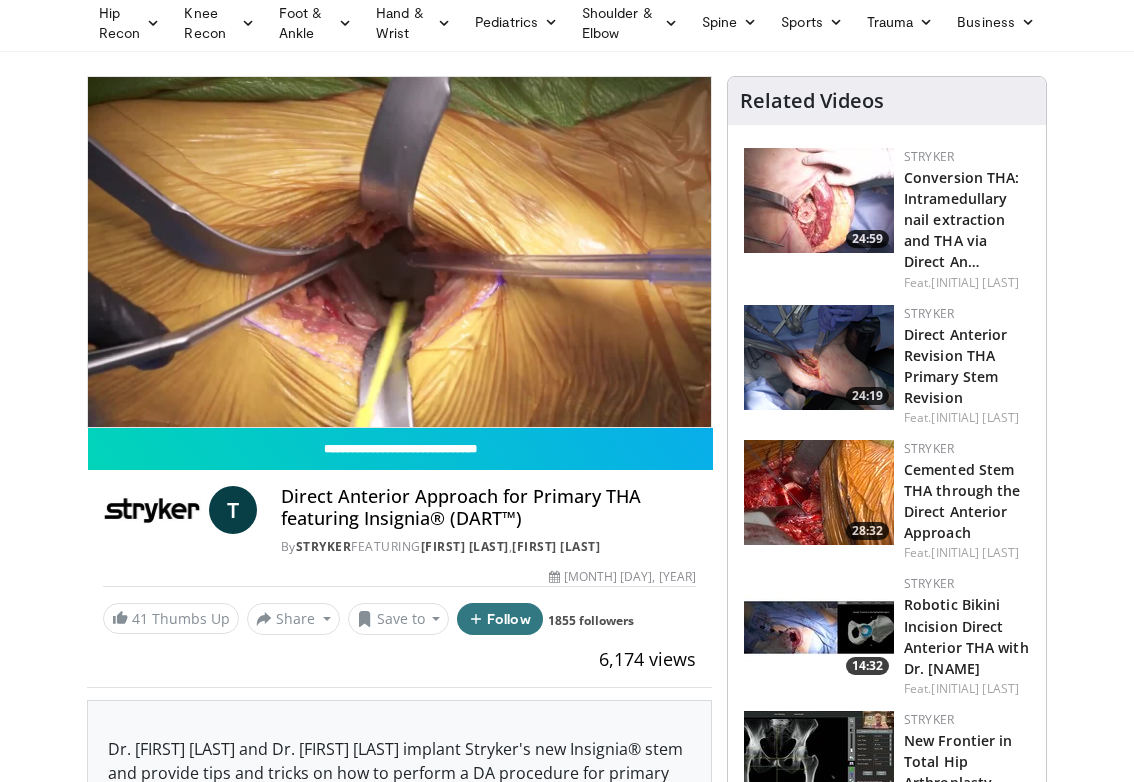 click on "10 seconds
Tap to unmute" at bounding box center [399, 252] 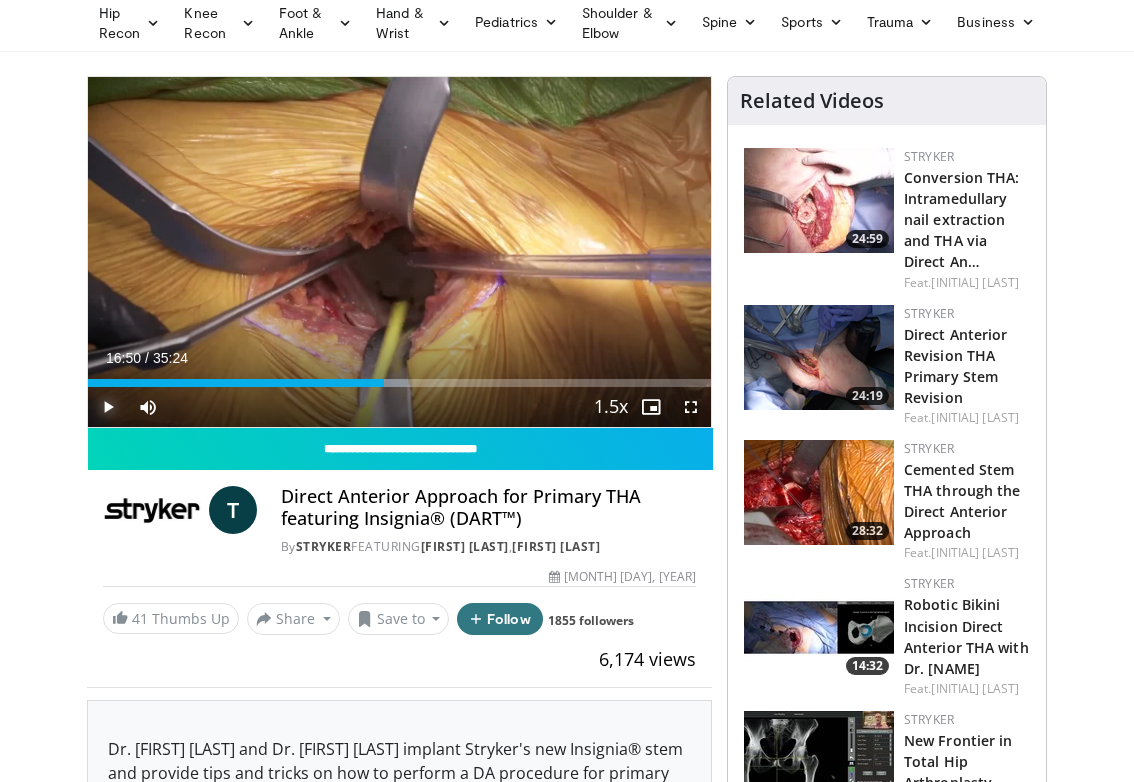 click at bounding box center [108, 407] 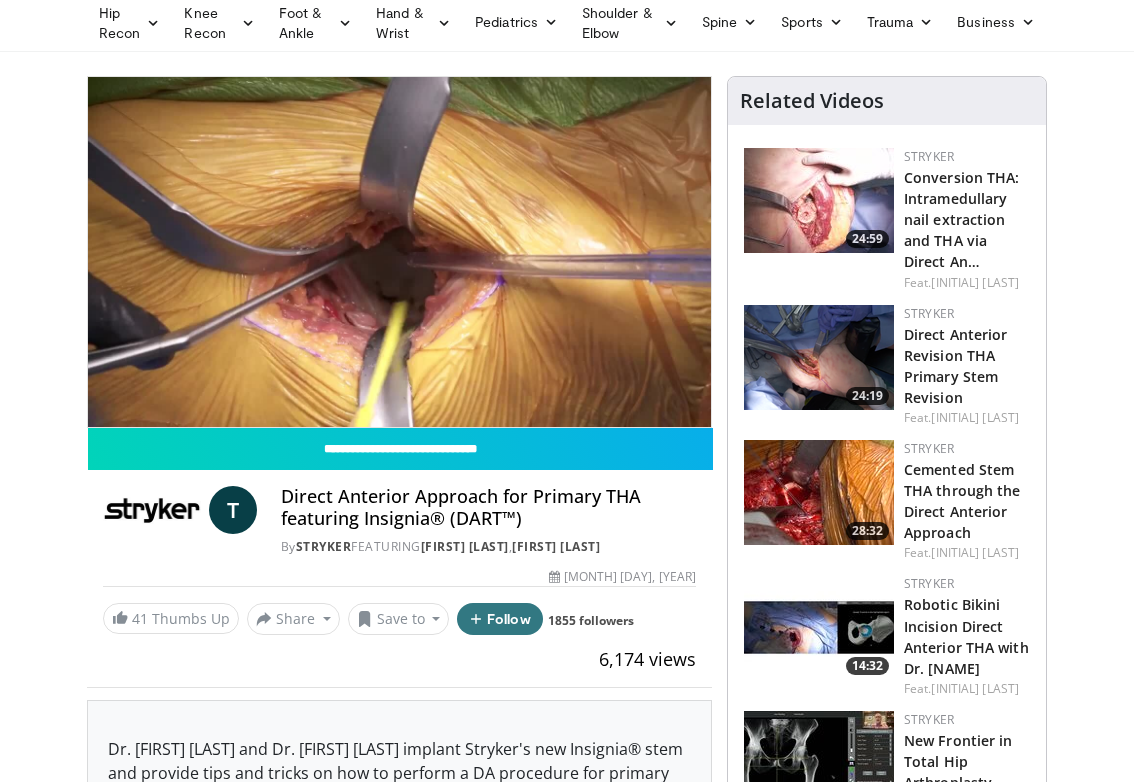 click on "10 seconds
Tap to unmute" at bounding box center [399, 252] 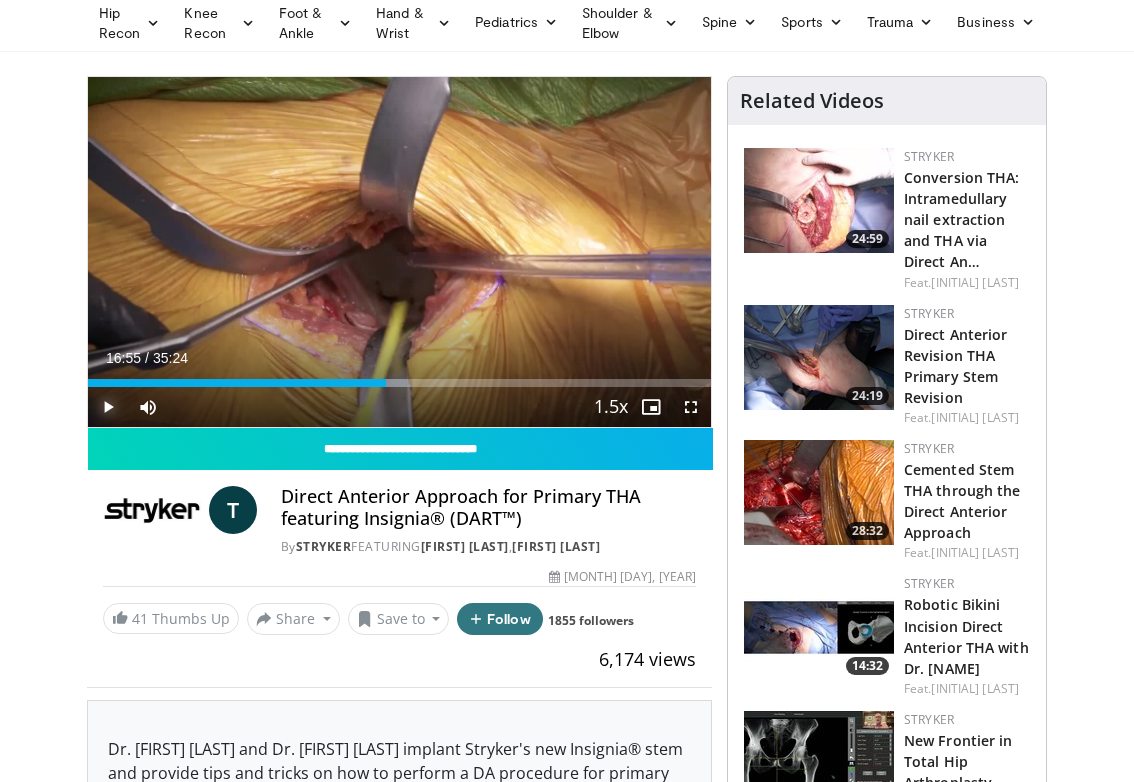 click at bounding box center [108, 407] 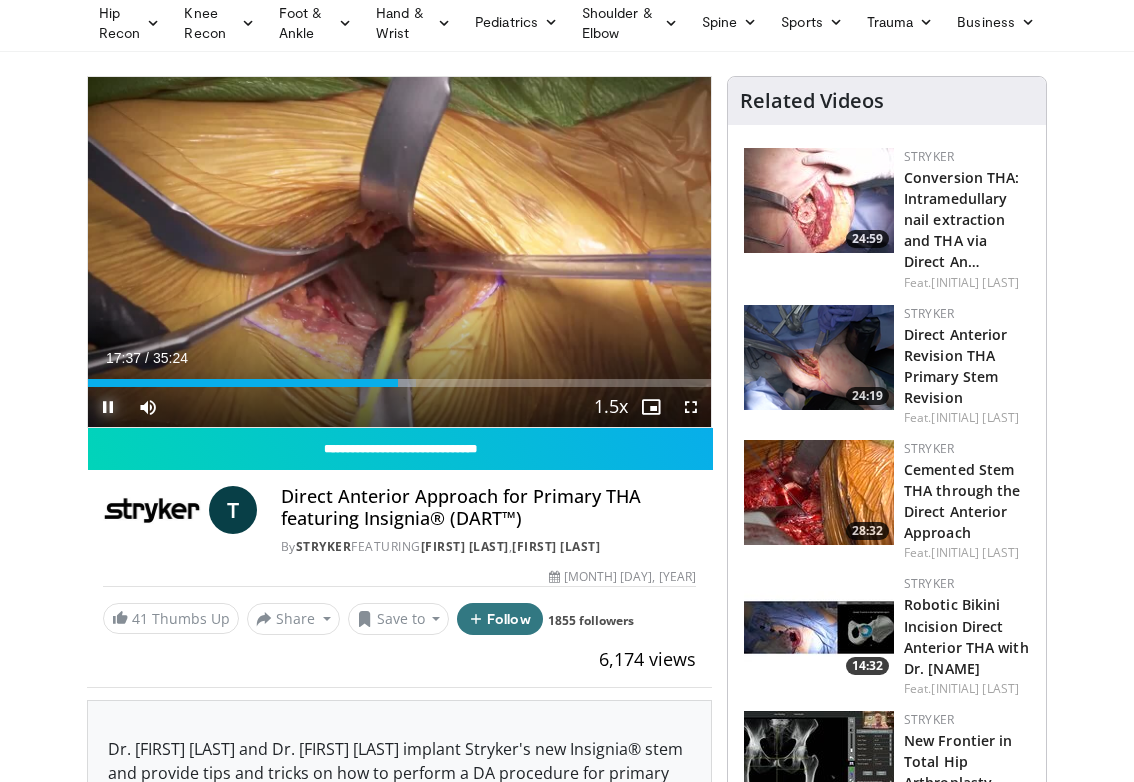 click at bounding box center (108, 407) 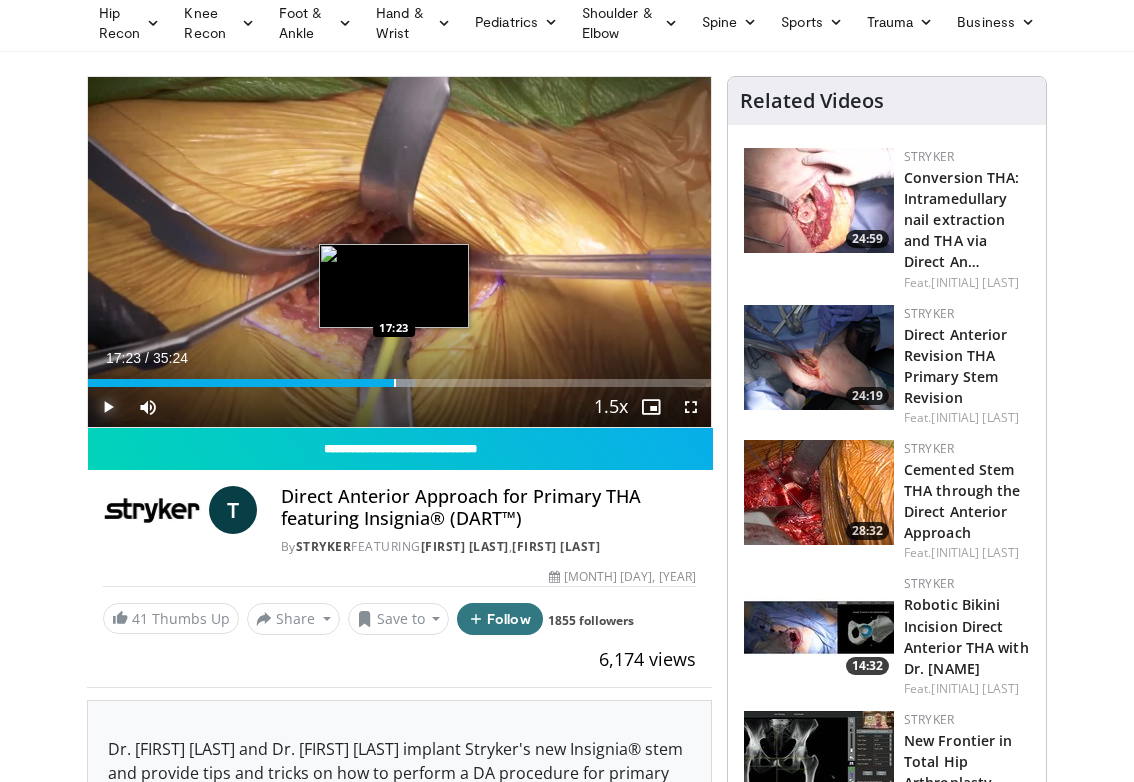 click at bounding box center (395, 383) 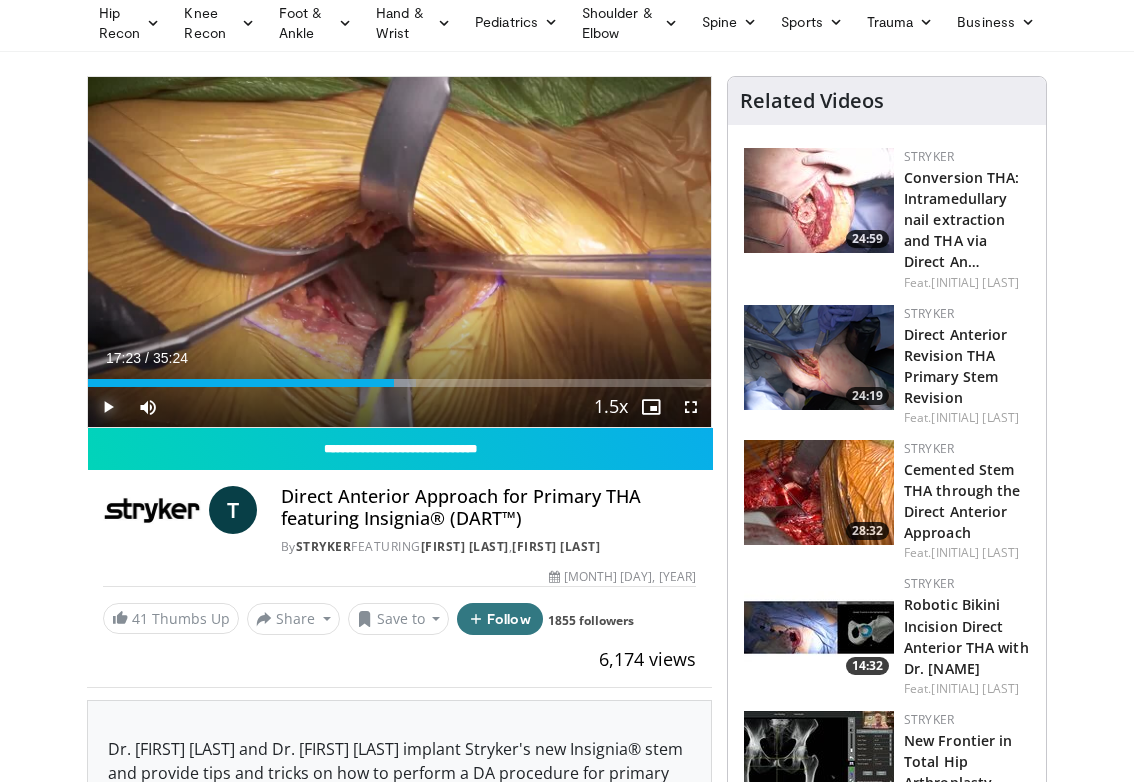 click at bounding box center (108, 407) 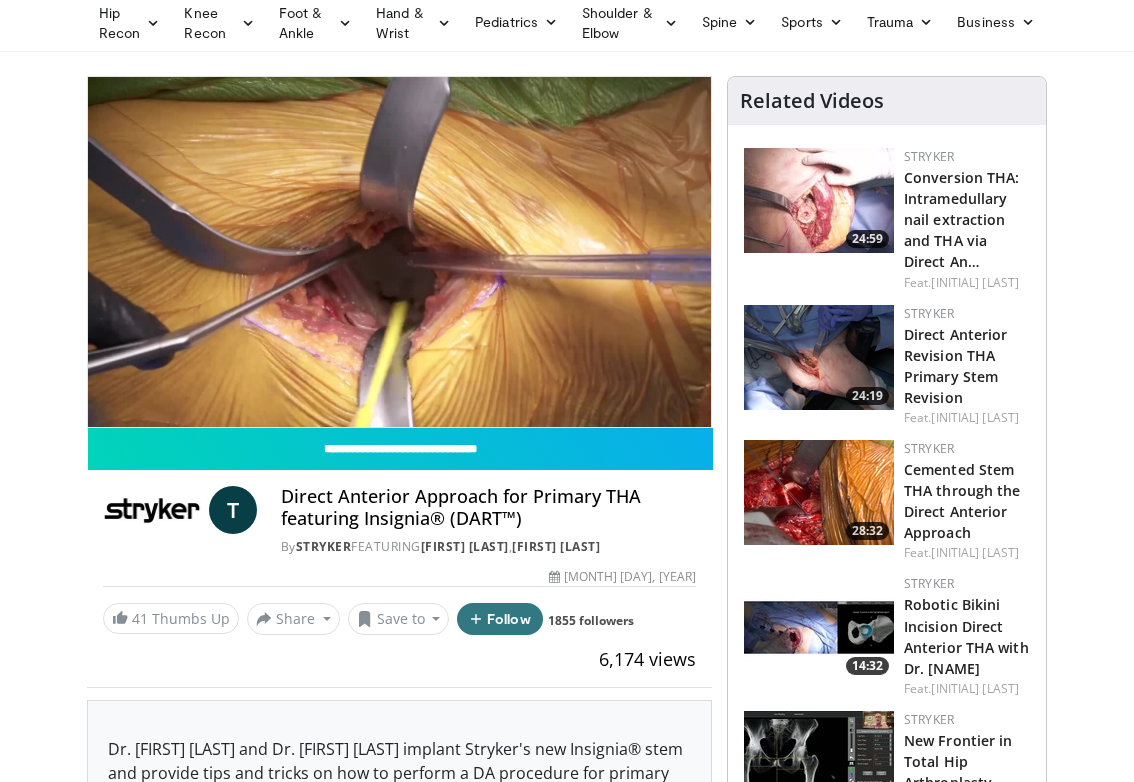 click on "10 seconds
Tap to unmute" at bounding box center (399, 252) 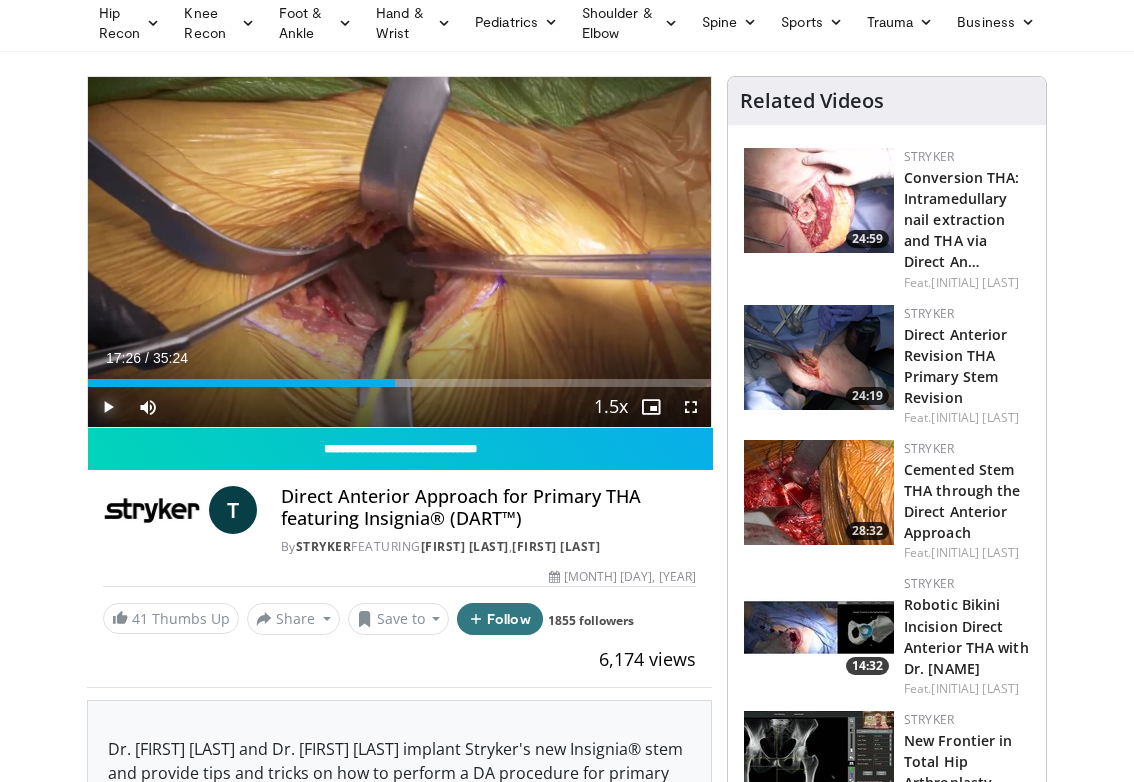 click at bounding box center (108, 407) 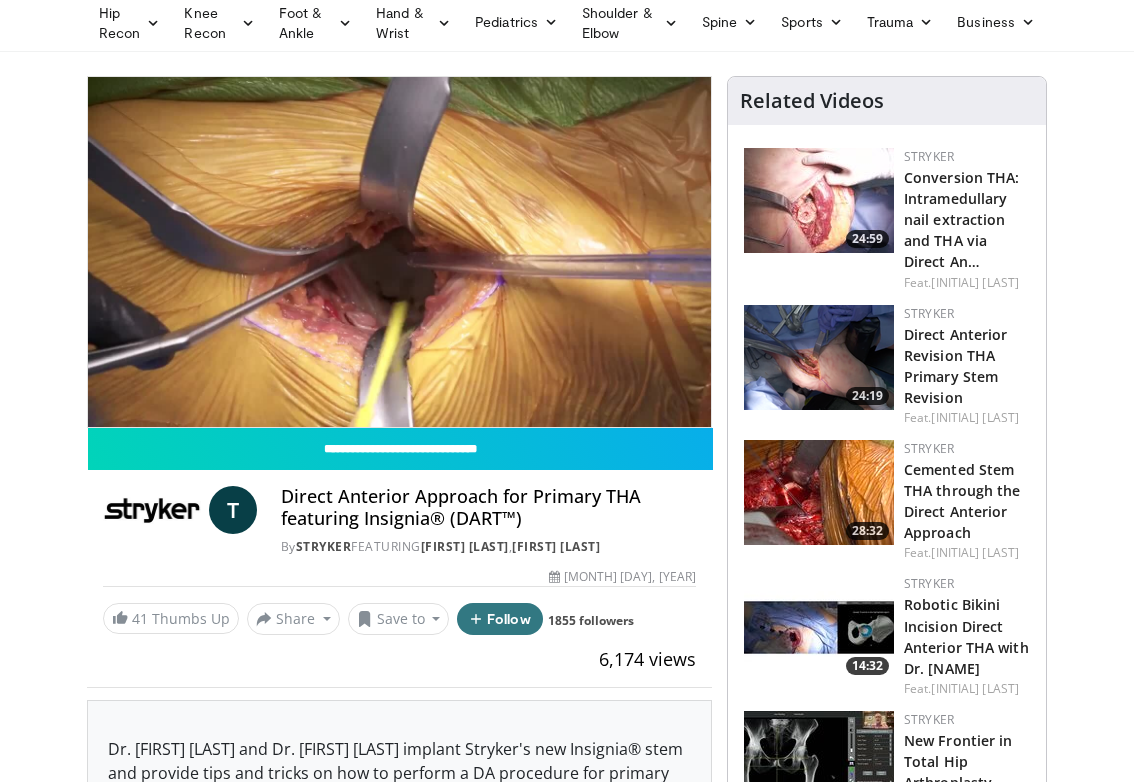 click on "10 seconds
Tap to unmute" at bounding box center (399, 252) 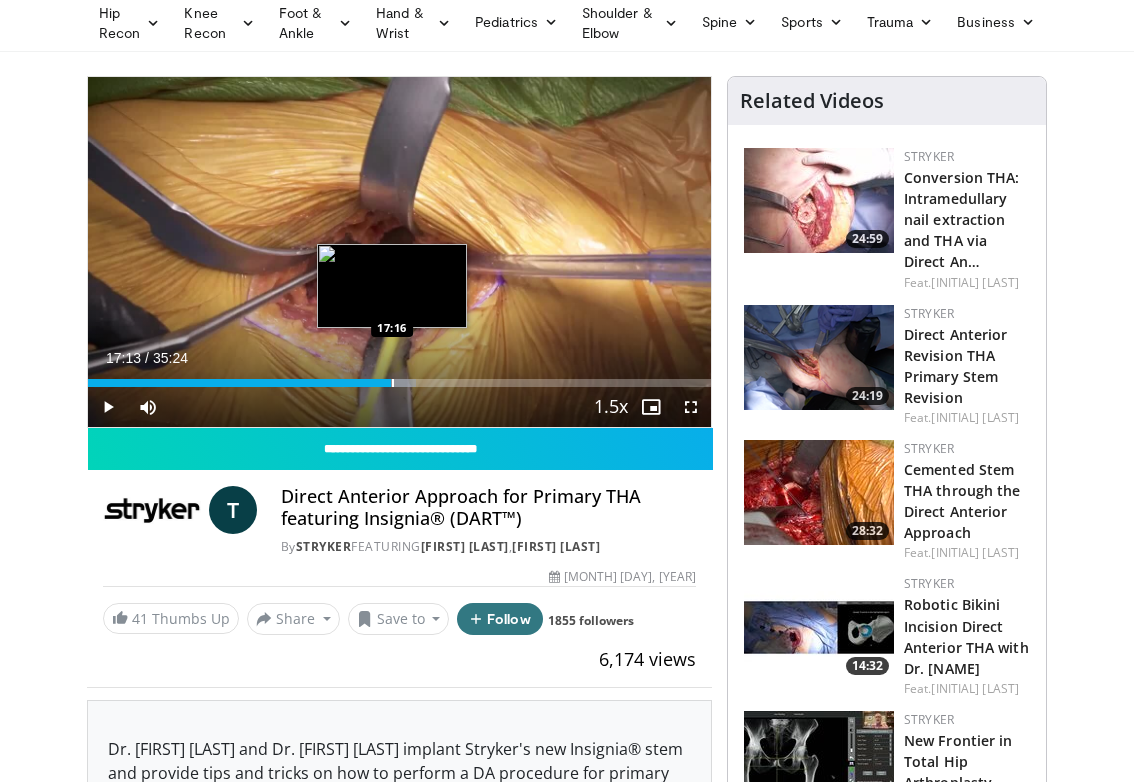 click on "Loaded :  52.71% 17:13 17:16" at bounding box center [399, 383] 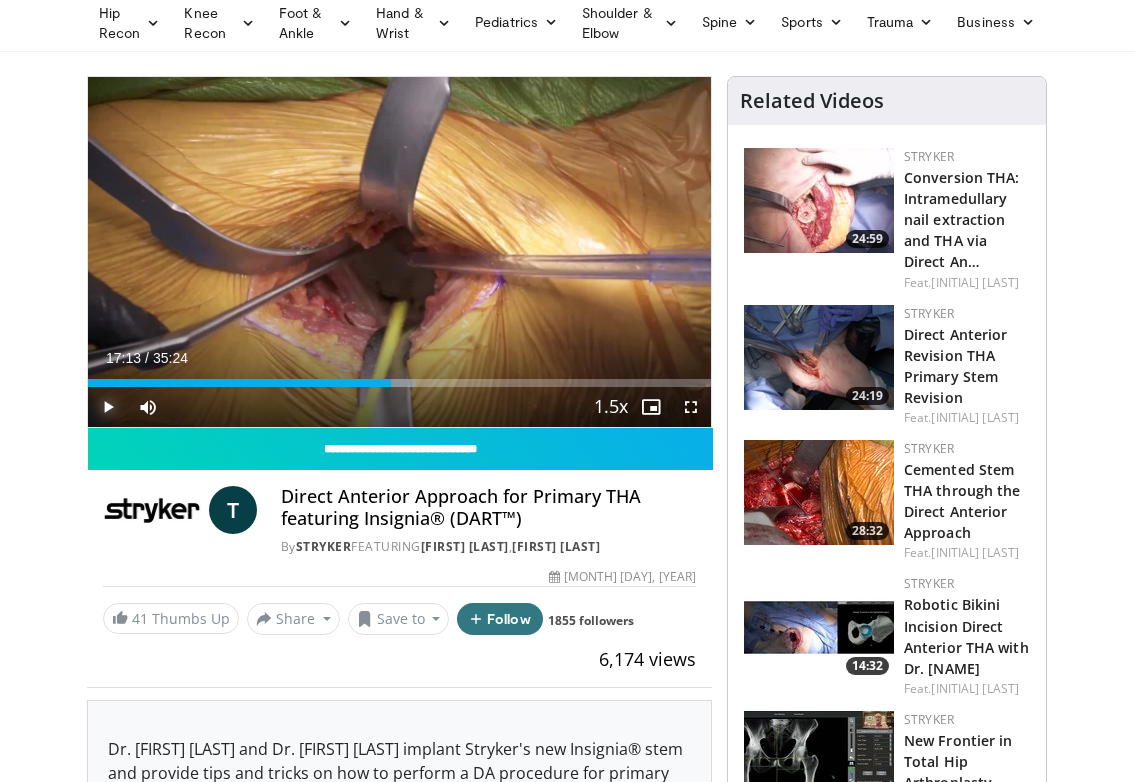 click at bounding box center (108, 407) 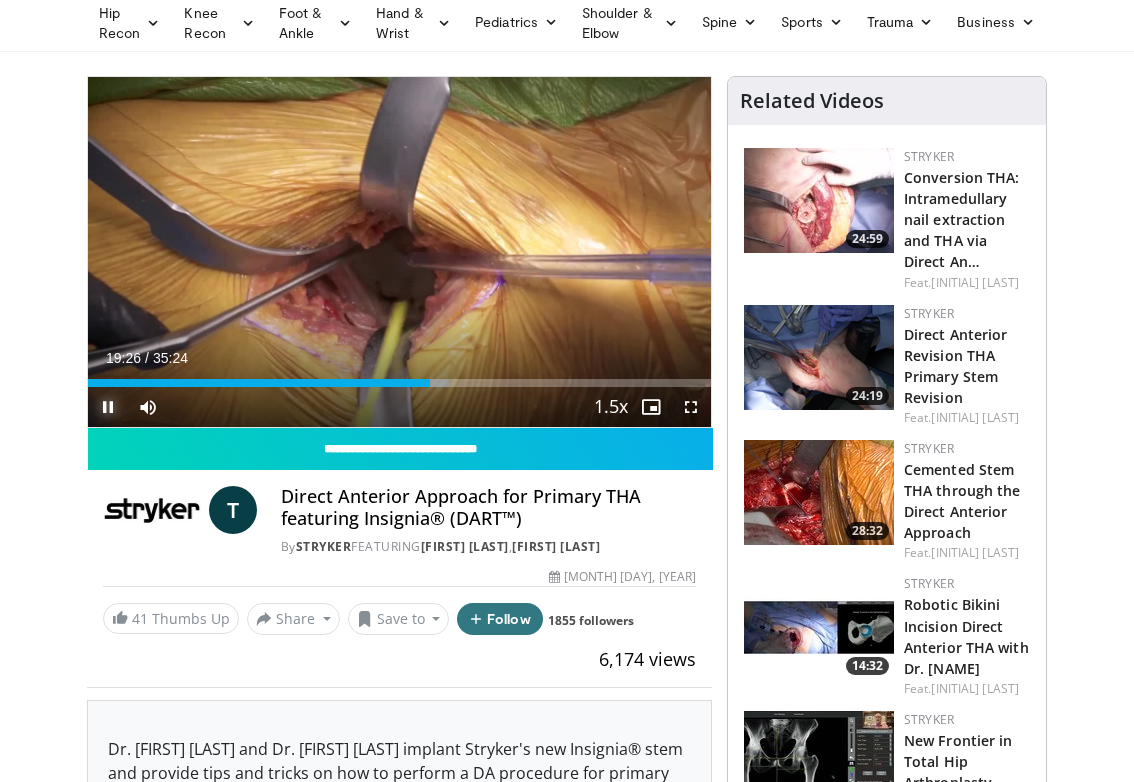 click at bounding box center [108, 407] 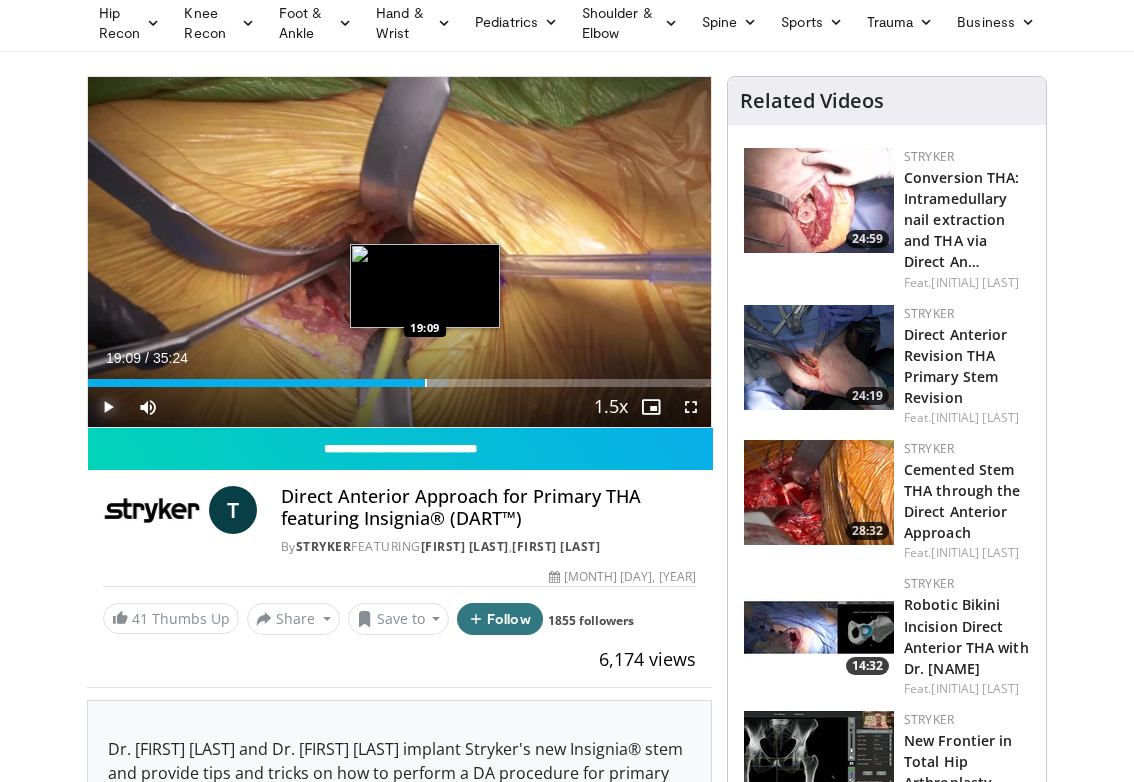 click at bounding box center [426, 383] 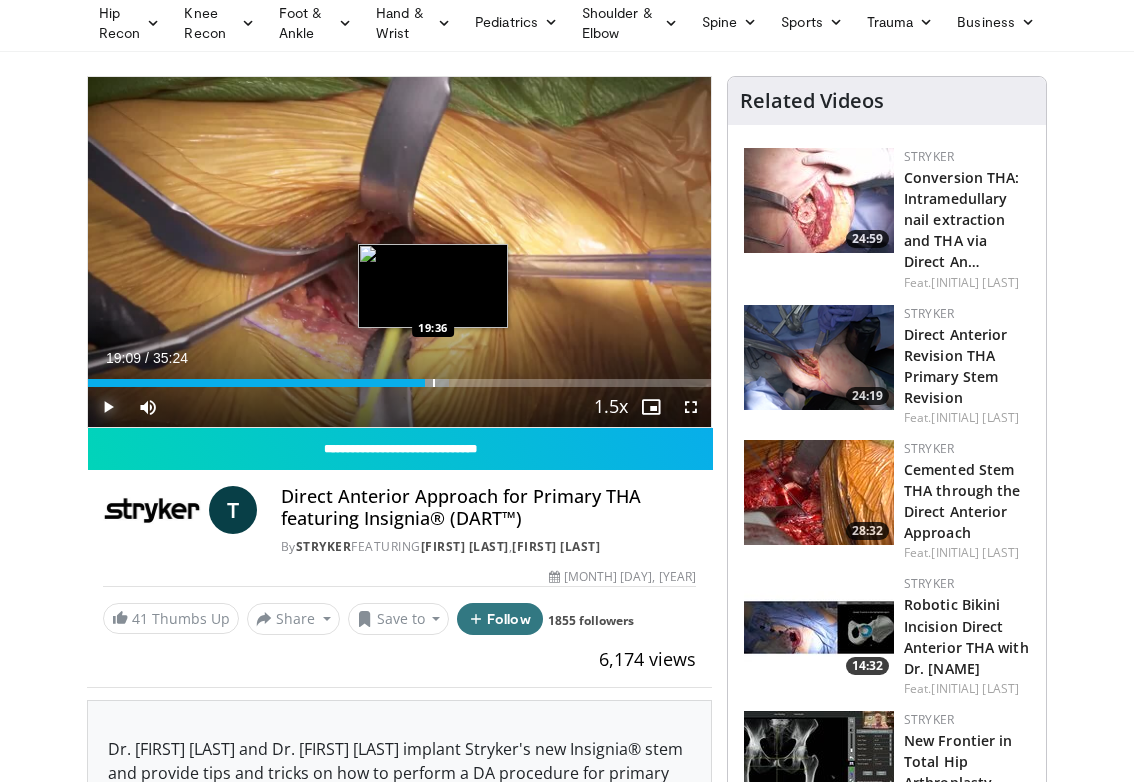 click at bounding box center (434, 383) 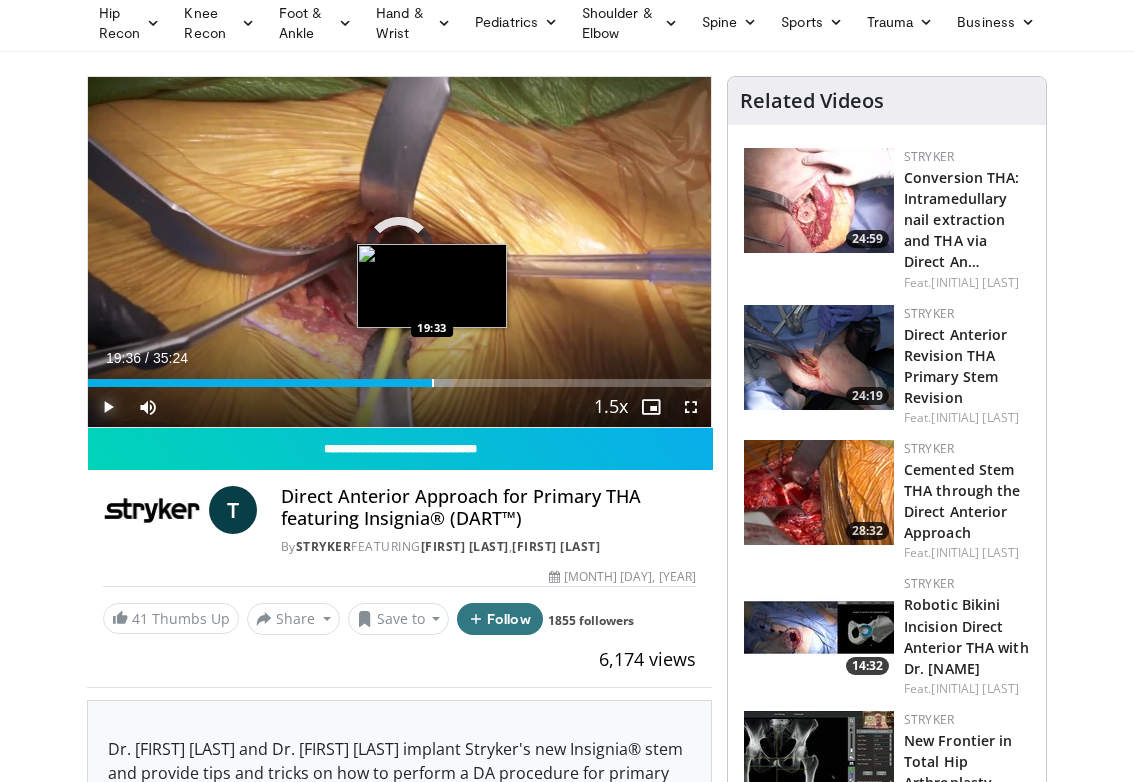 click at bounding box center (433, 383) 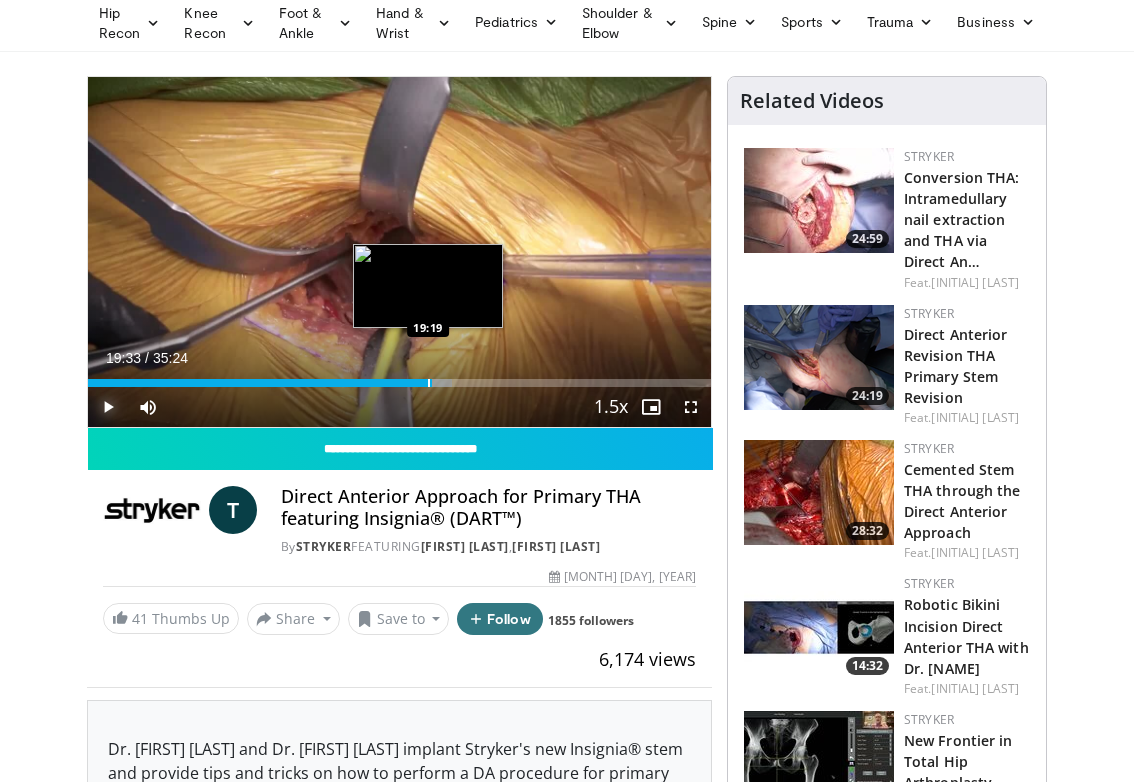 click at bounding box center [429, 383] 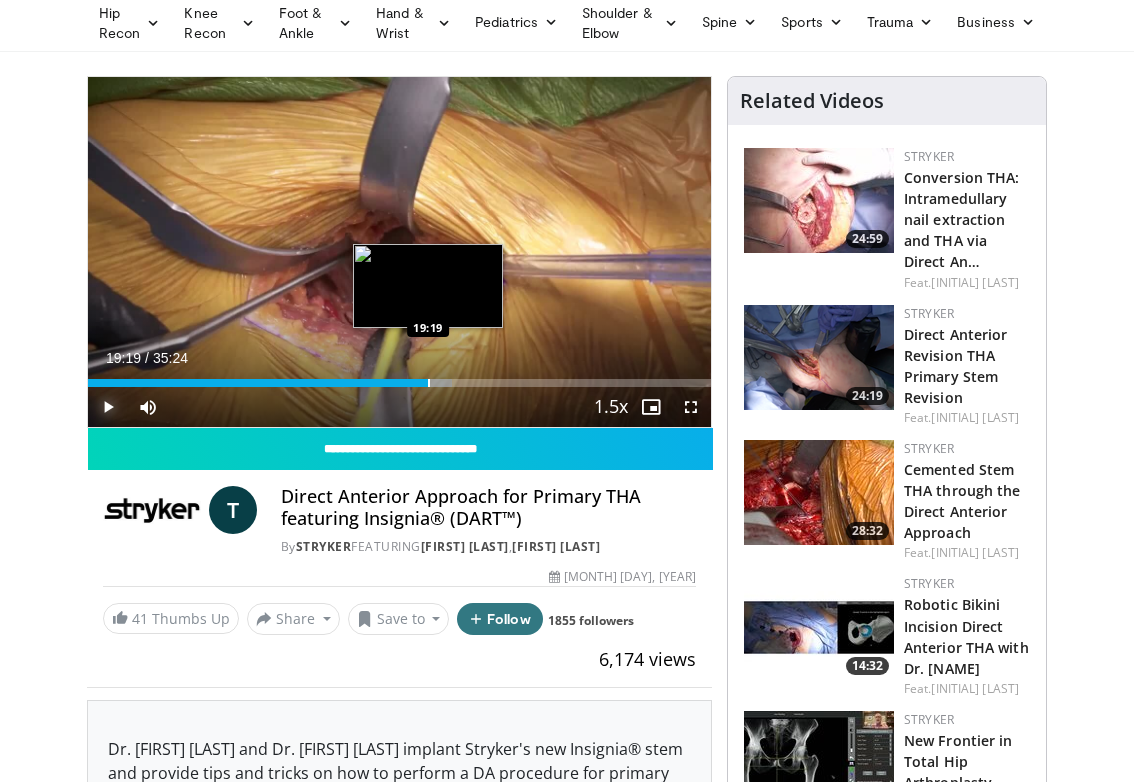 click at bounding box center [429, 383] 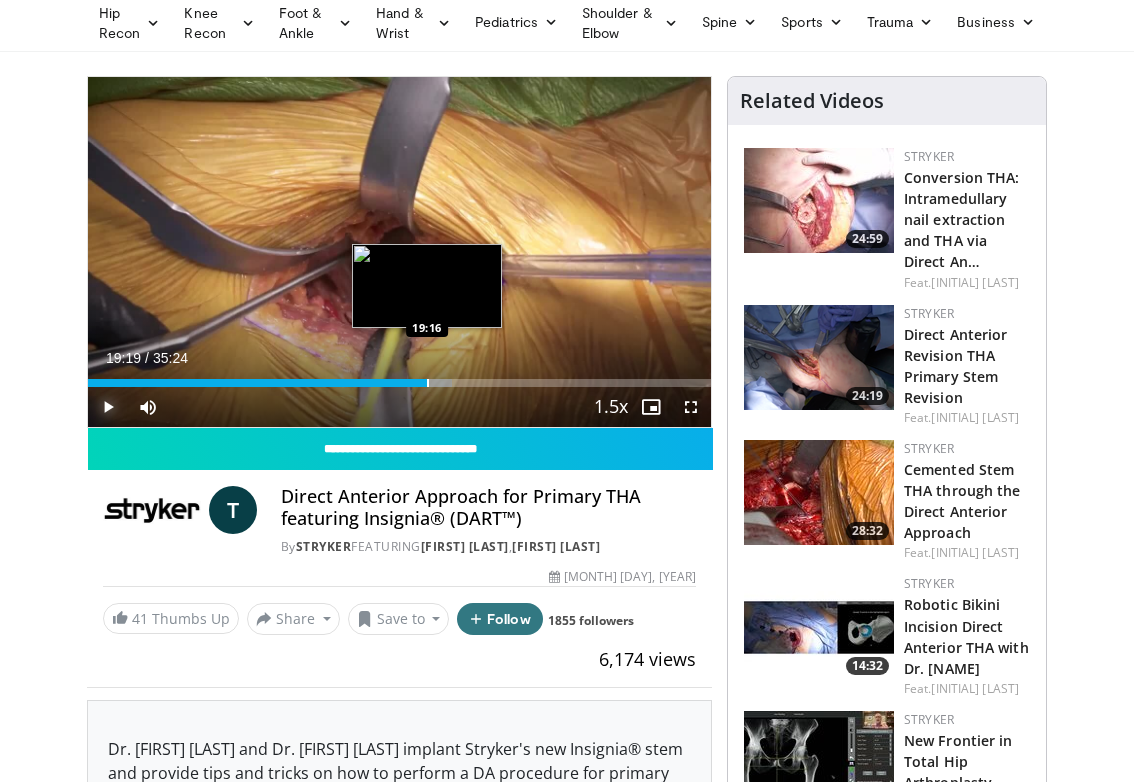 click at bounding box center (428, 383) 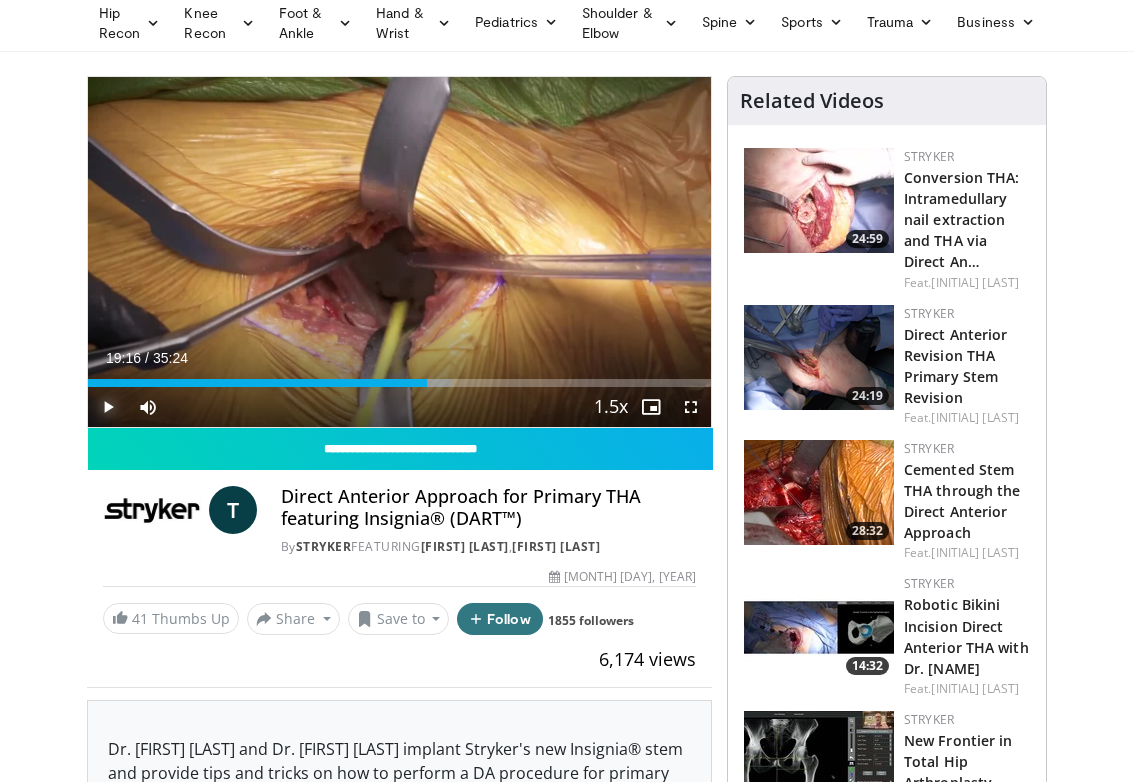 click at bounding box center [108, 407] 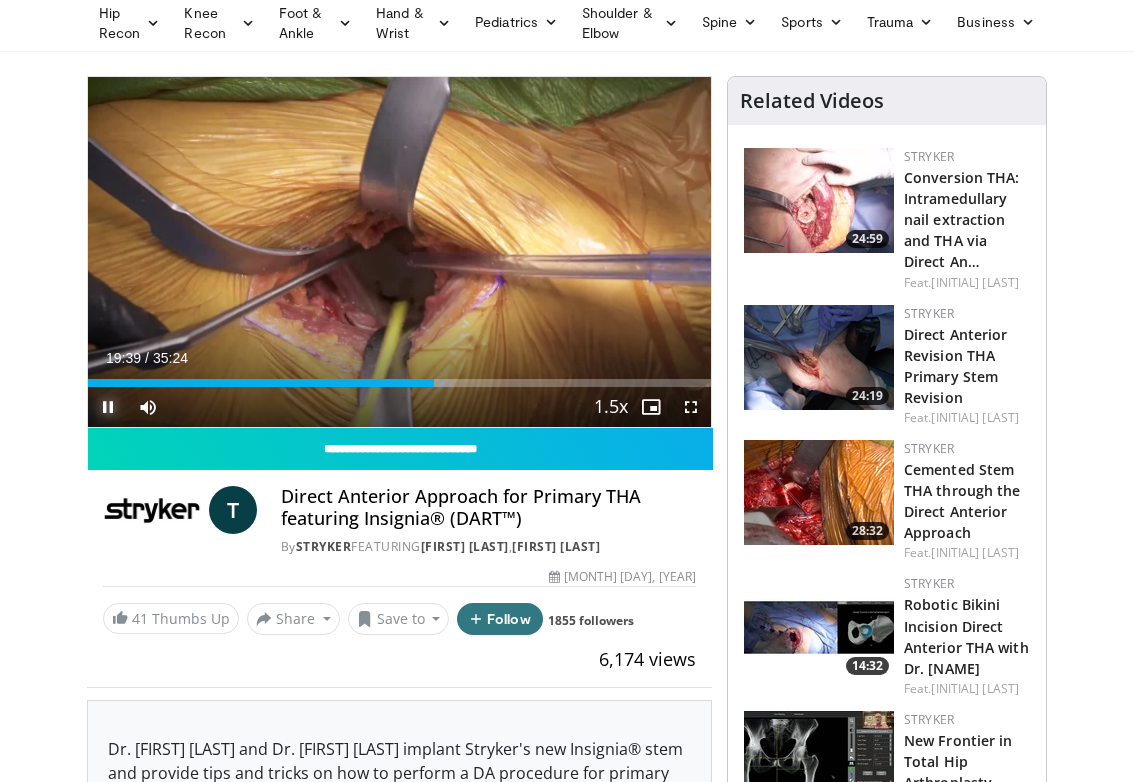 click at bounding box center [108, 407] 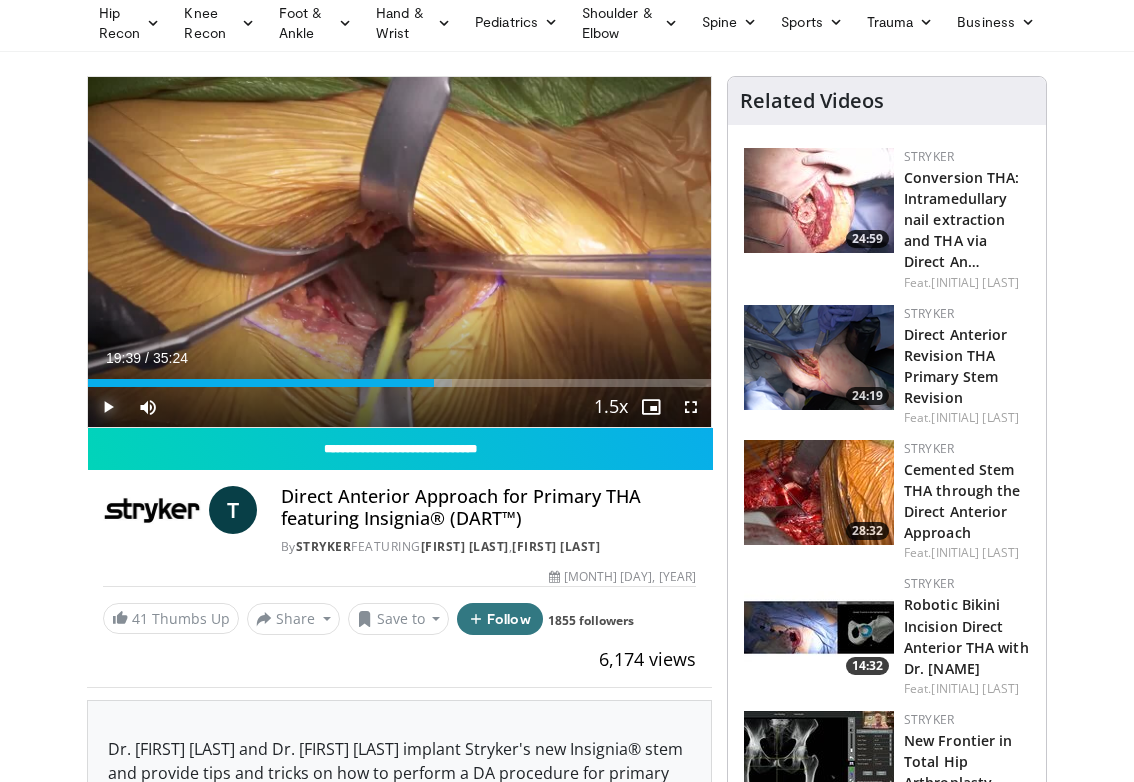 click at bounding box center (108, 407) 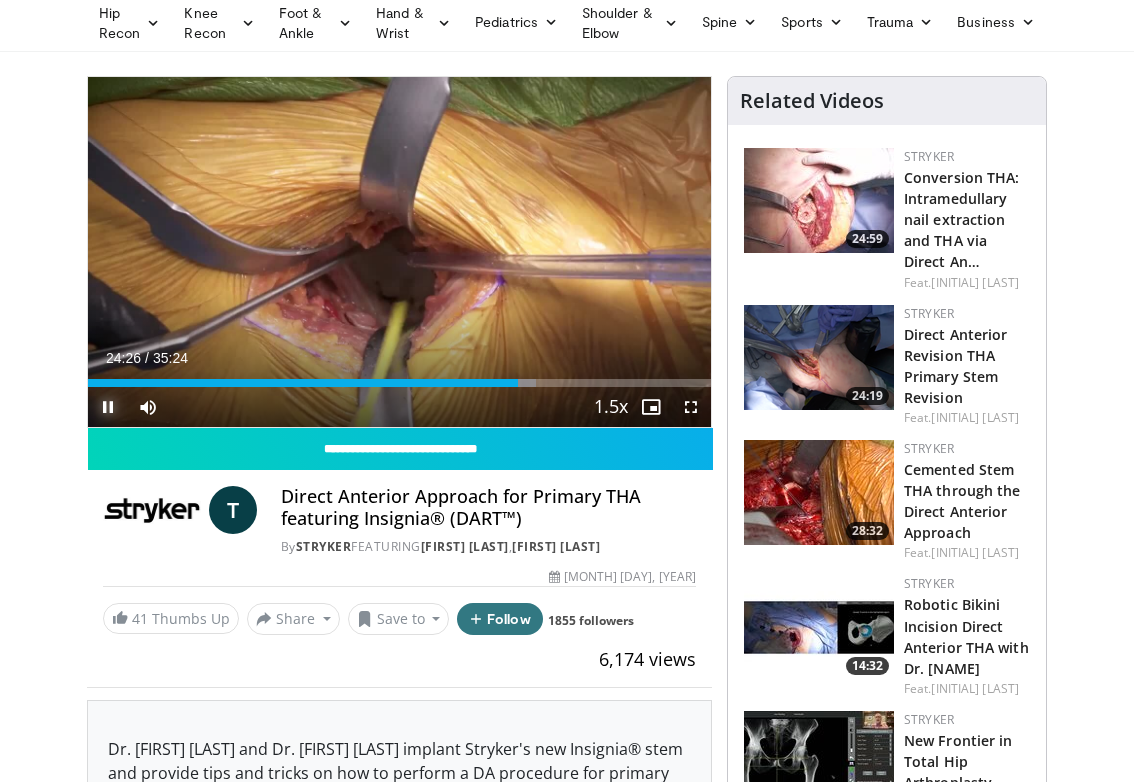 scroll, scrollTop: 83, scrollLeft: 0, axis: vertical 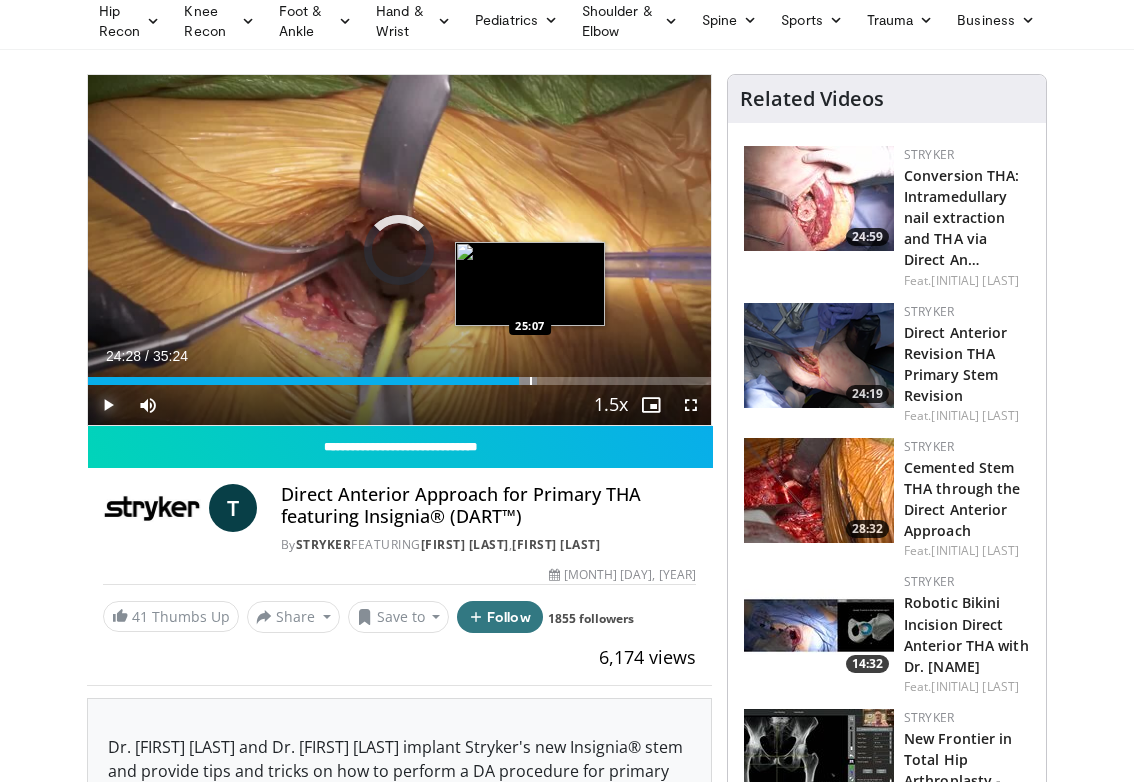 click at bounding box center (531, 381) 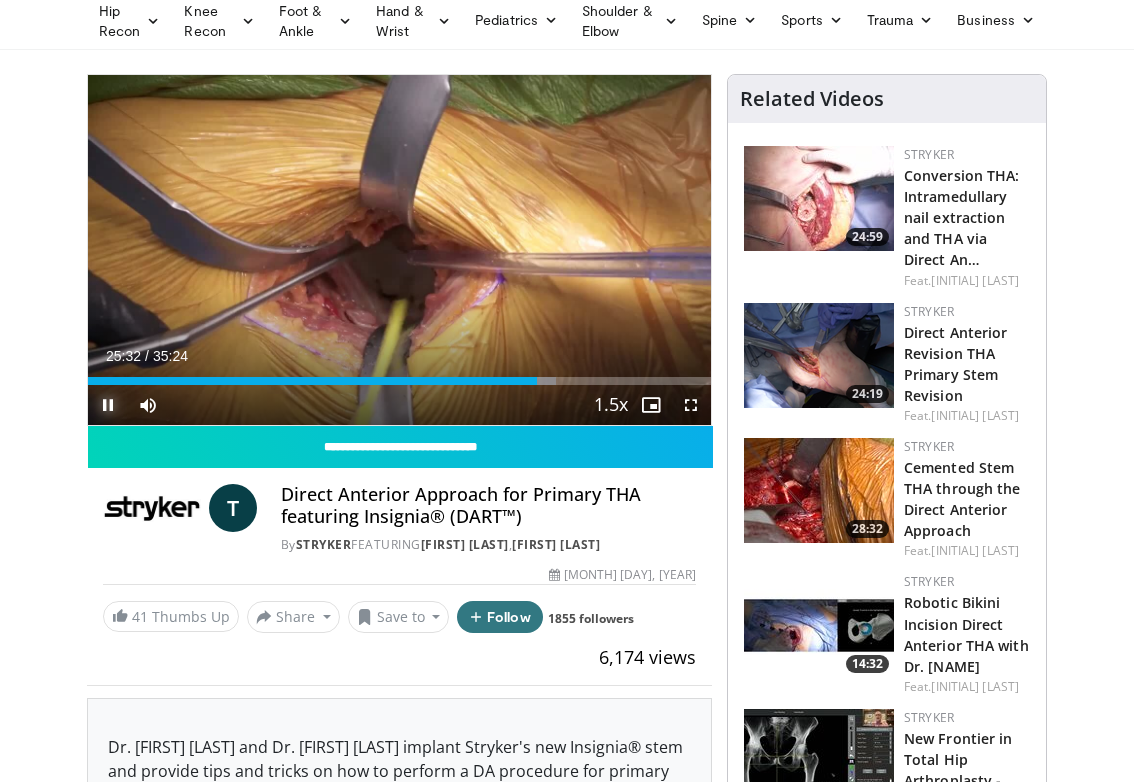click at bounding box center (108, 405) 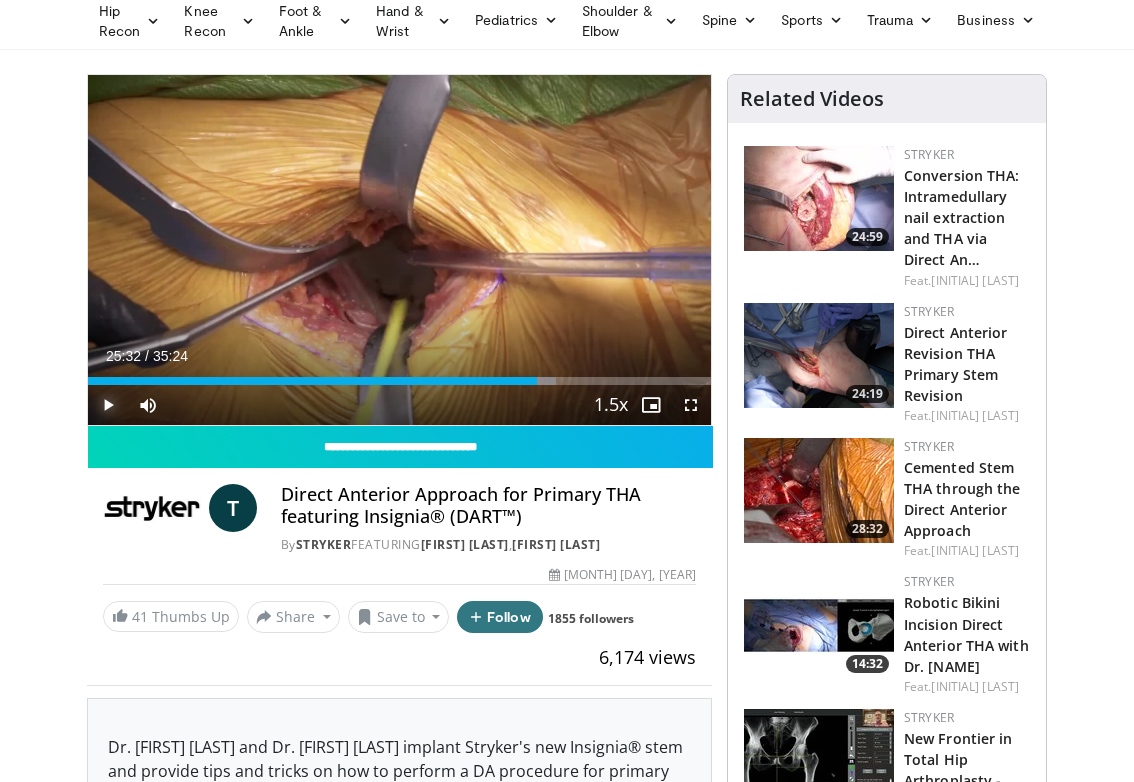 click at bounding box center (108, 405) 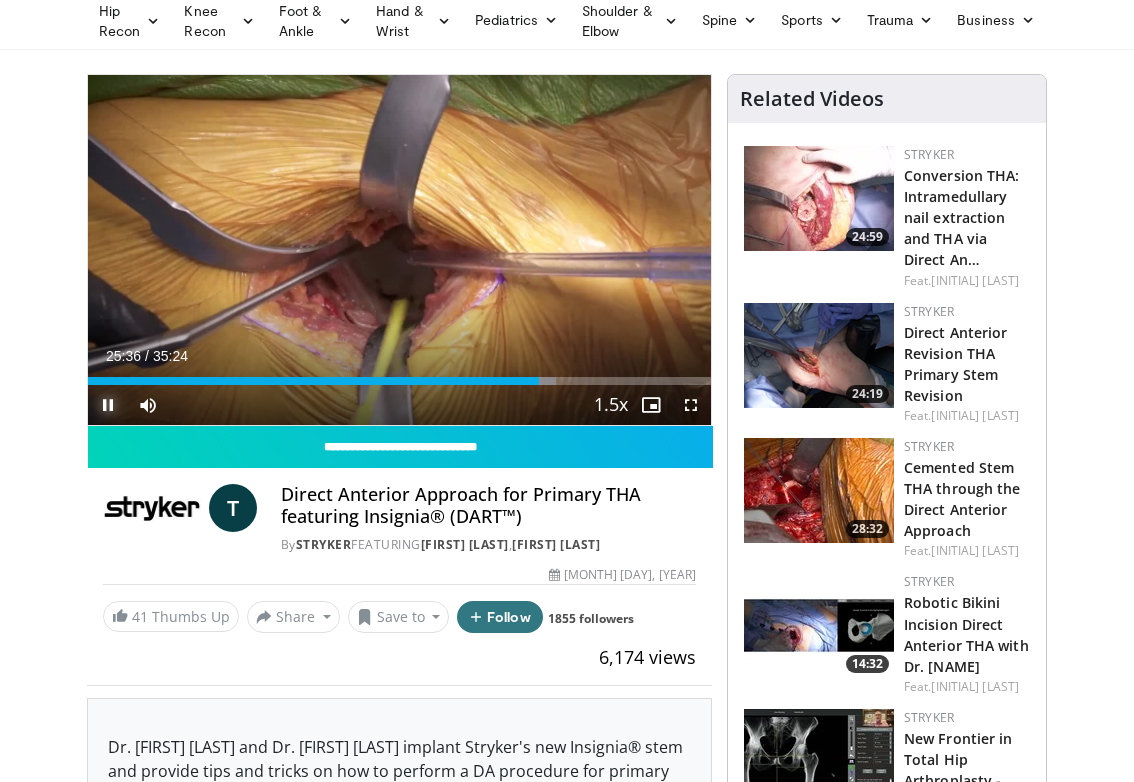 click at bounding box center (108, 405) 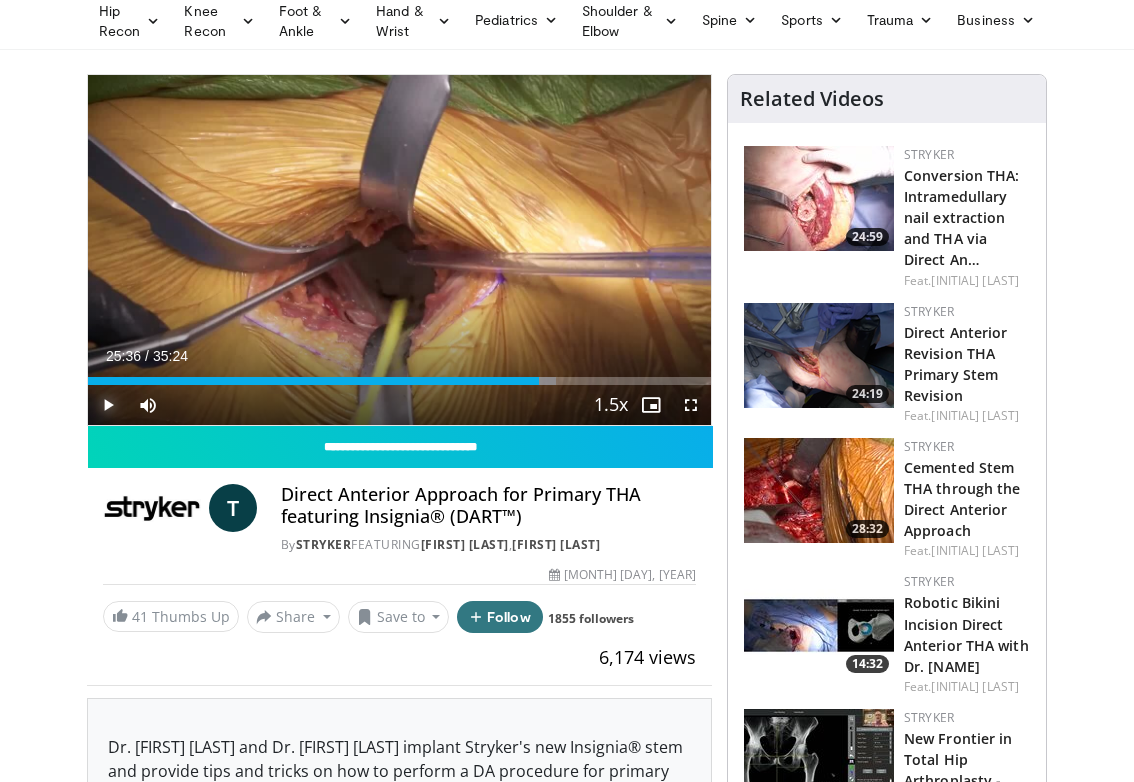 click at bounding box center [108, 405] 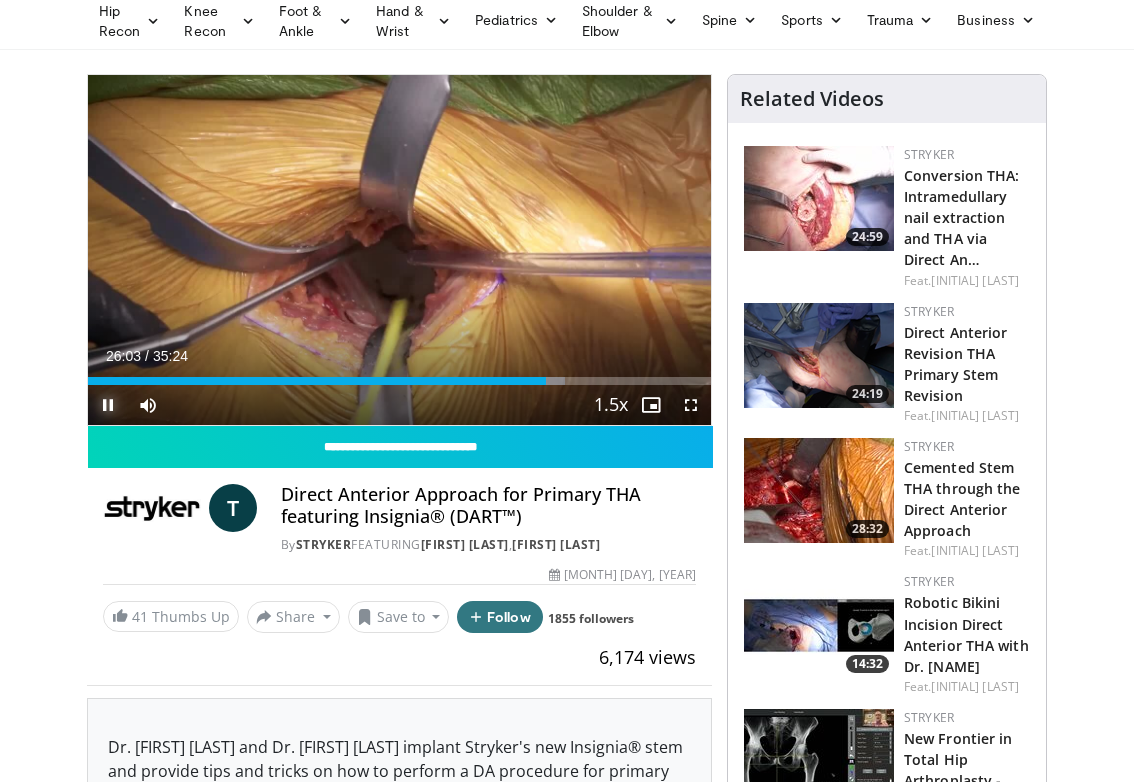 click at bounding box center [108, 405] 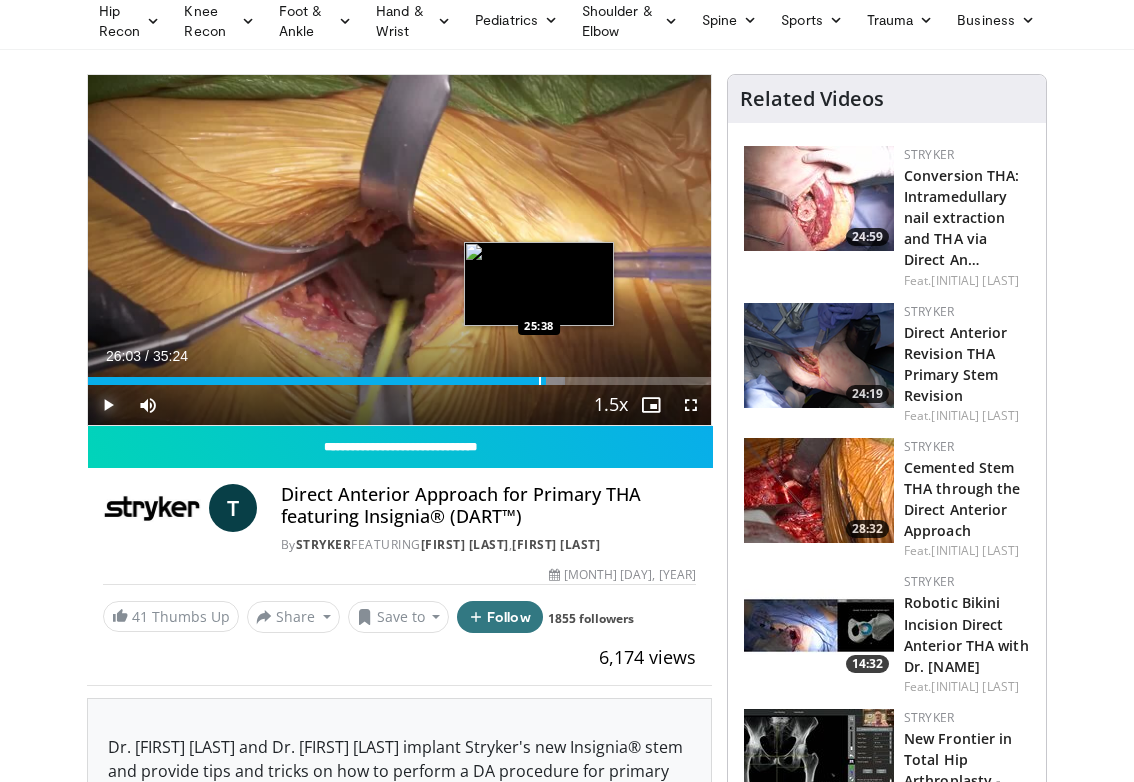 click at bounding box center (540, 381) 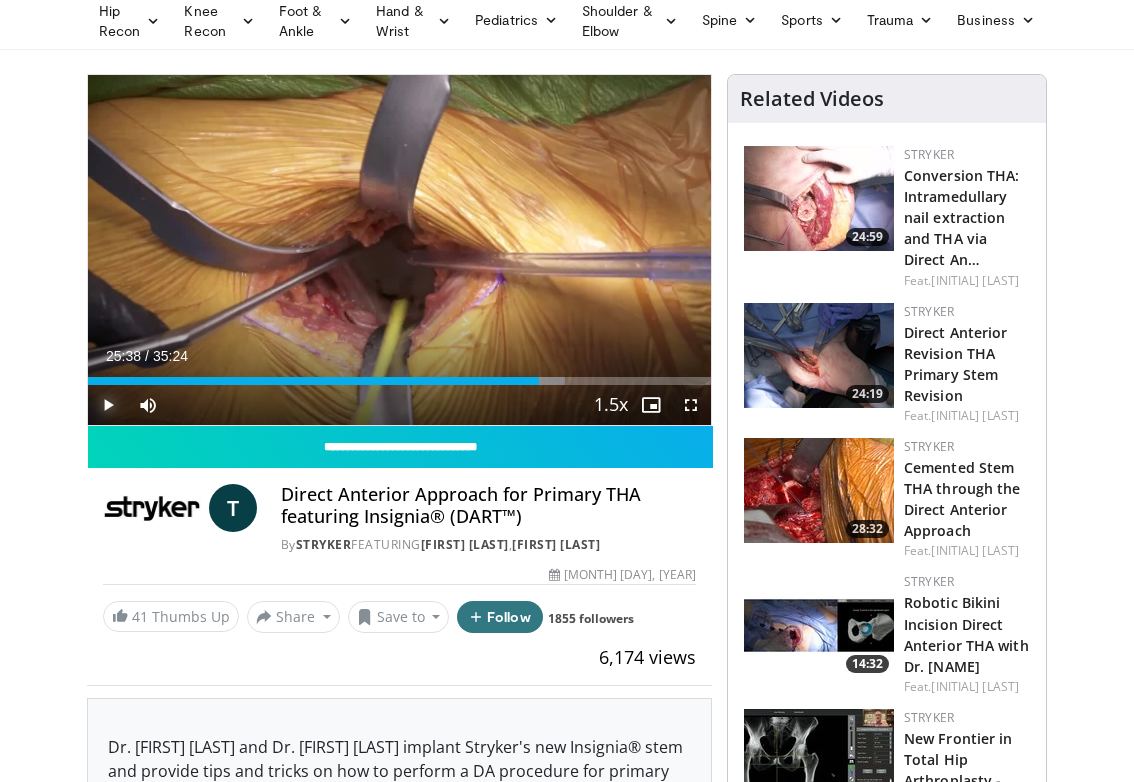click at bounding box center [108, 405] 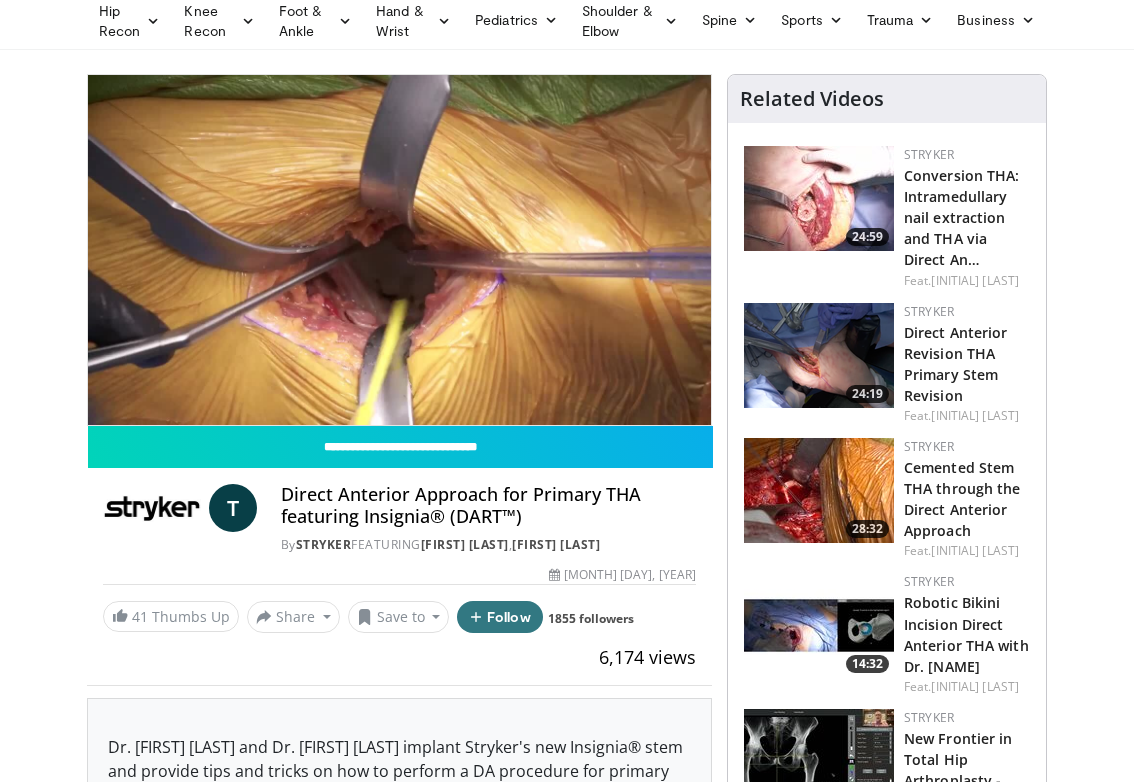 click on "**********" at bounding box center [399, 250] 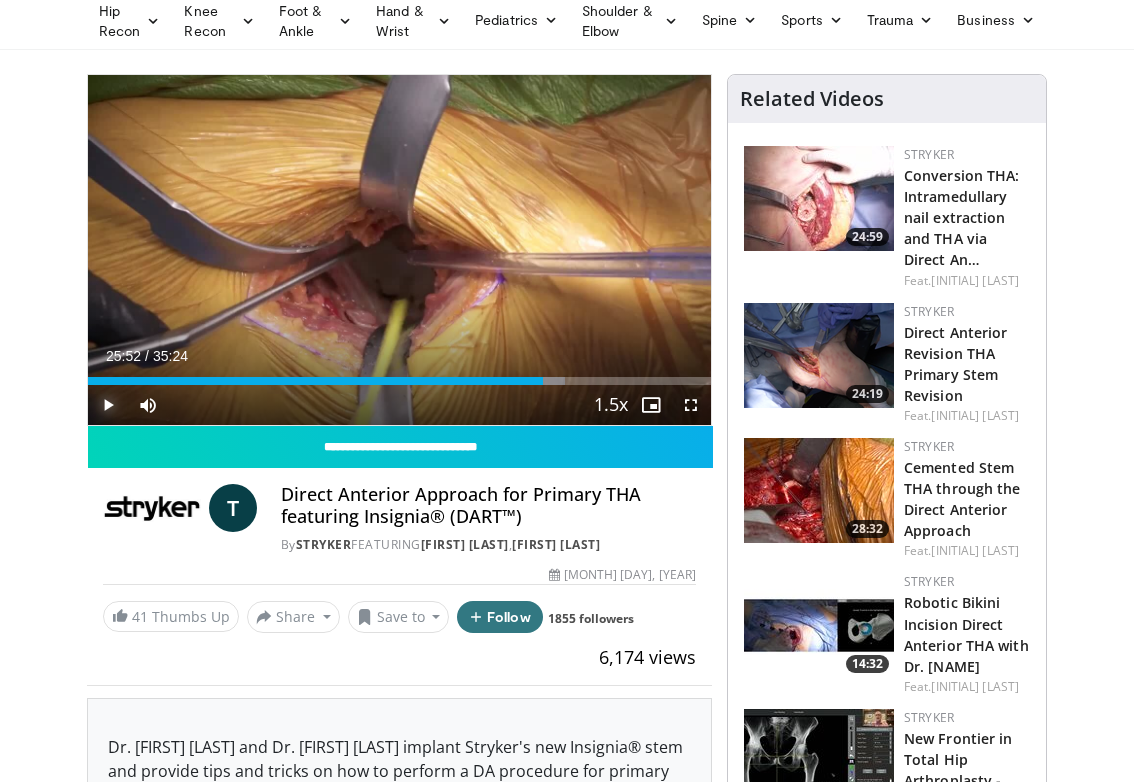 click at bounding box center (108, 405) 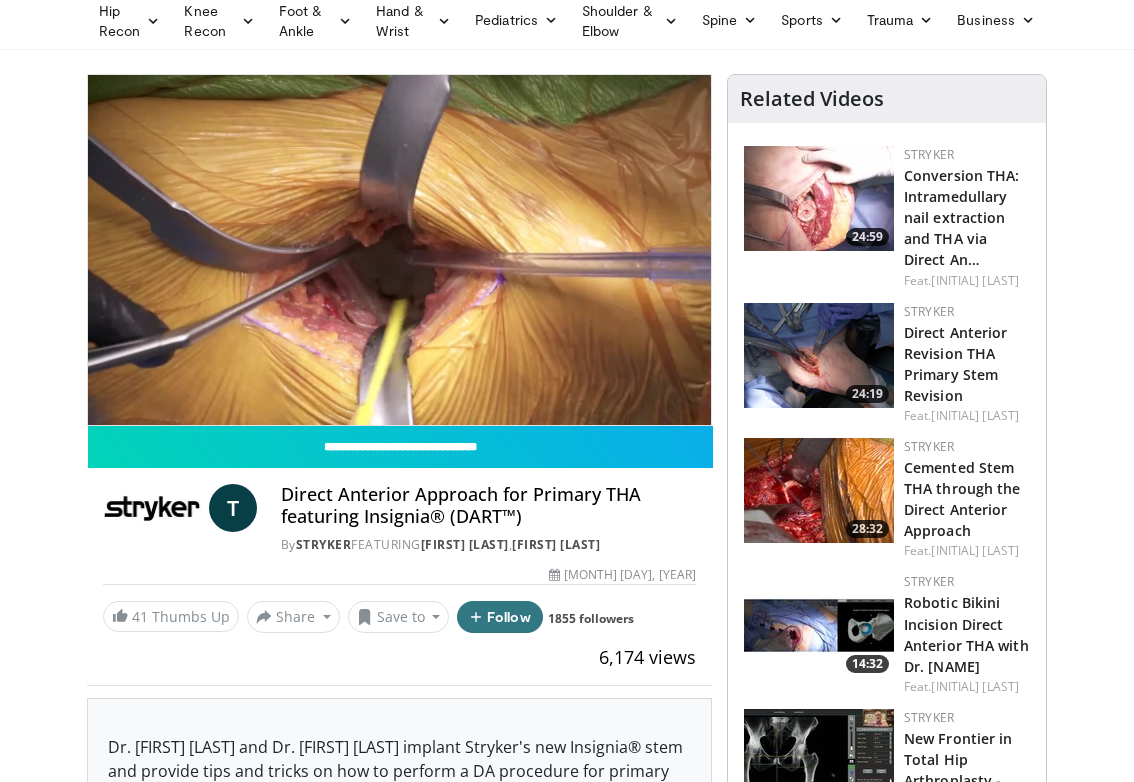 click on "10 seconds
Tap to unmute" at bounding box center [399, 250] 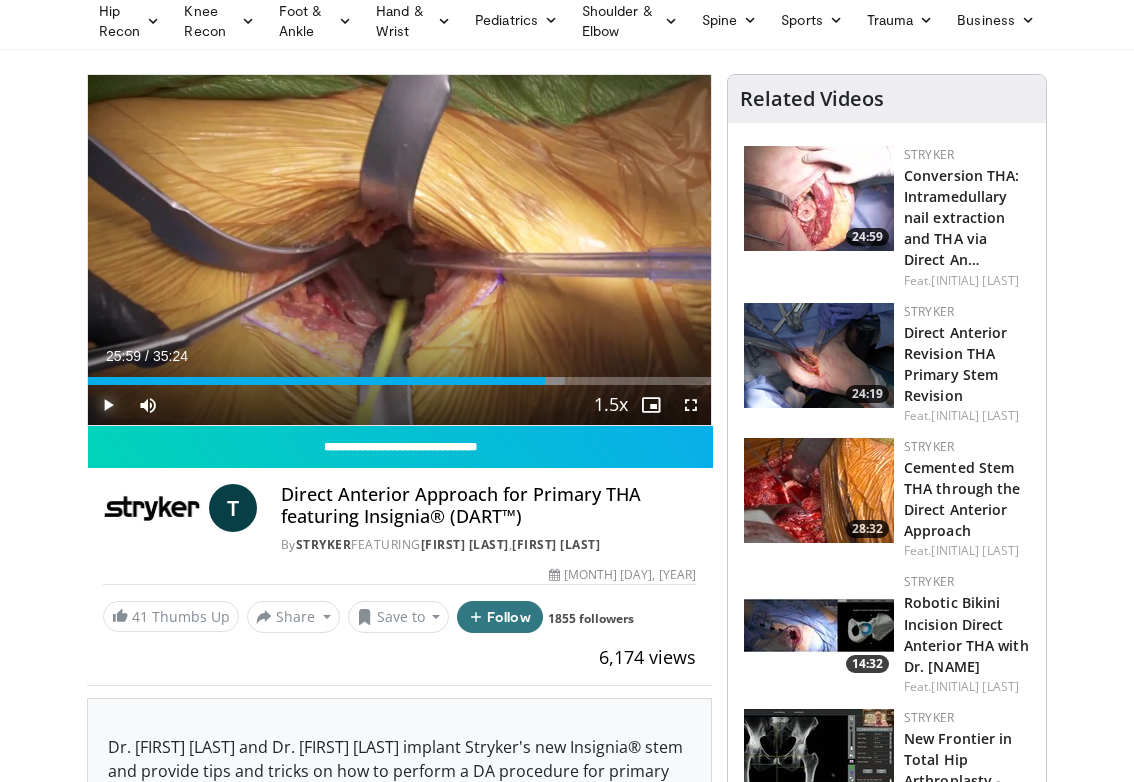 click at bounding box center [108, 405] 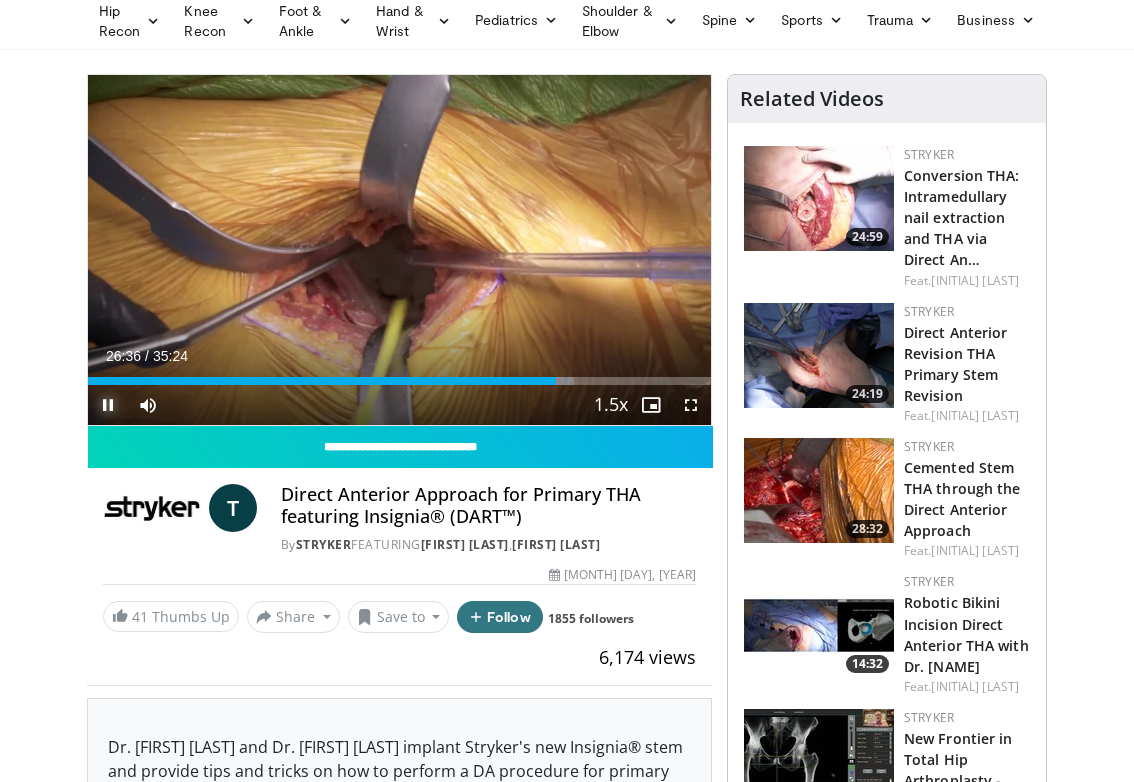 click at bounding box center [108, 405] 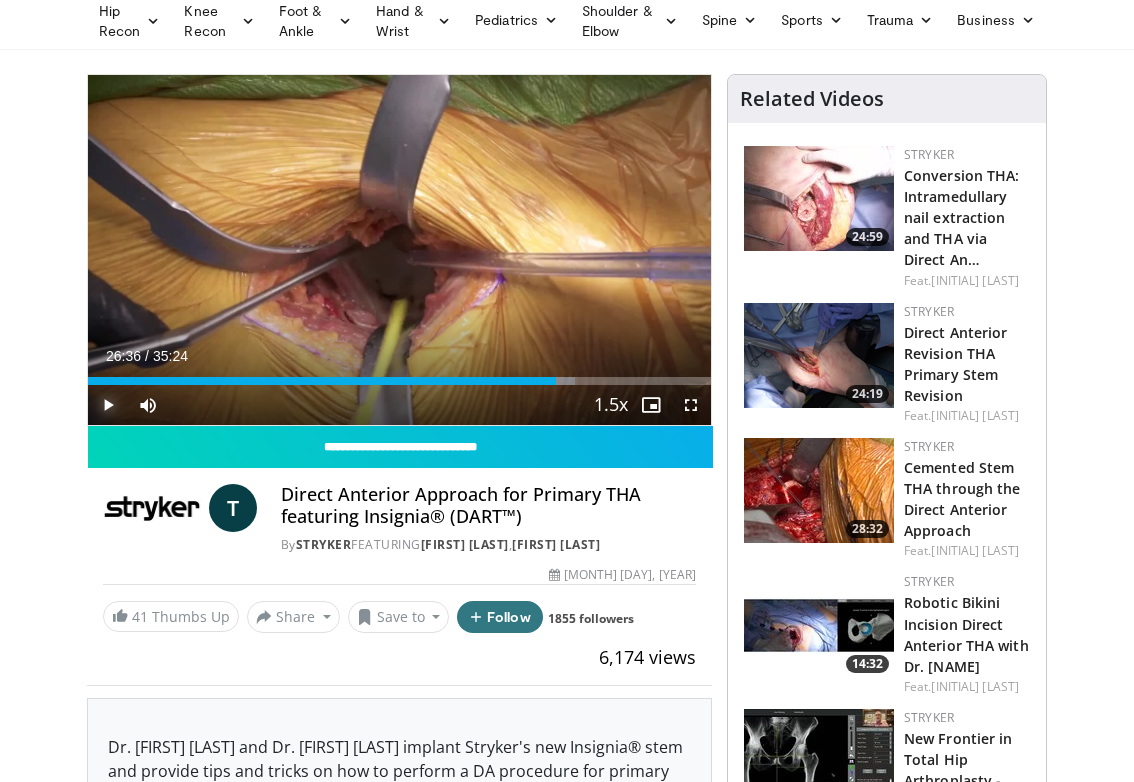 click at bounding box center (108, 405) 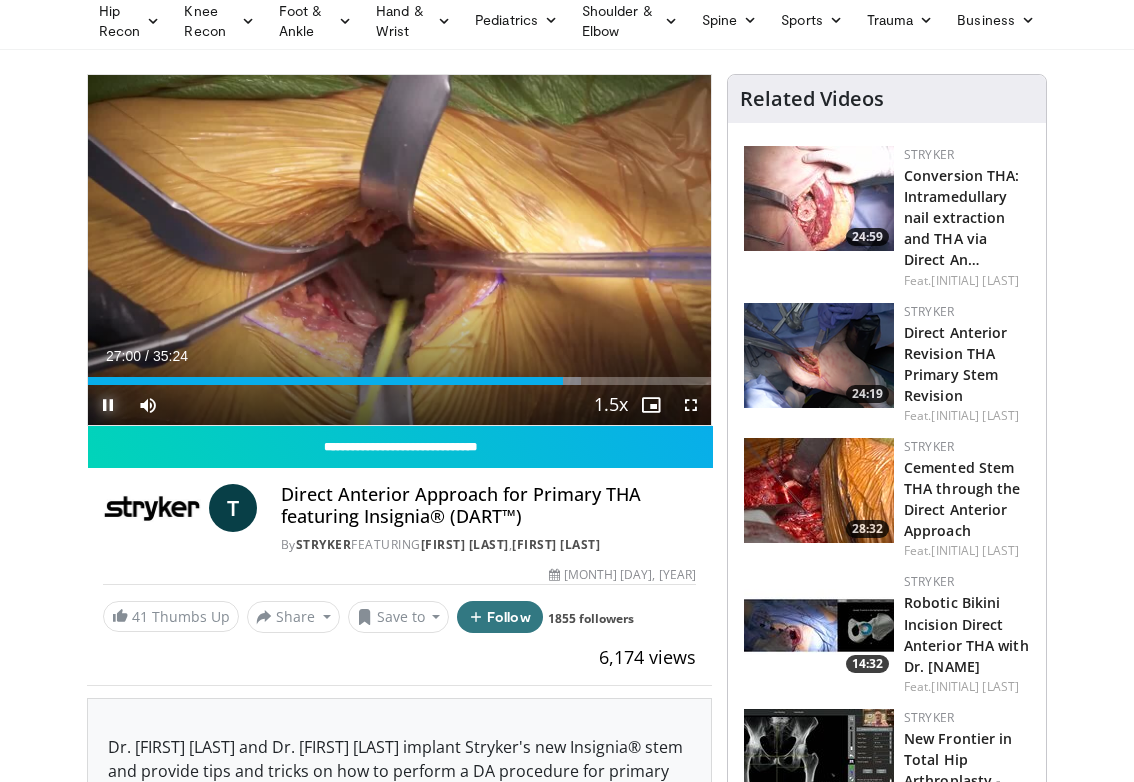 click at bounding box center [108, 405] 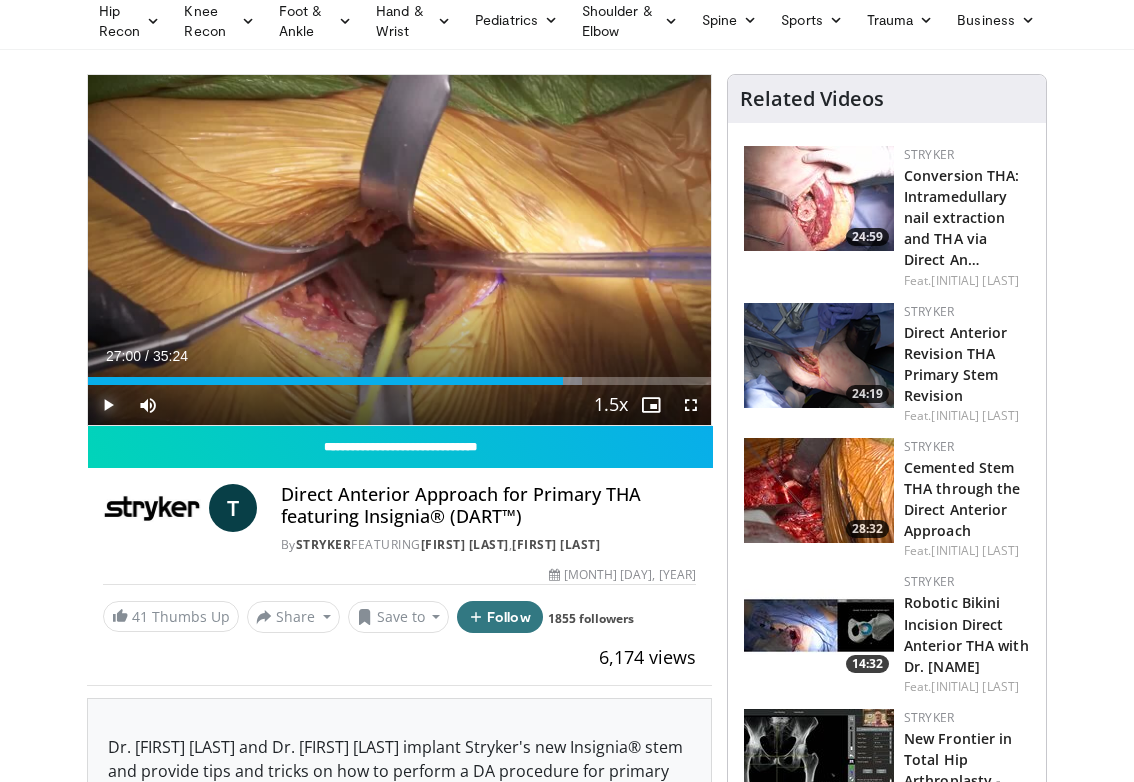 click at bounding box center (108, 405) 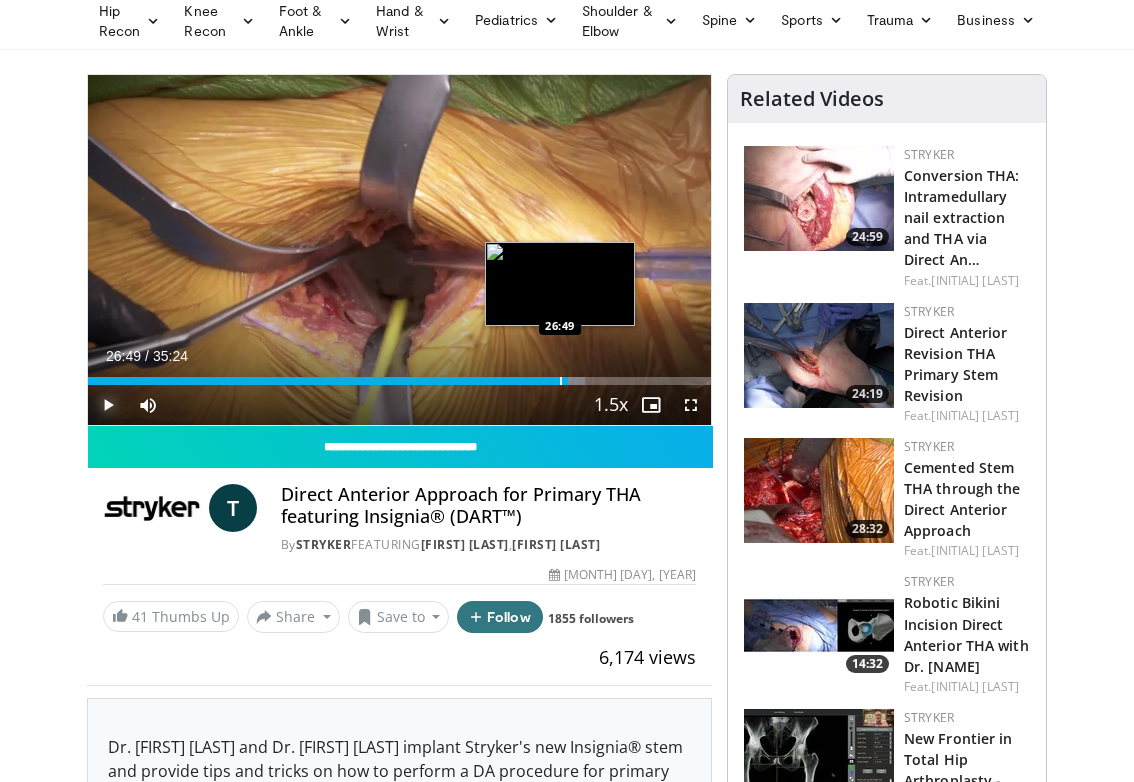 click at bounding box center (561, 381) 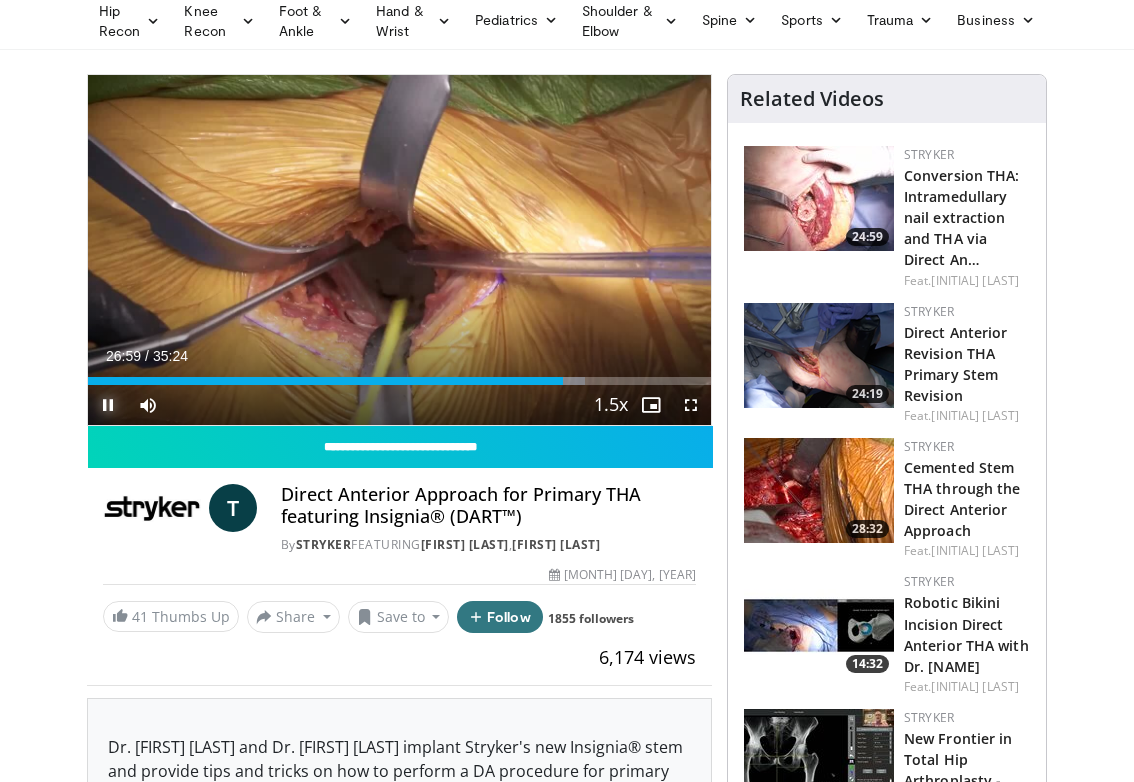 click at bounding box center [108, 405] 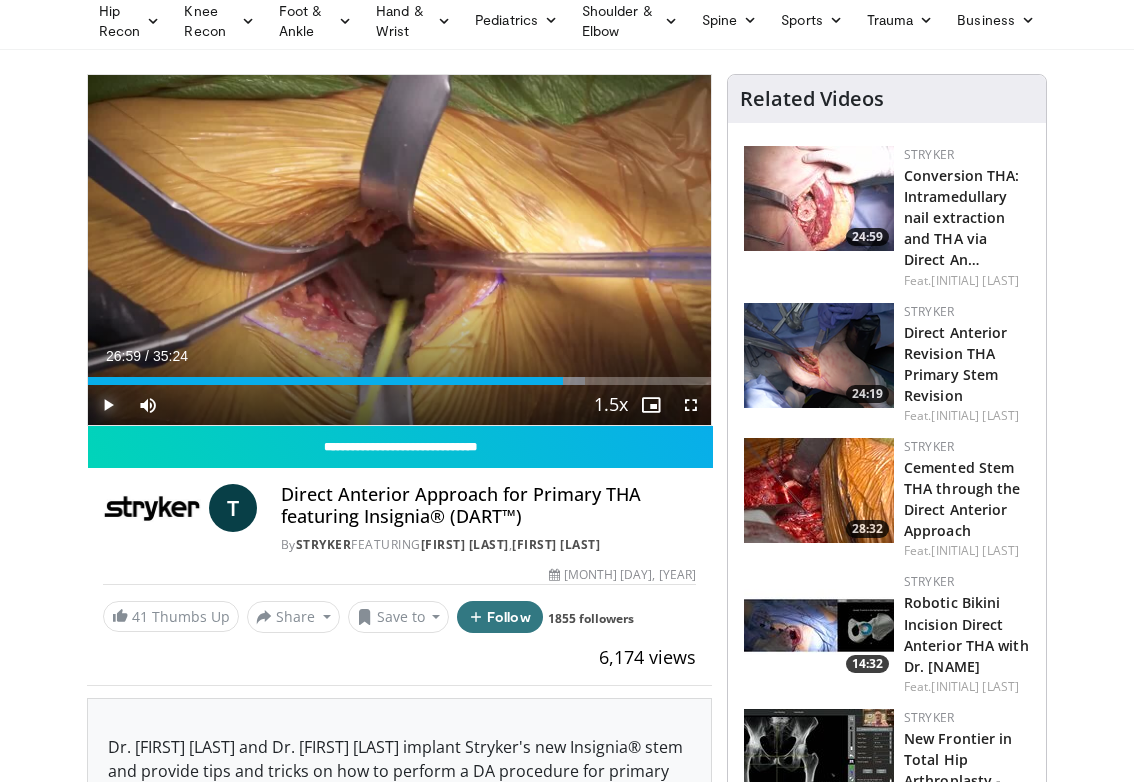 click at bounding box center [108, 405] 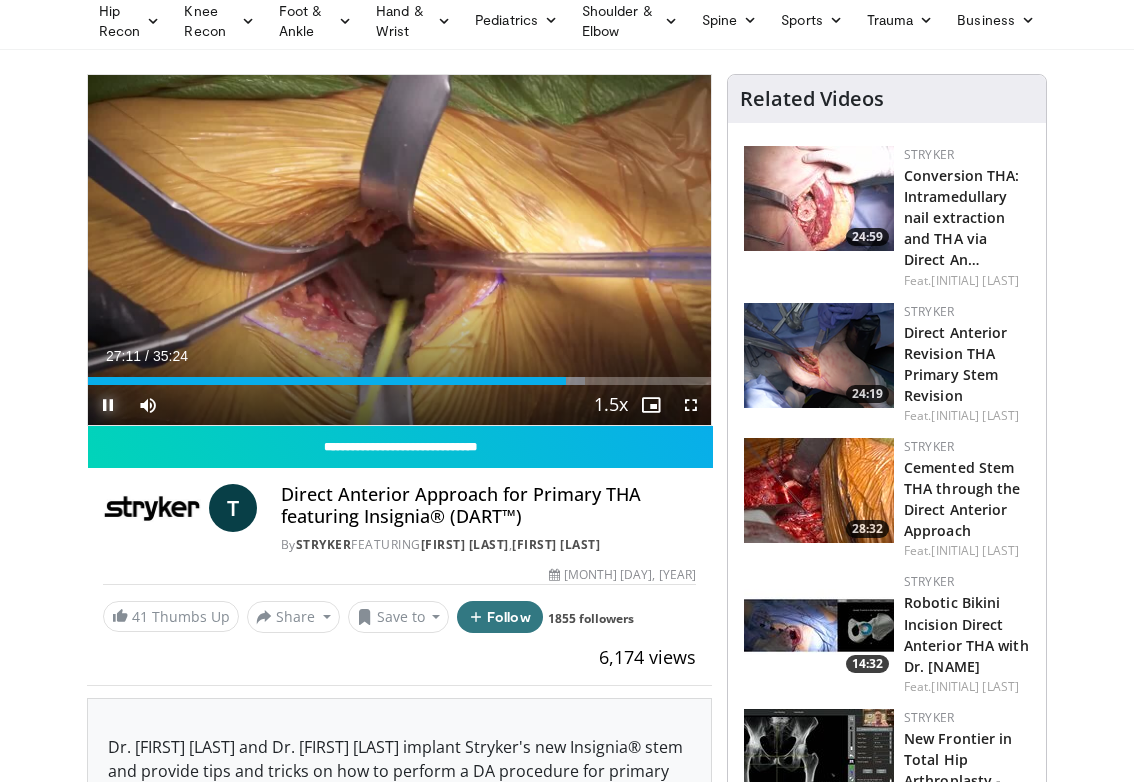 click at bounding box center (108, 405) 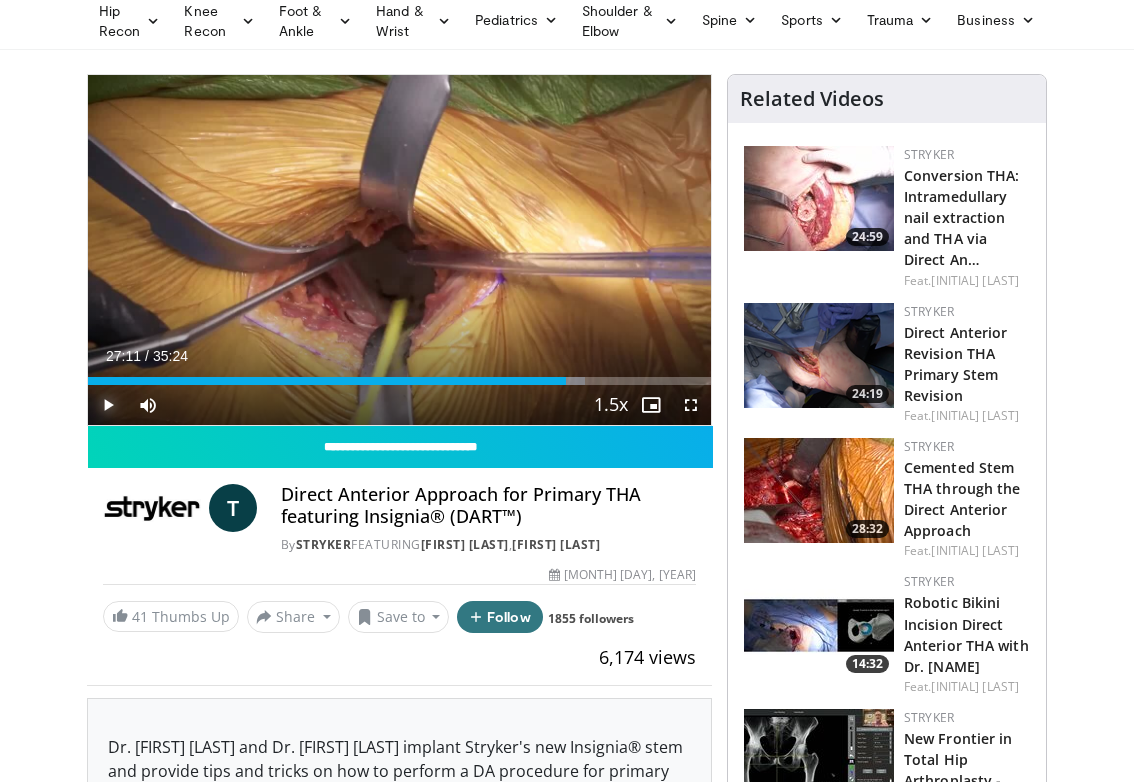click at bounding box center (108, 405) 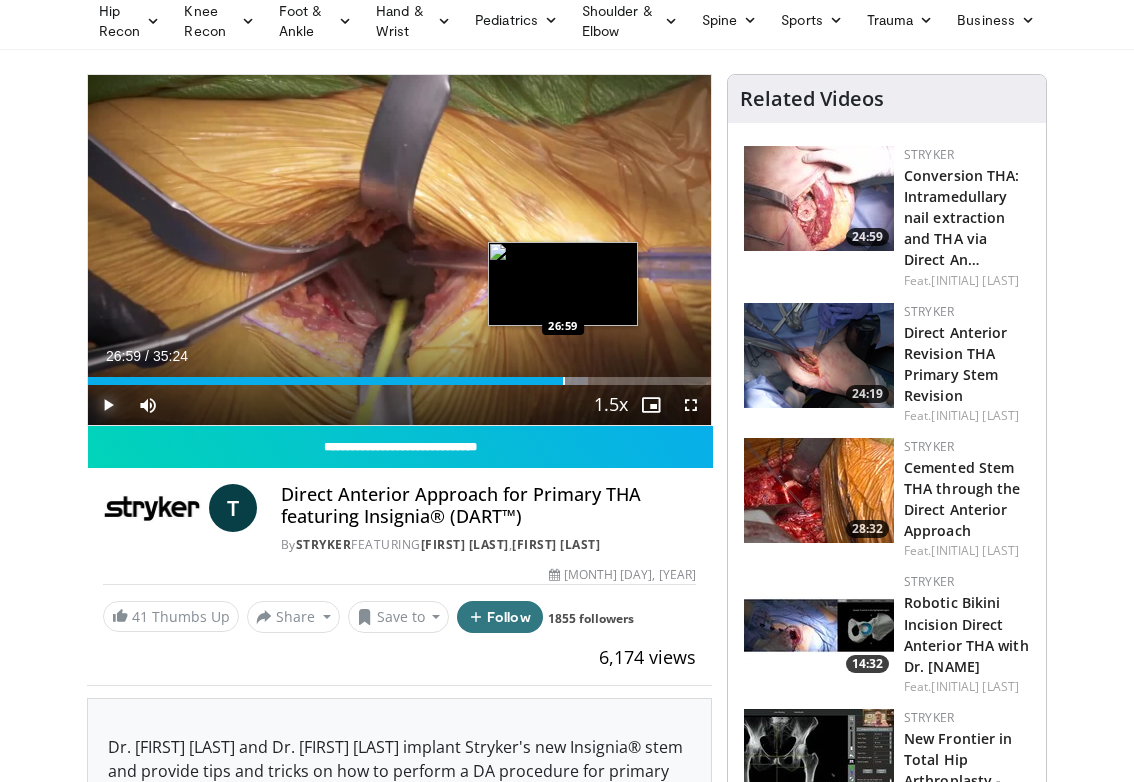 click at bounding box center [564, 381] 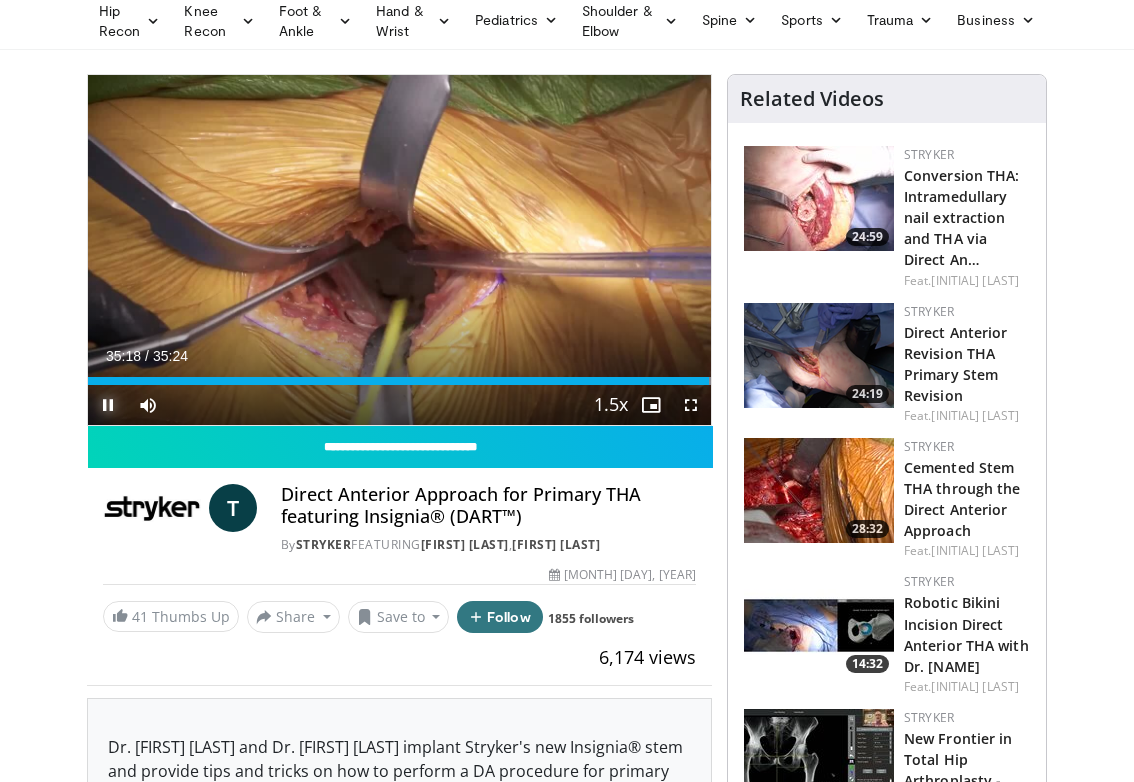 click at bounding box center (108, 405) 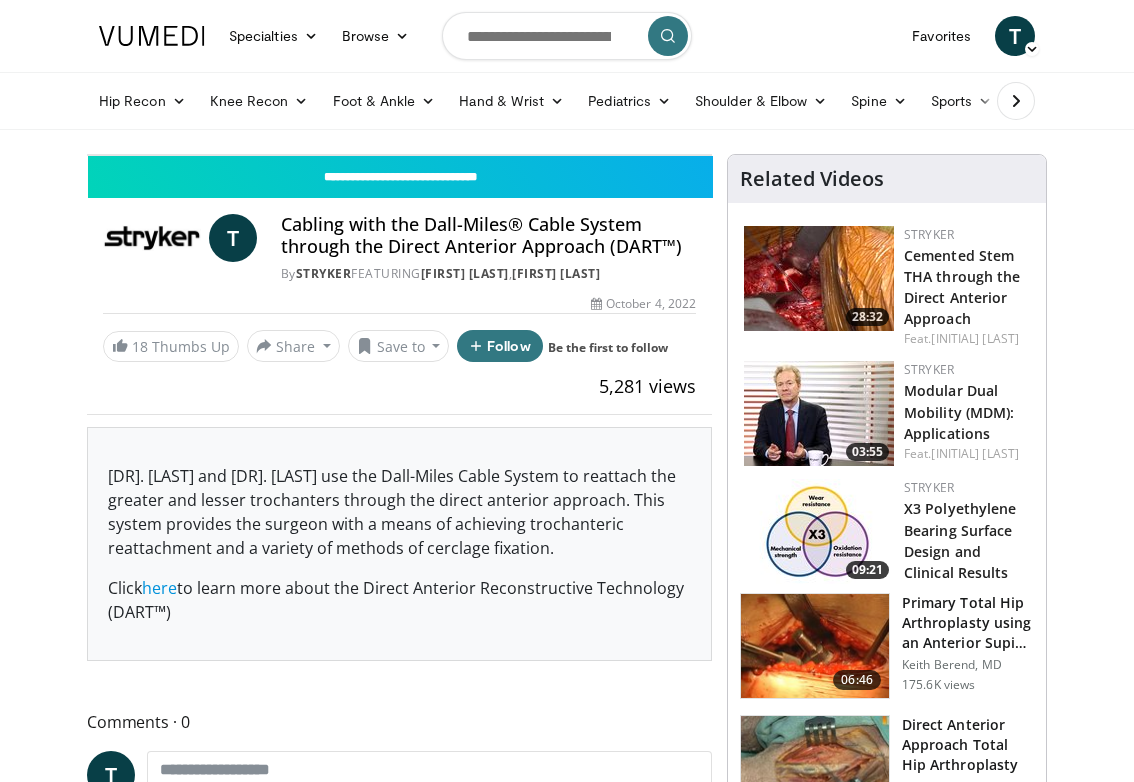 scroll, scrollTop: 0, scrollLeft: 0, axis: both 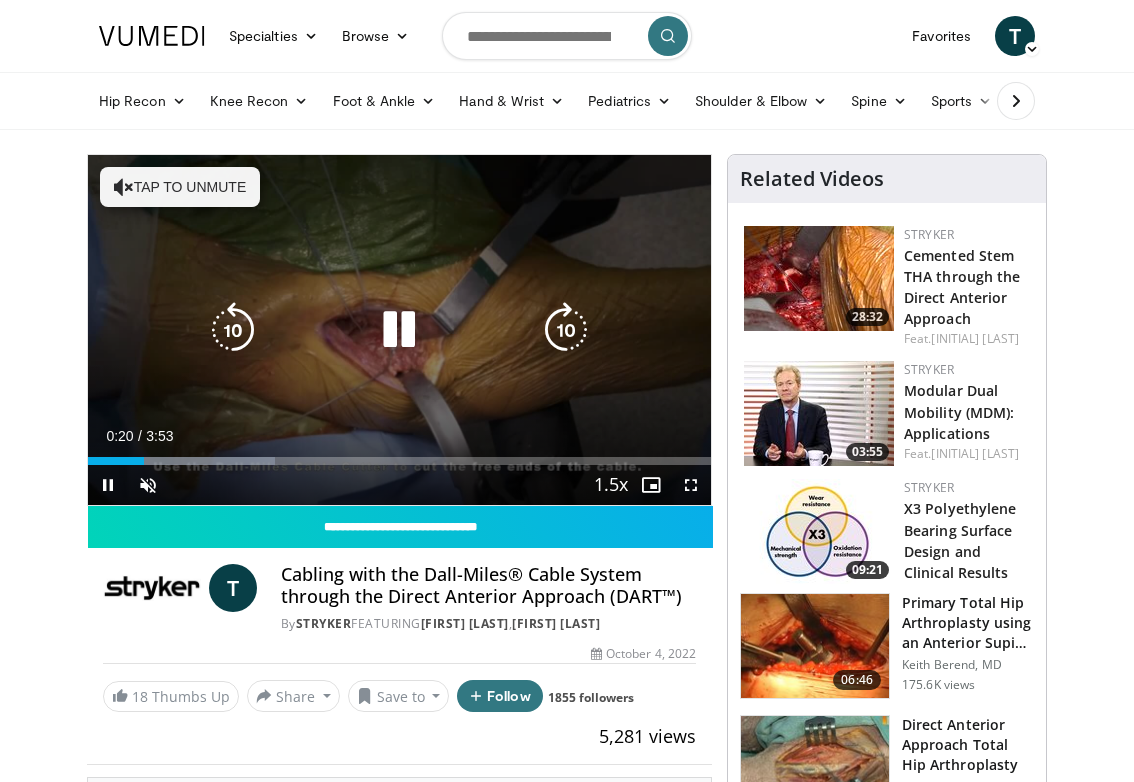 click on "Tap to unmute" at bounding box center (180, 187) 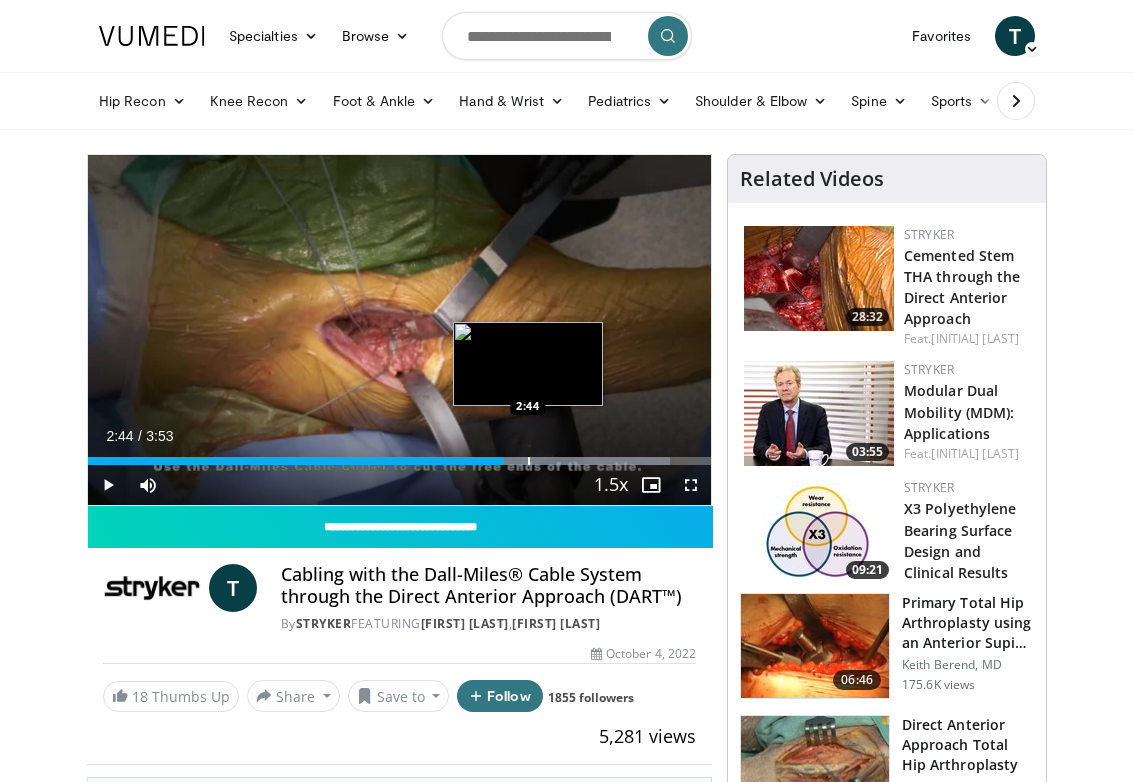 click at bounding box center (529, 461) 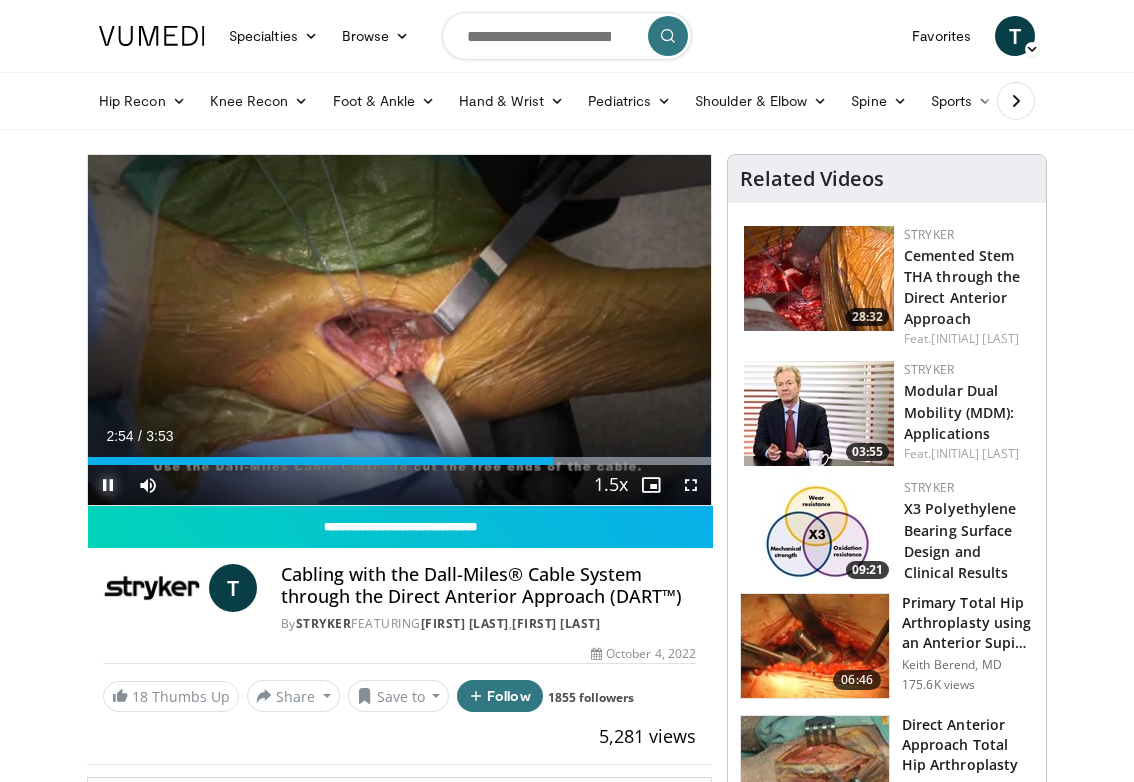 click at bounding box center (108, 485) 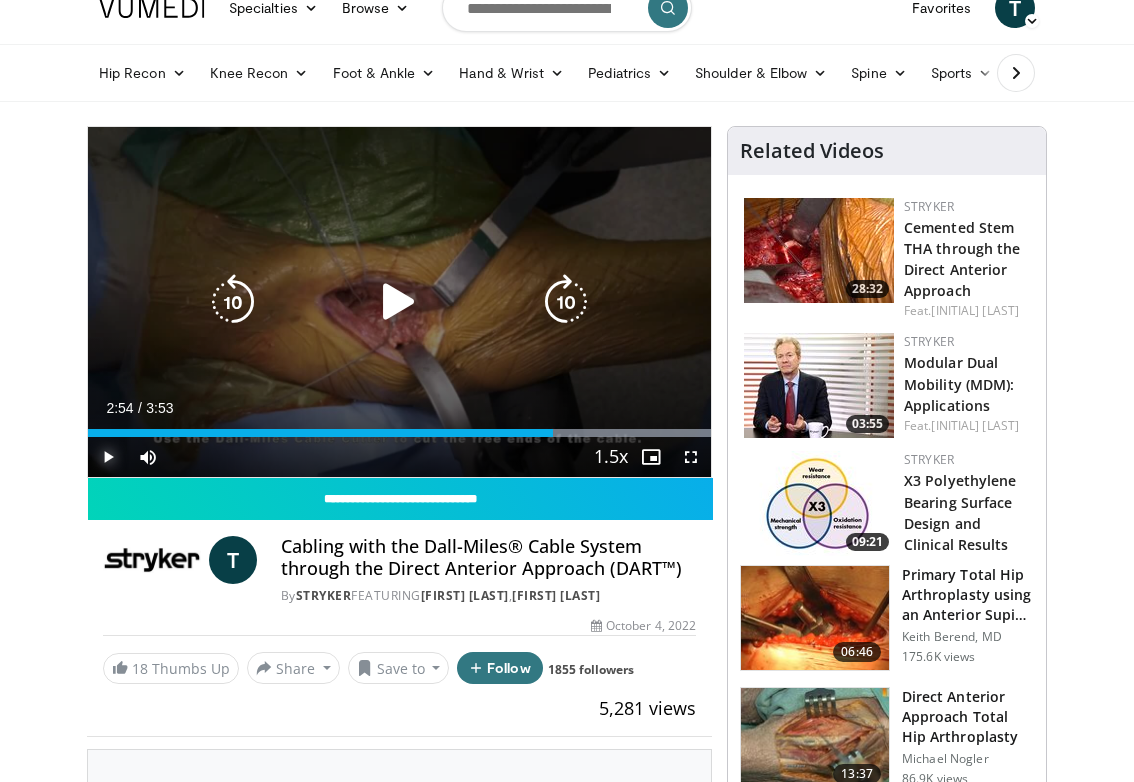 scroll, scrollTop: 17, scrollLeft: 0, axis: vertical 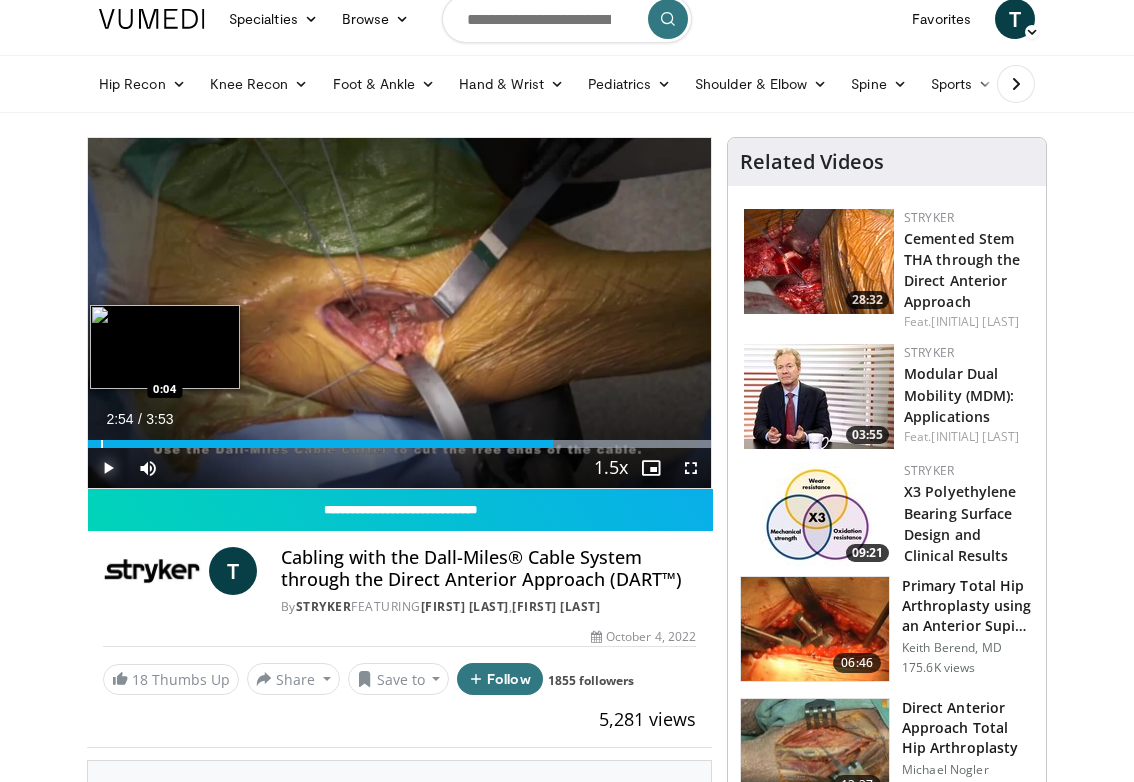 click at bounding box center (102, 444) 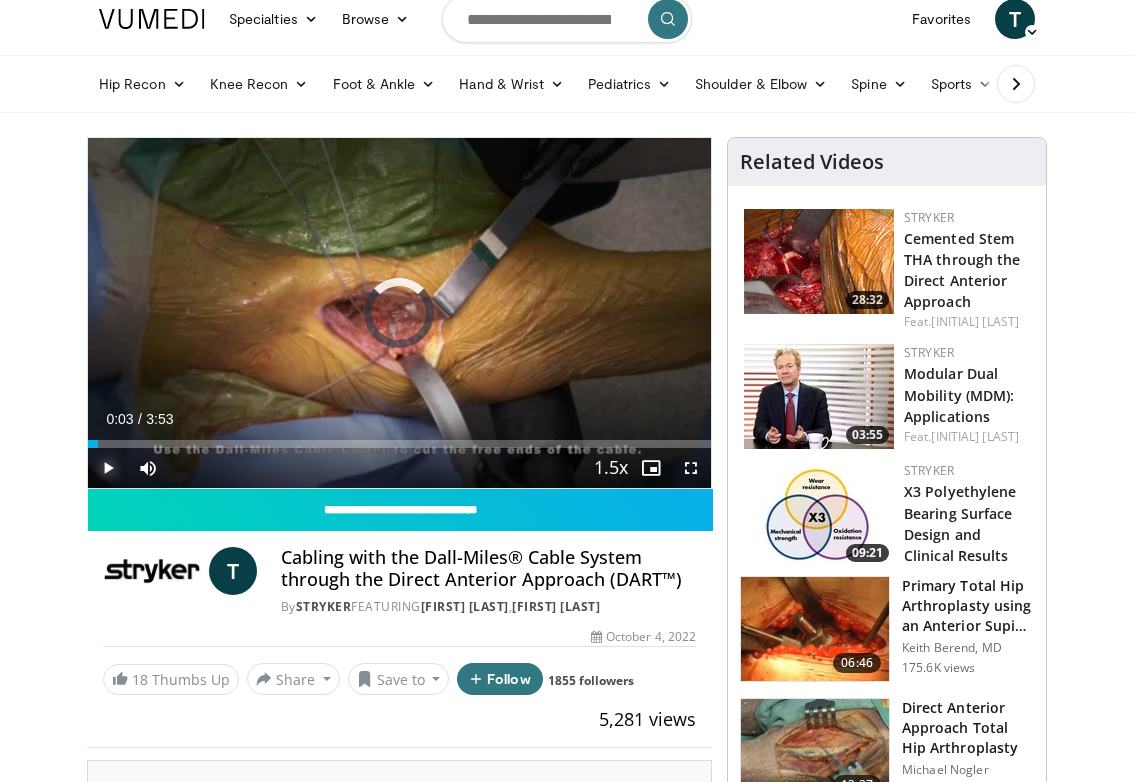 click at bounding box center [108, 468] 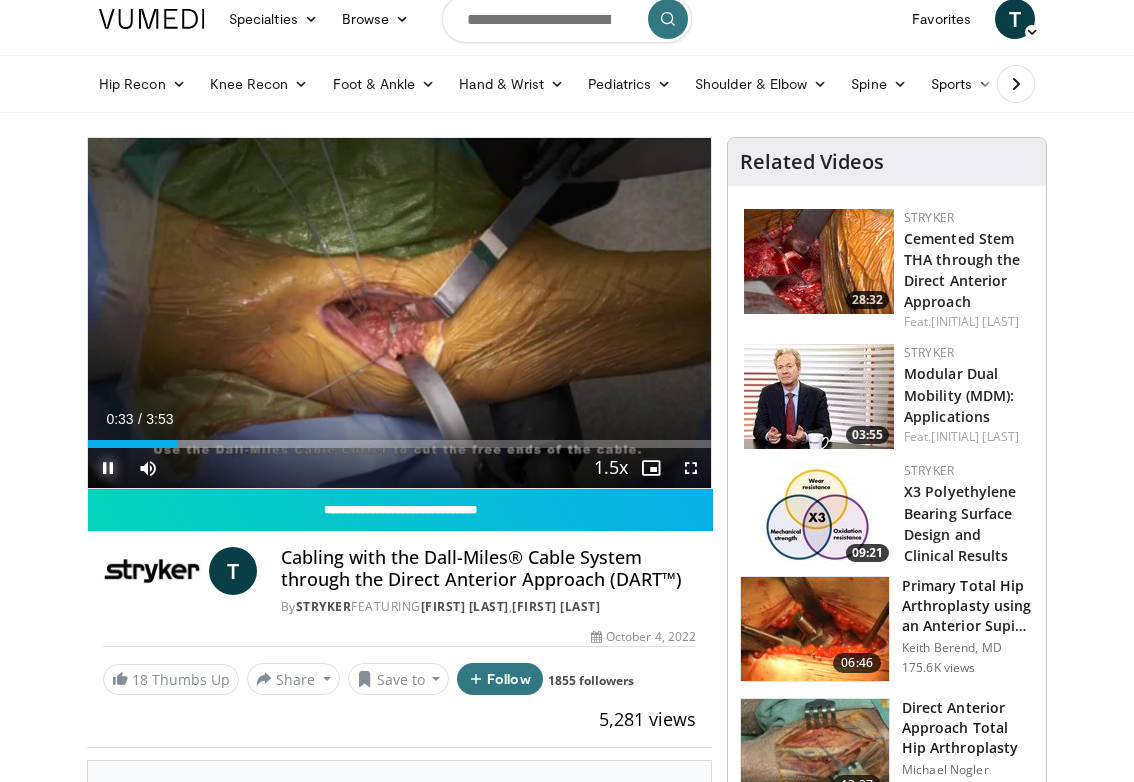 click at bounding box center (108, 468) 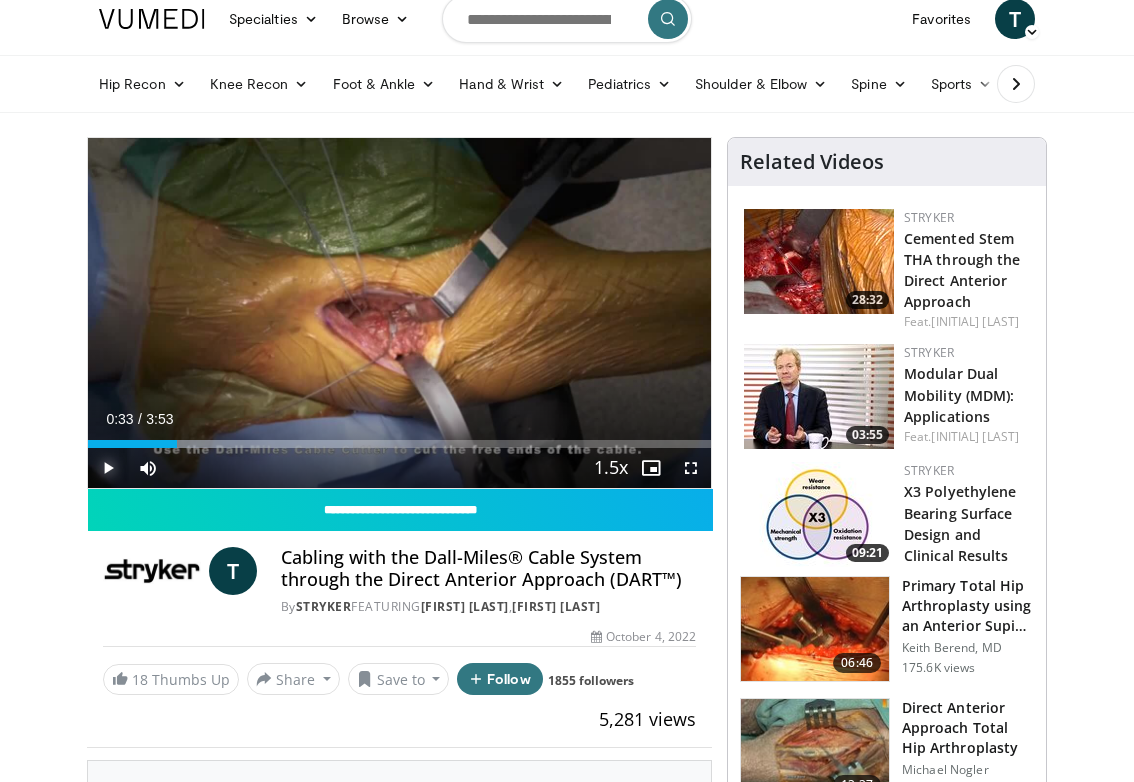 click at bounding box center (108, 468) 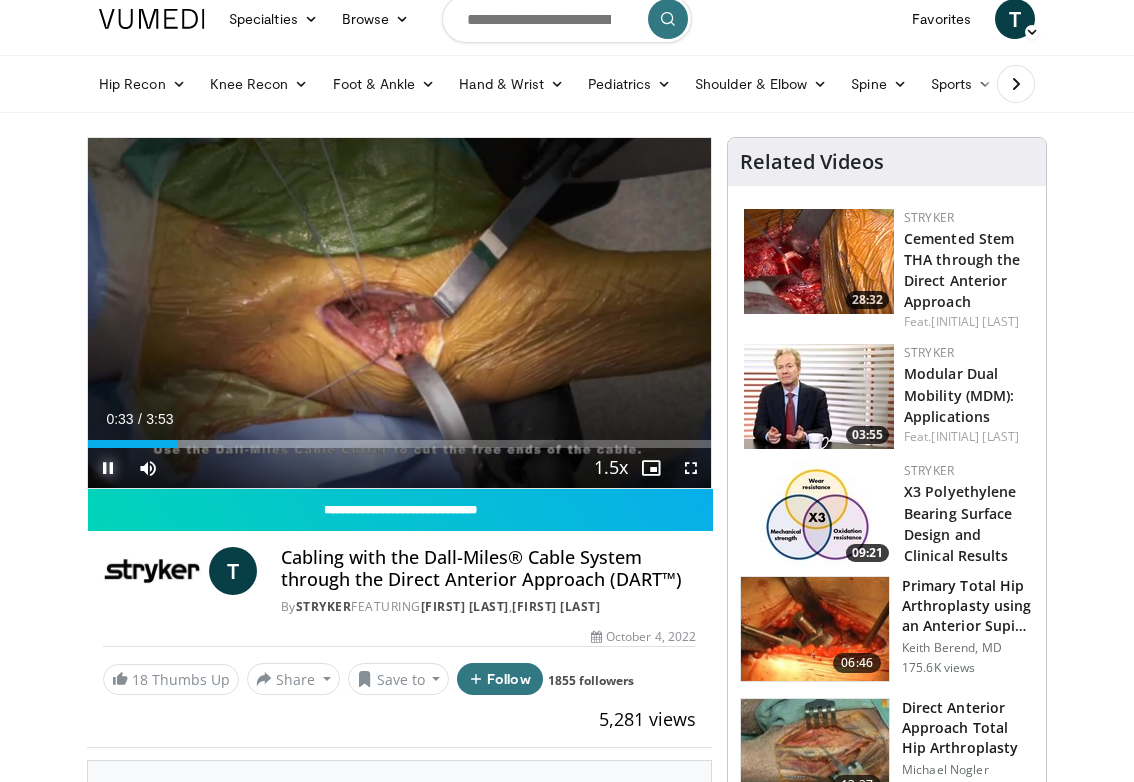 click at bounding box center [108, 468] 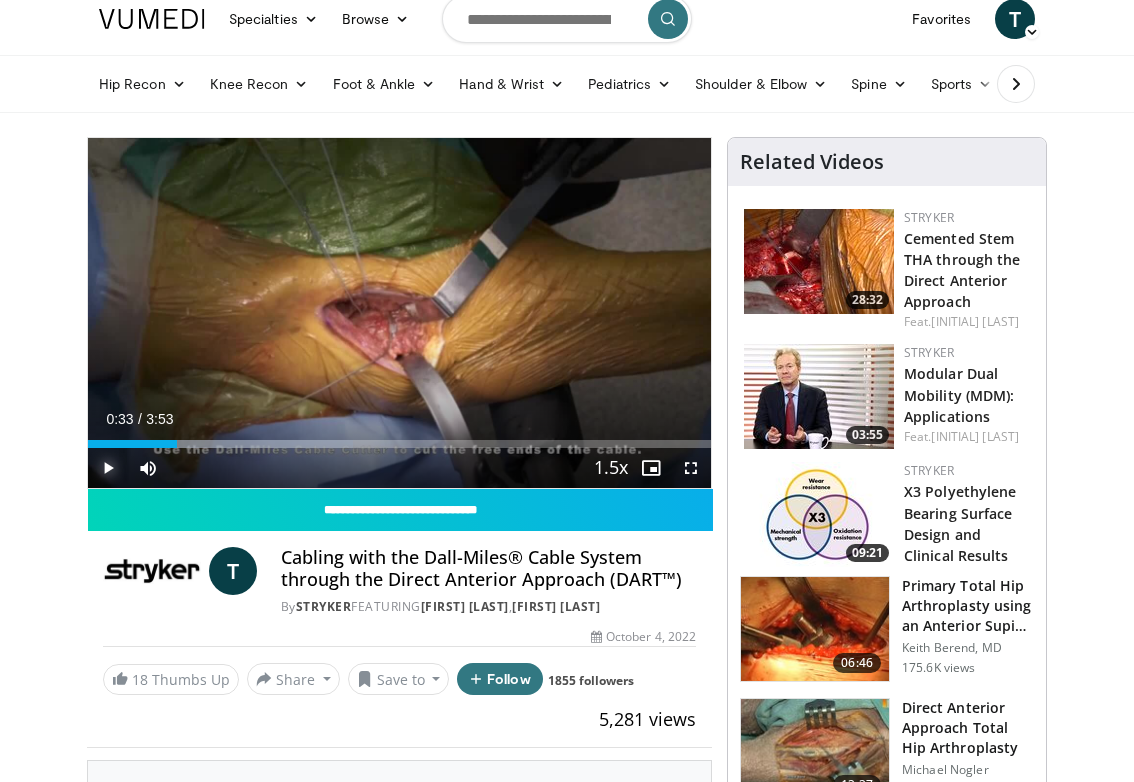 click at bounding box center (108, 468) 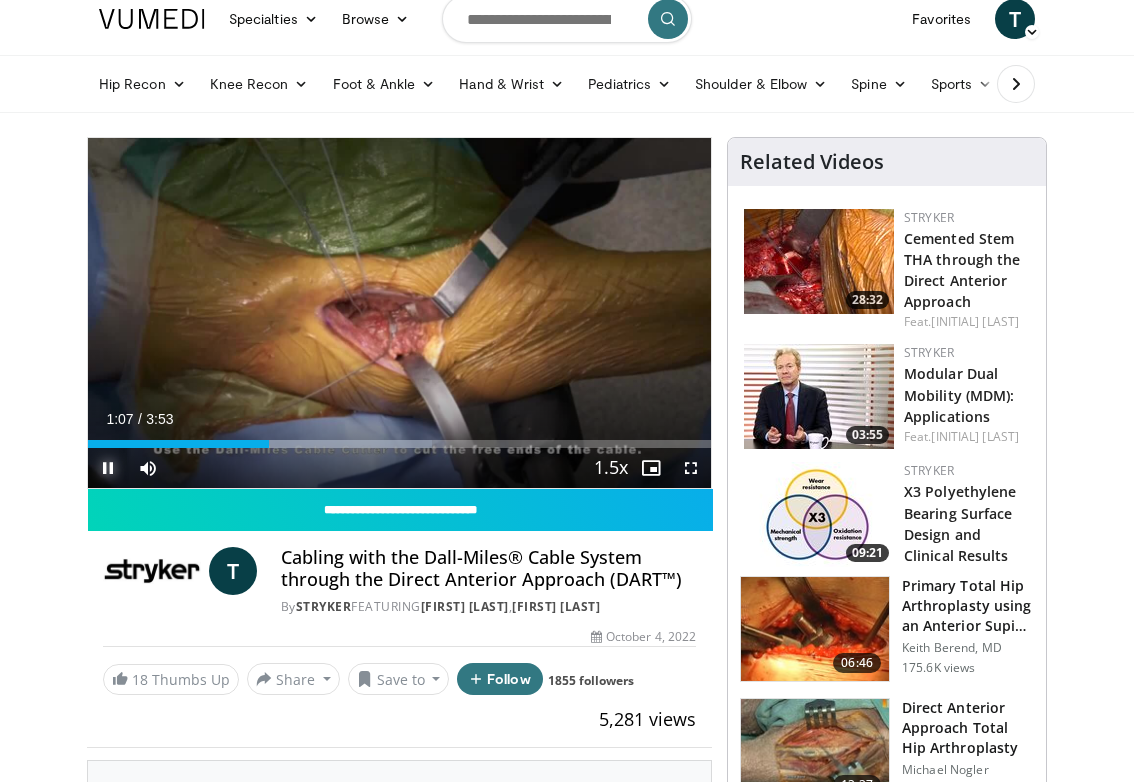click at bounding box center [108, 468] 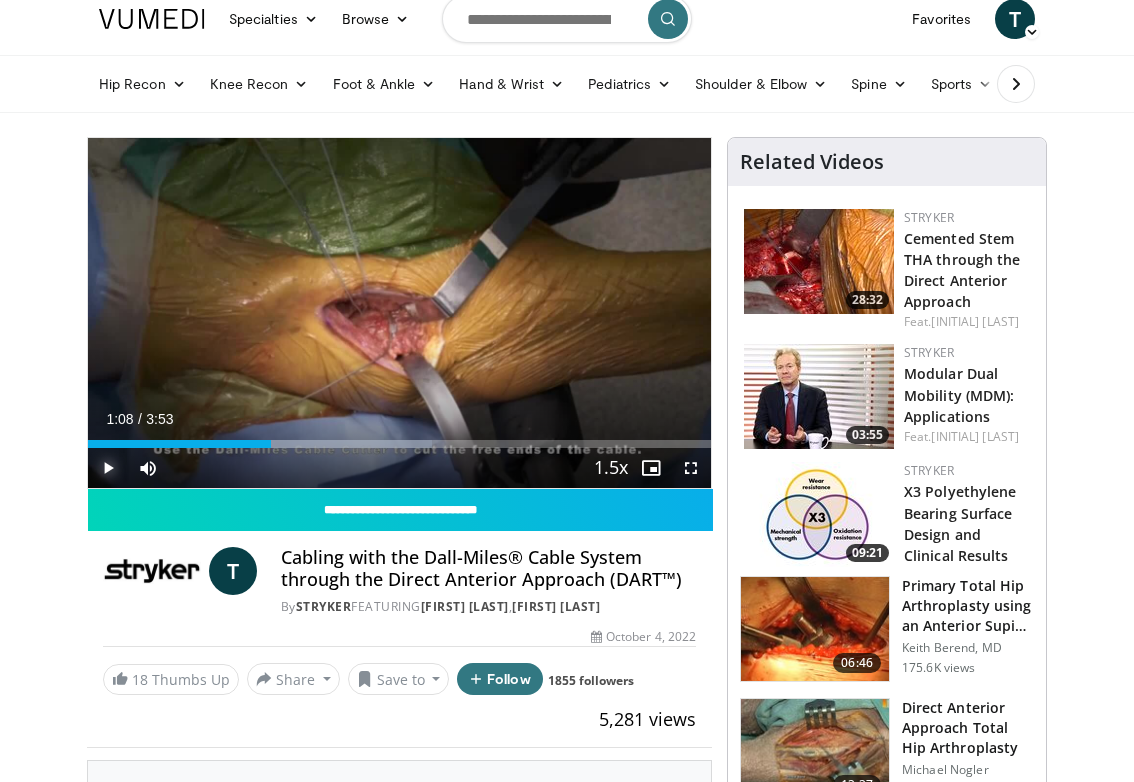 click at bounding box center (108, 468) 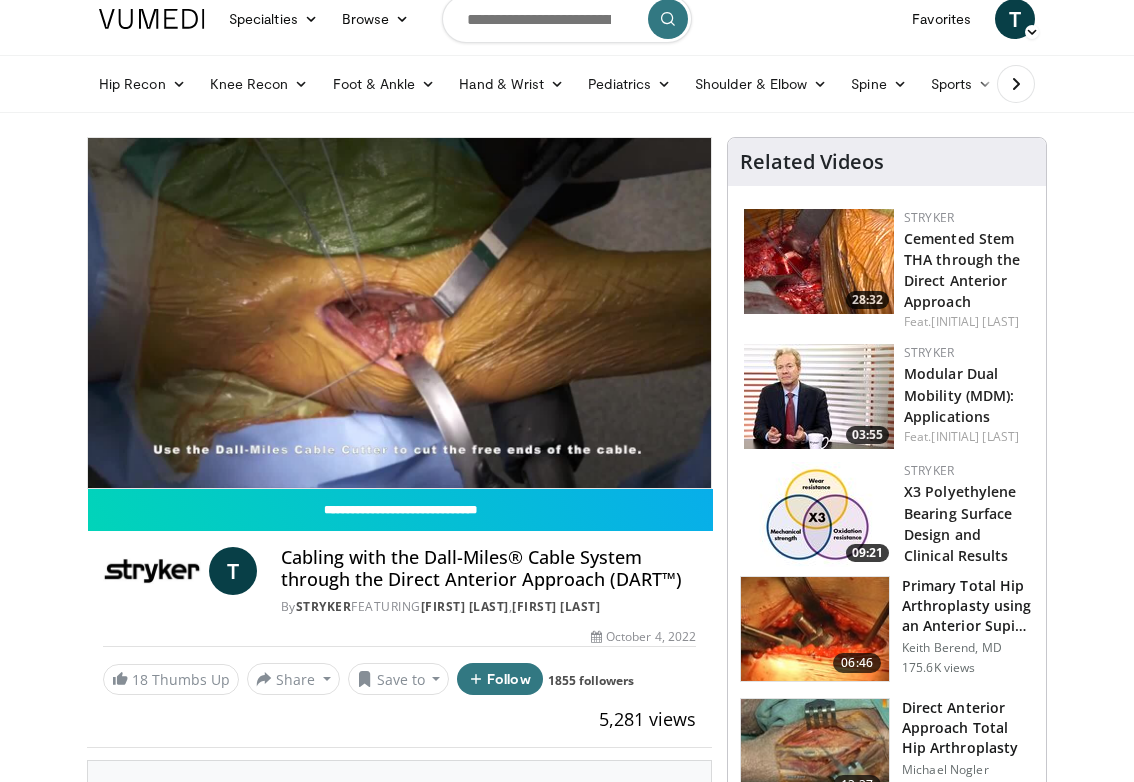 click on "10 seconds
Tap to unmute" at bounding box center [399, 313] 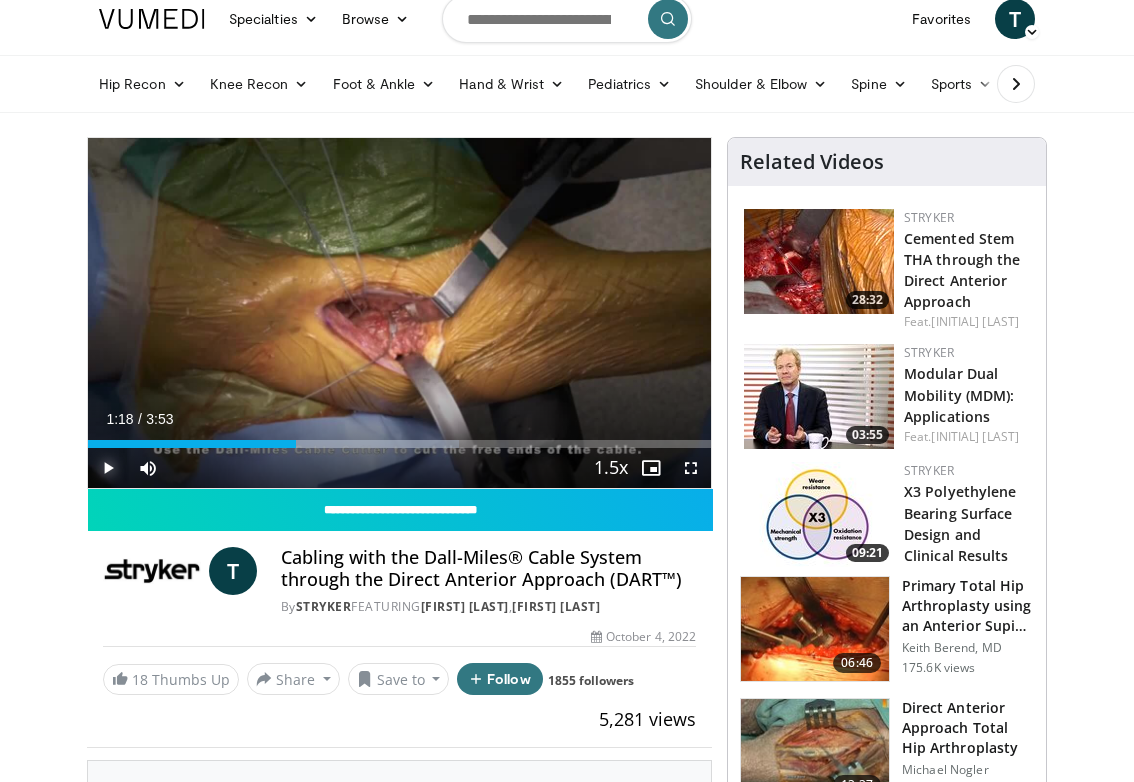 click at bounding box center (108, 468) 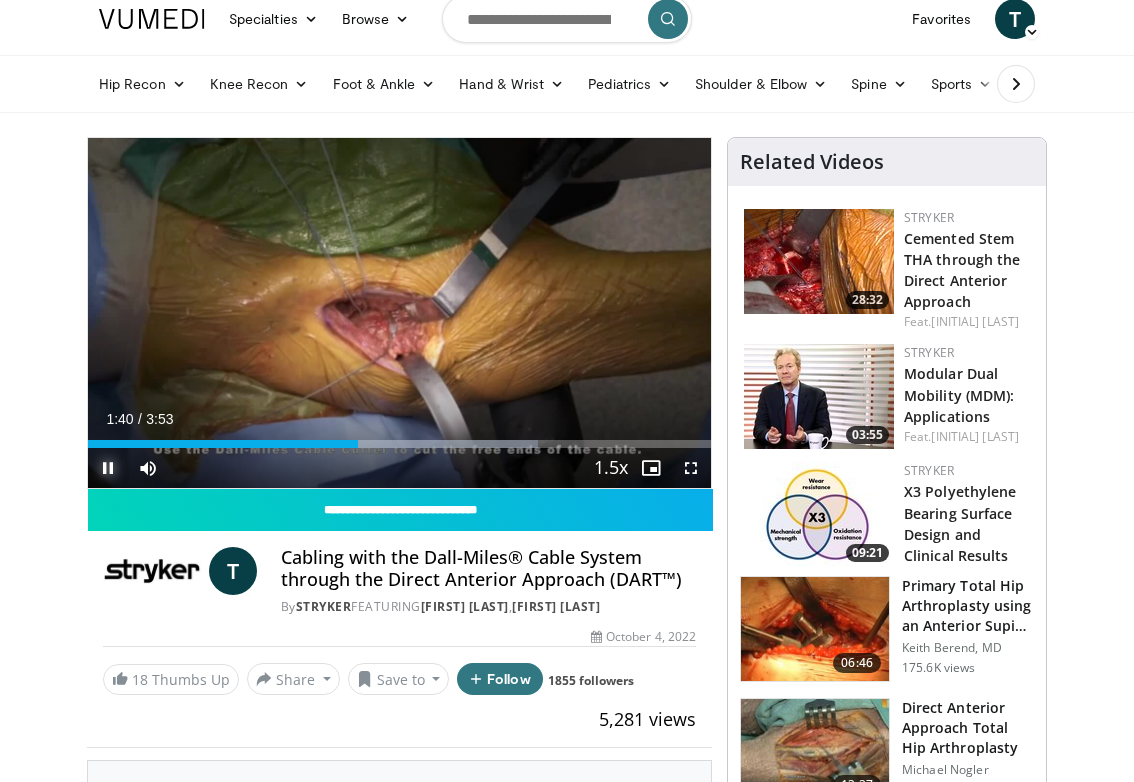 click at bounding box center [108, 468] 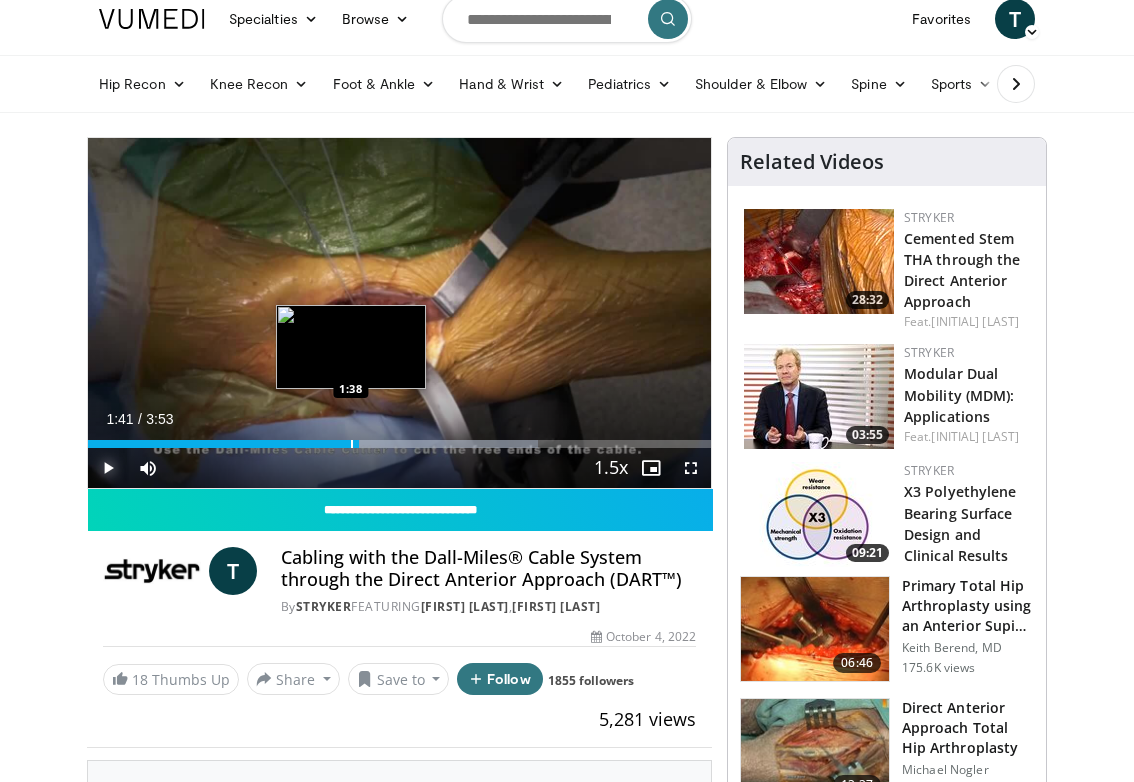 click at bounding box center [352, 444] 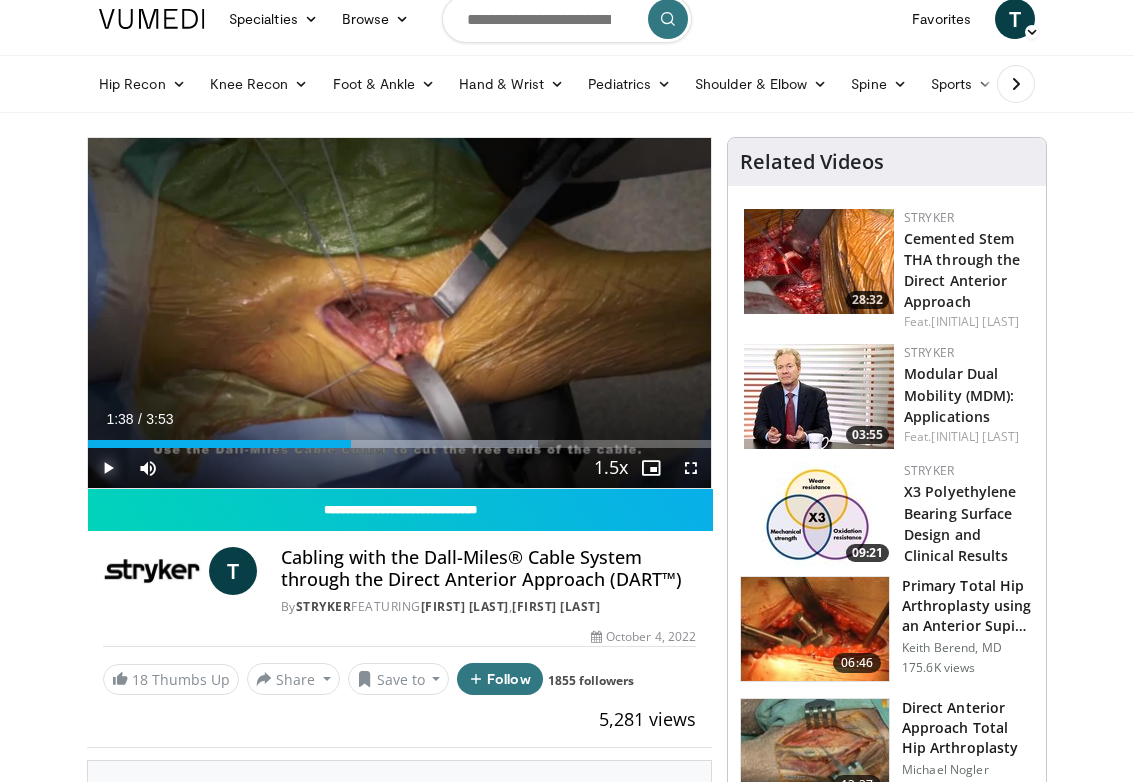 click at bounding box center (108, 468) 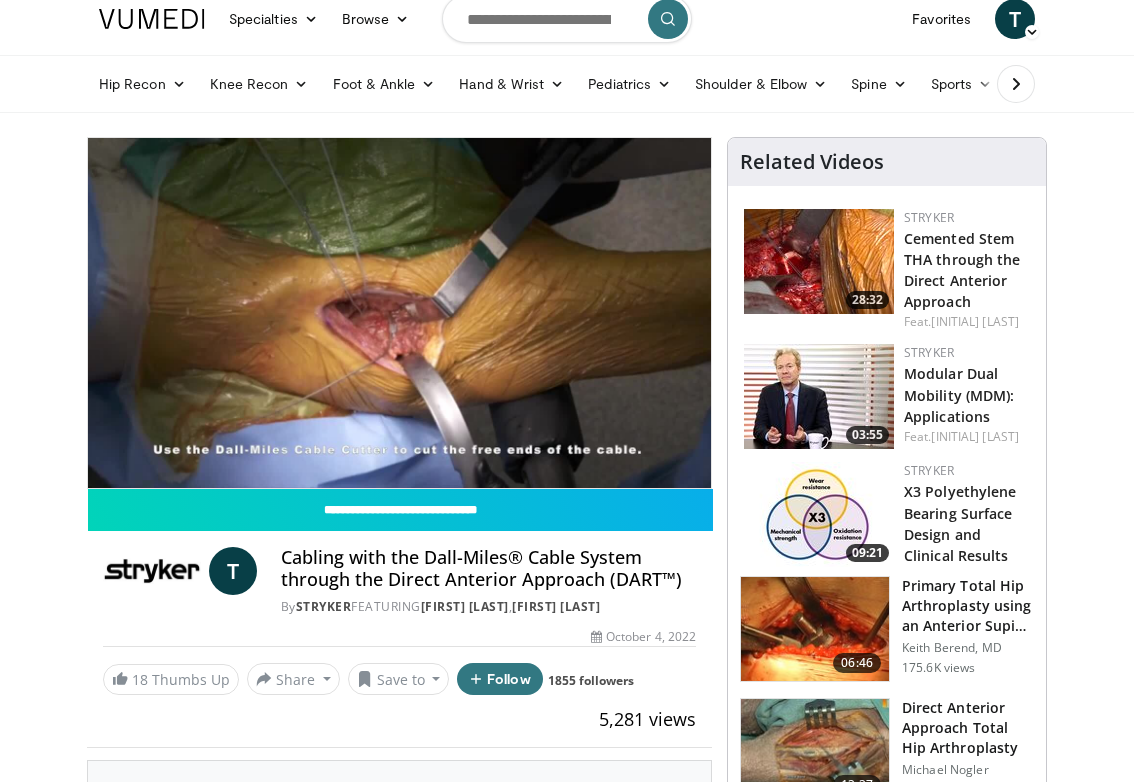 click on "10 seconds
Tap to unmute" at bounding box center [399, 313] 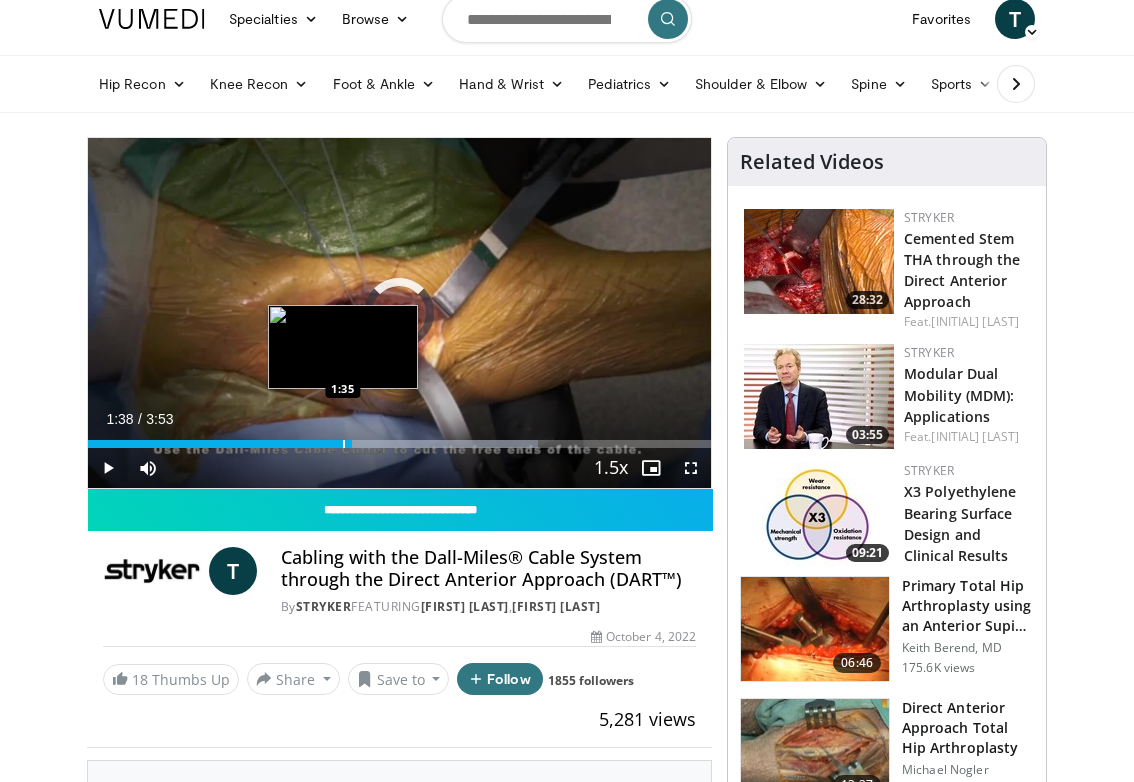 click at bounding box center (344, 444) 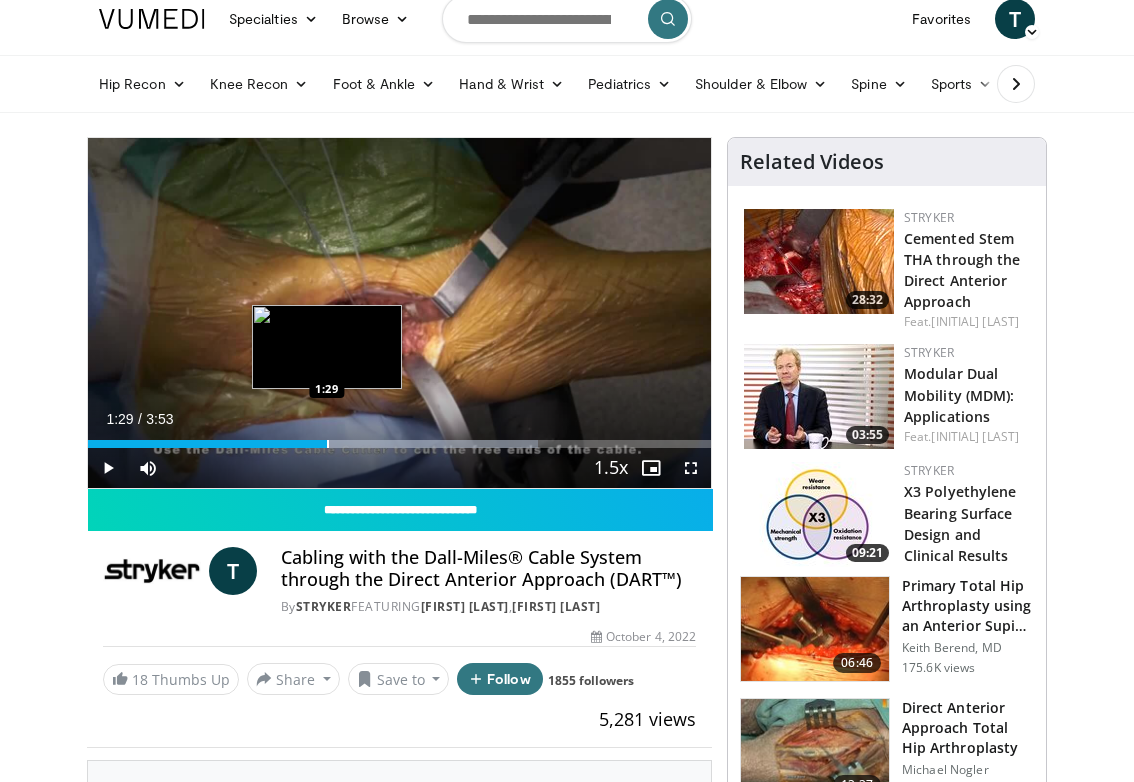 click at bounding box center (328, 444) 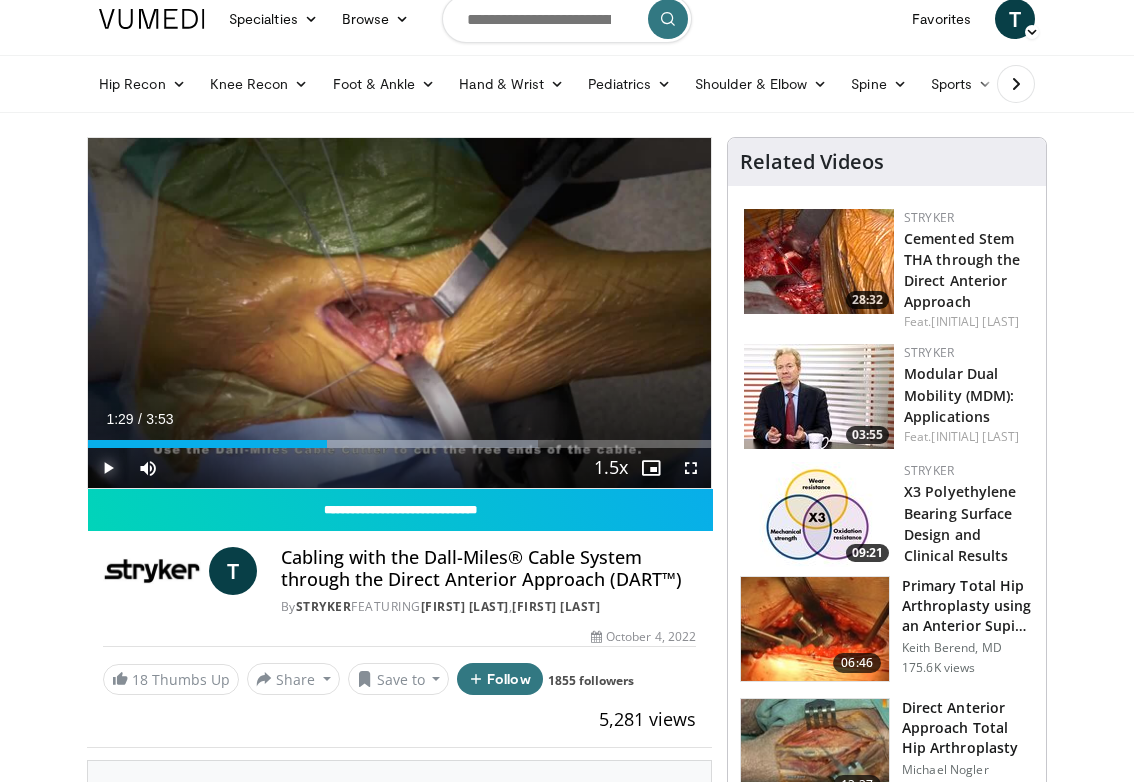 click at bounding box center (108, 468) 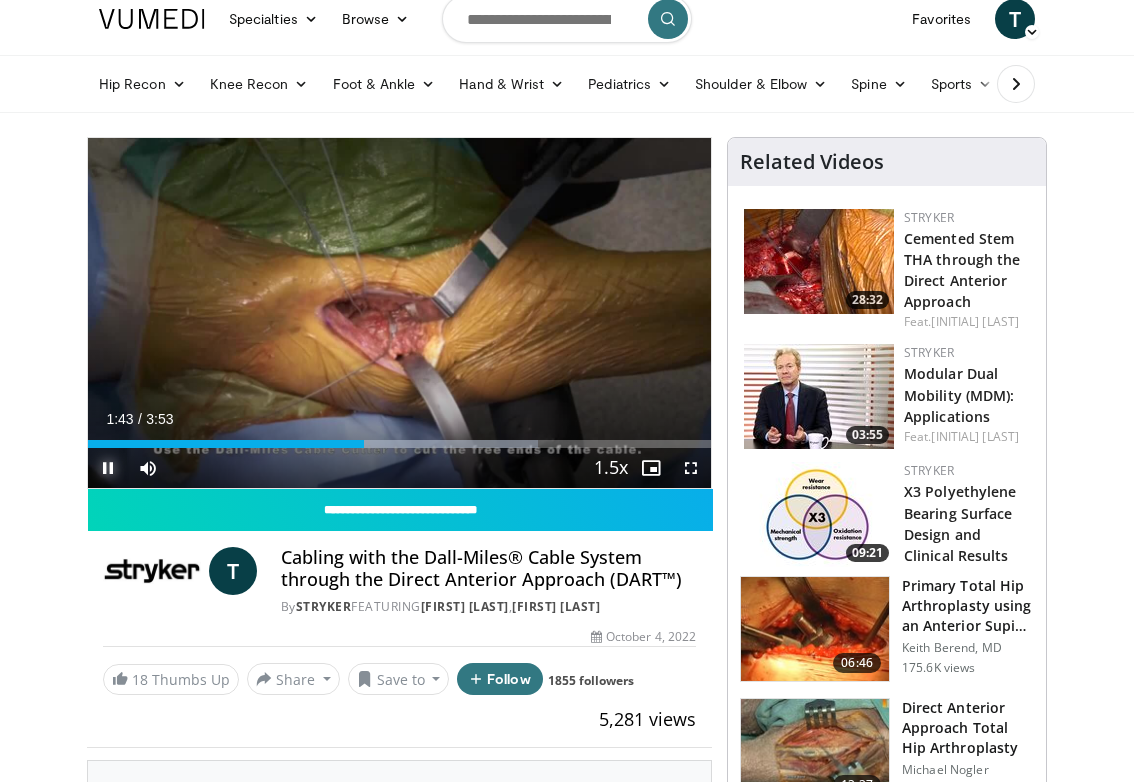click at bounding box center (108, 468) 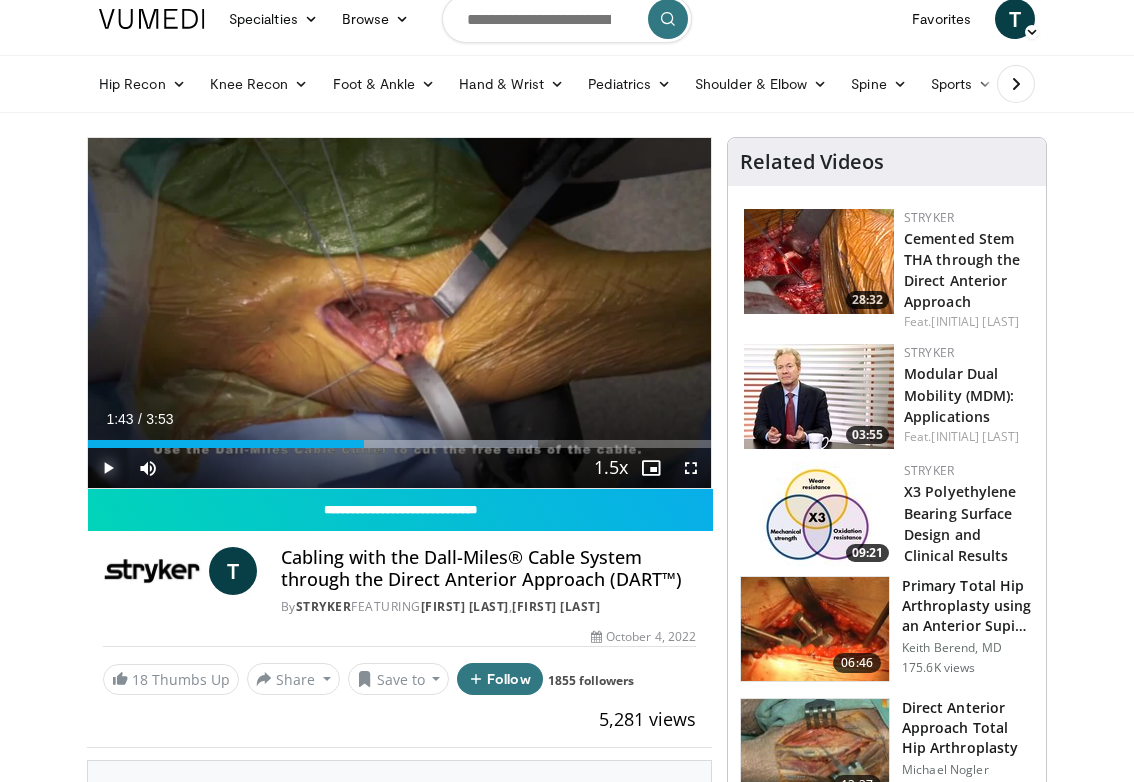 click at bounding box center [108, 468] 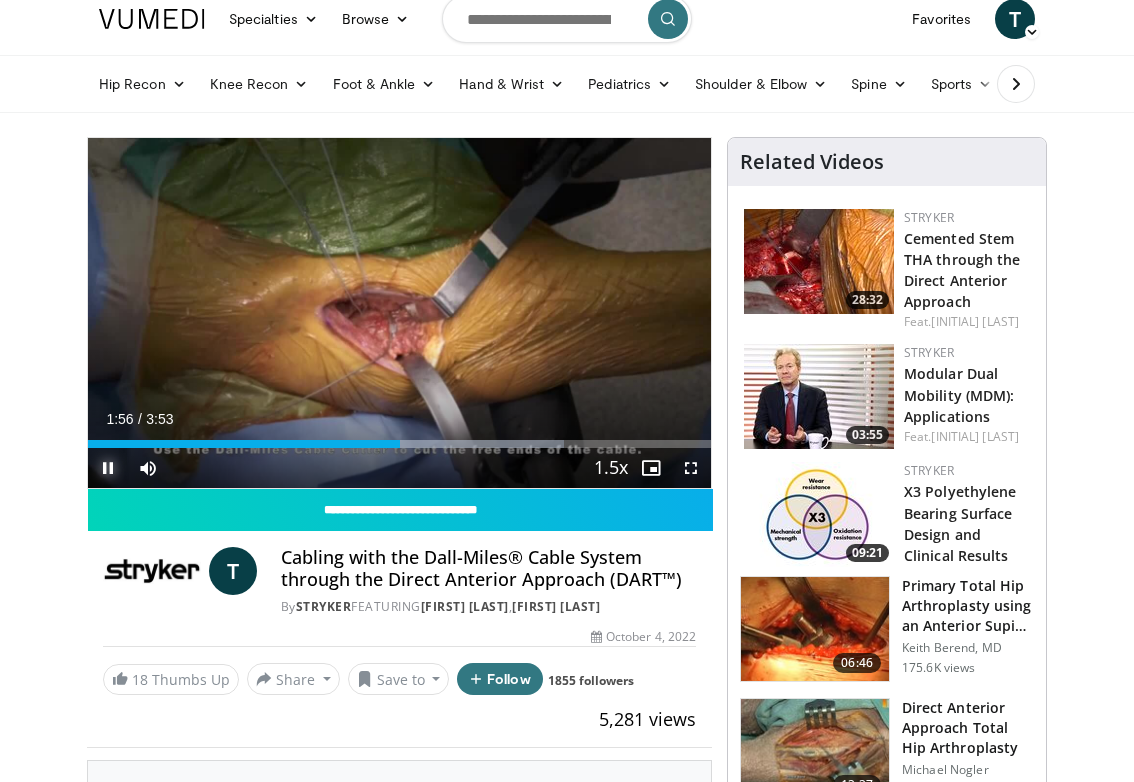 click at bounding box center [108, 468] 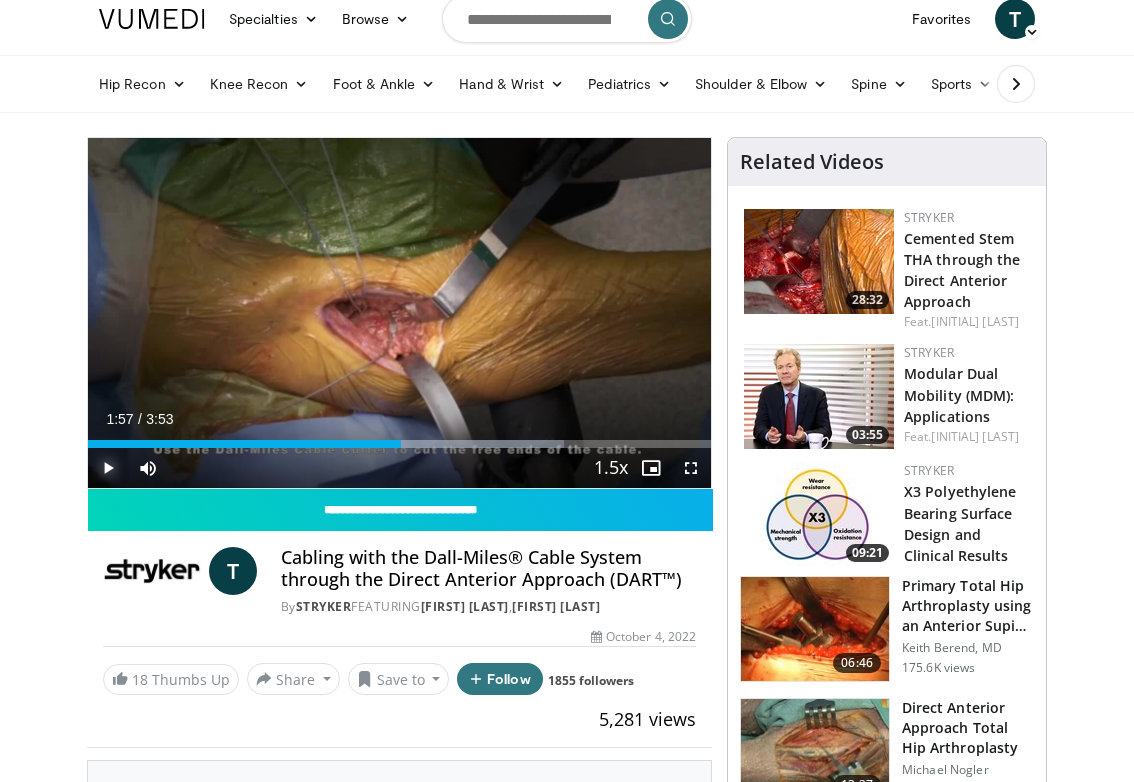 click at bounding box center (108, 468) 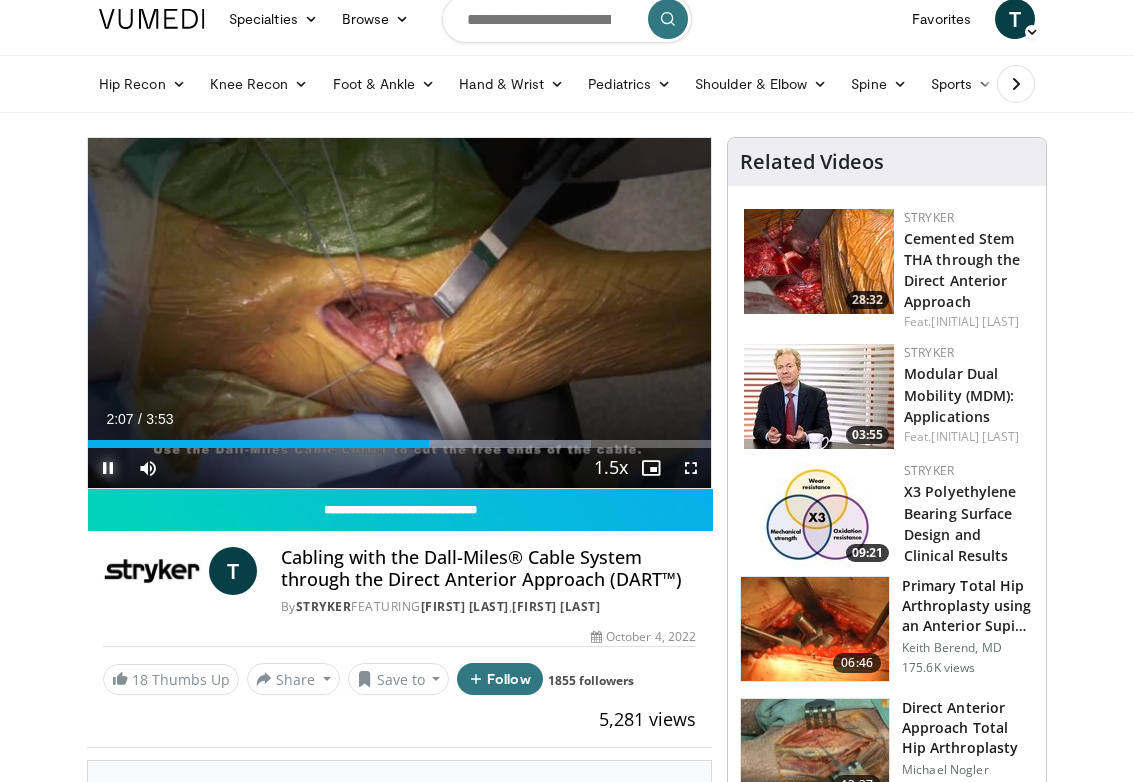 click on "**********" at bounding box center [399, 313] 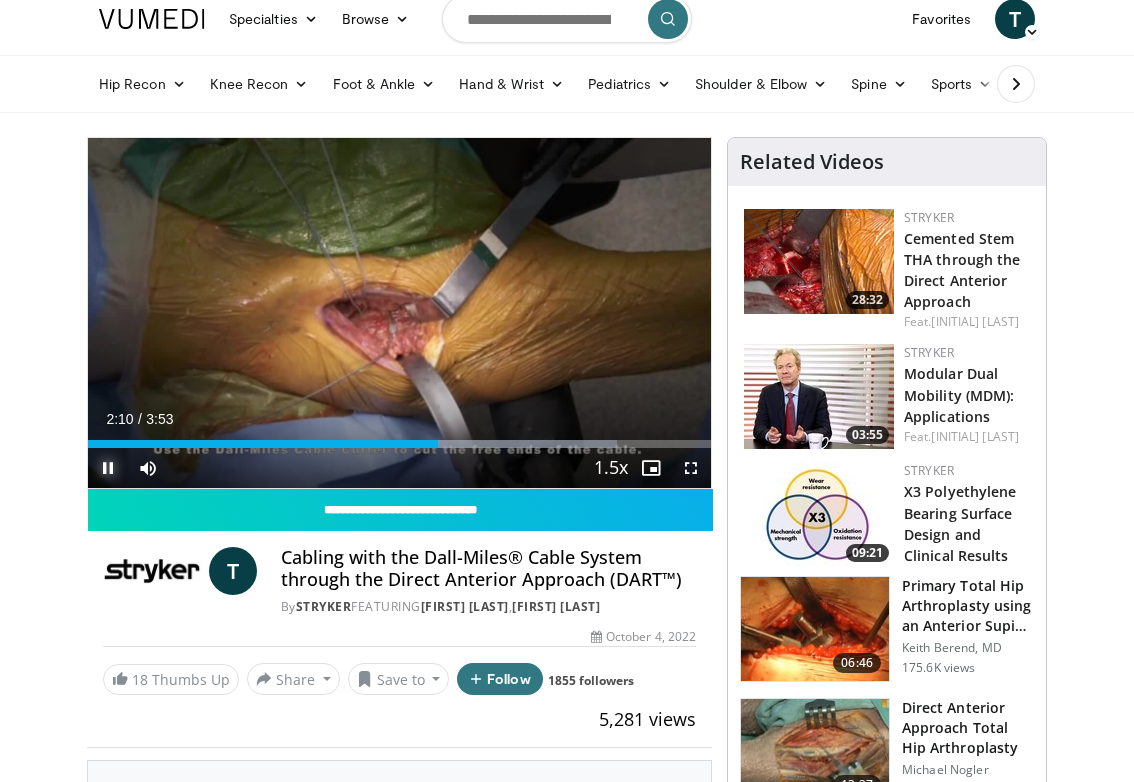 click at bounding box center [108, 468] 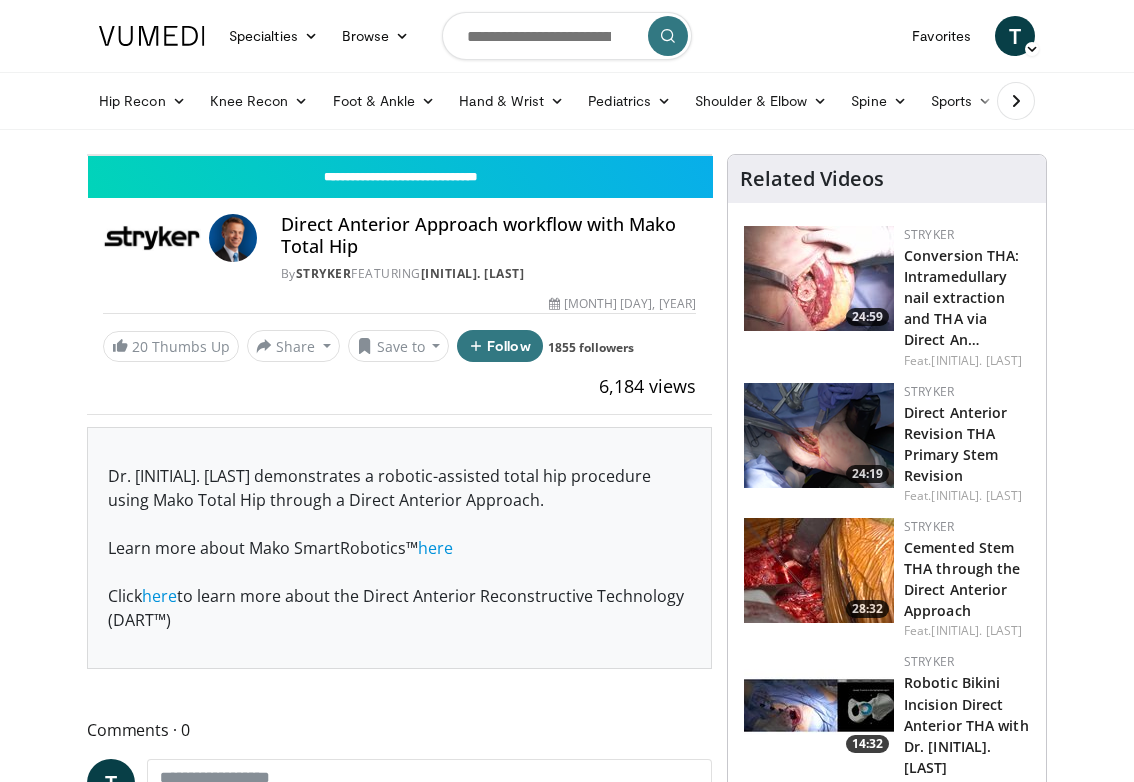scroll, scrollTop: 0, scrollLeft: 0, axis: both 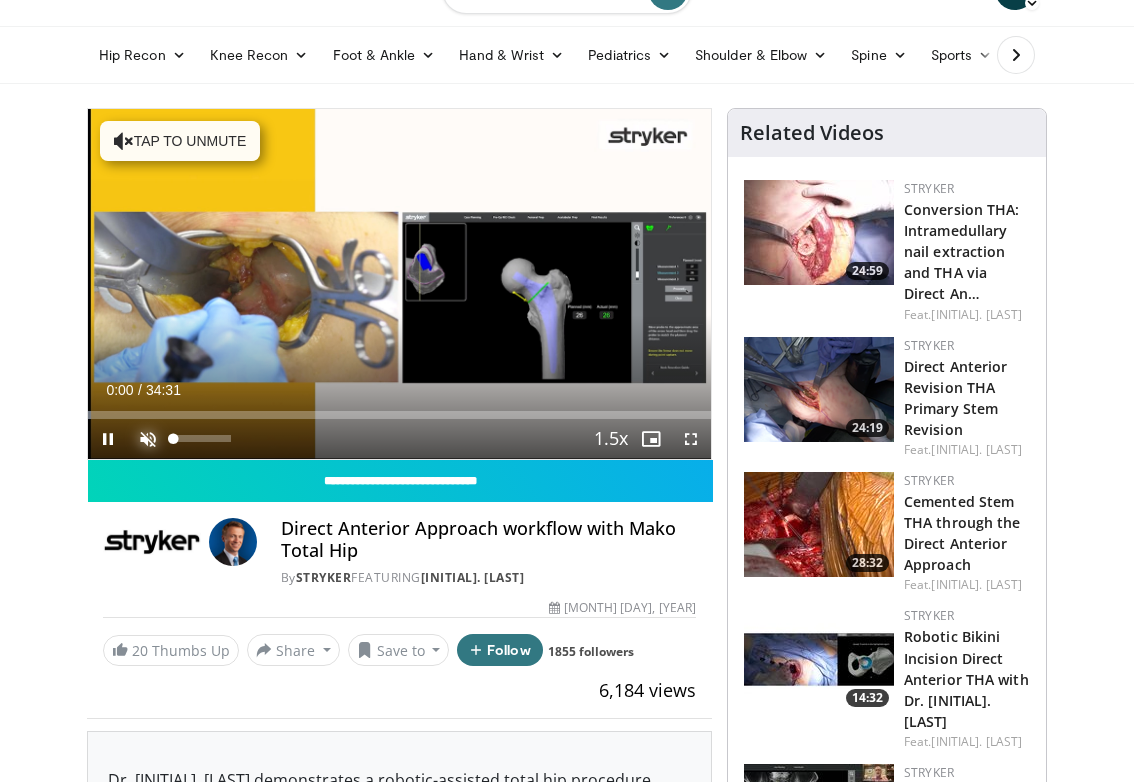 click at bounding box center (148, 439) 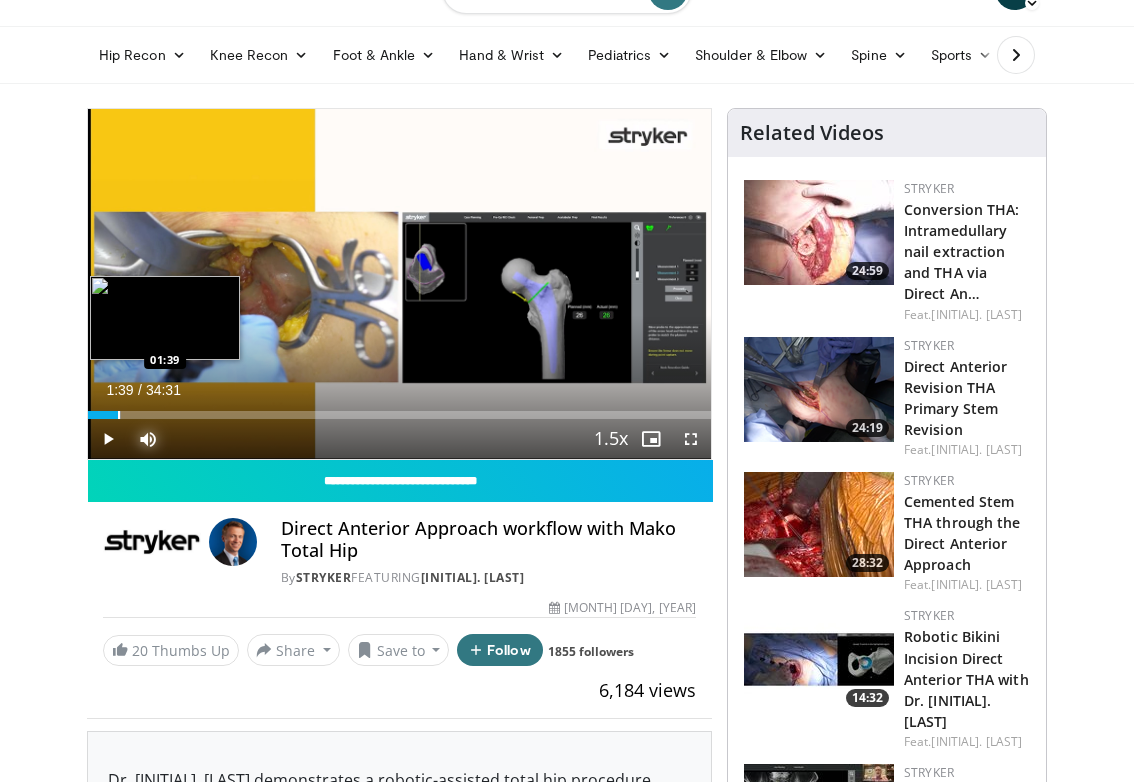click at bounding box center (119, 415) 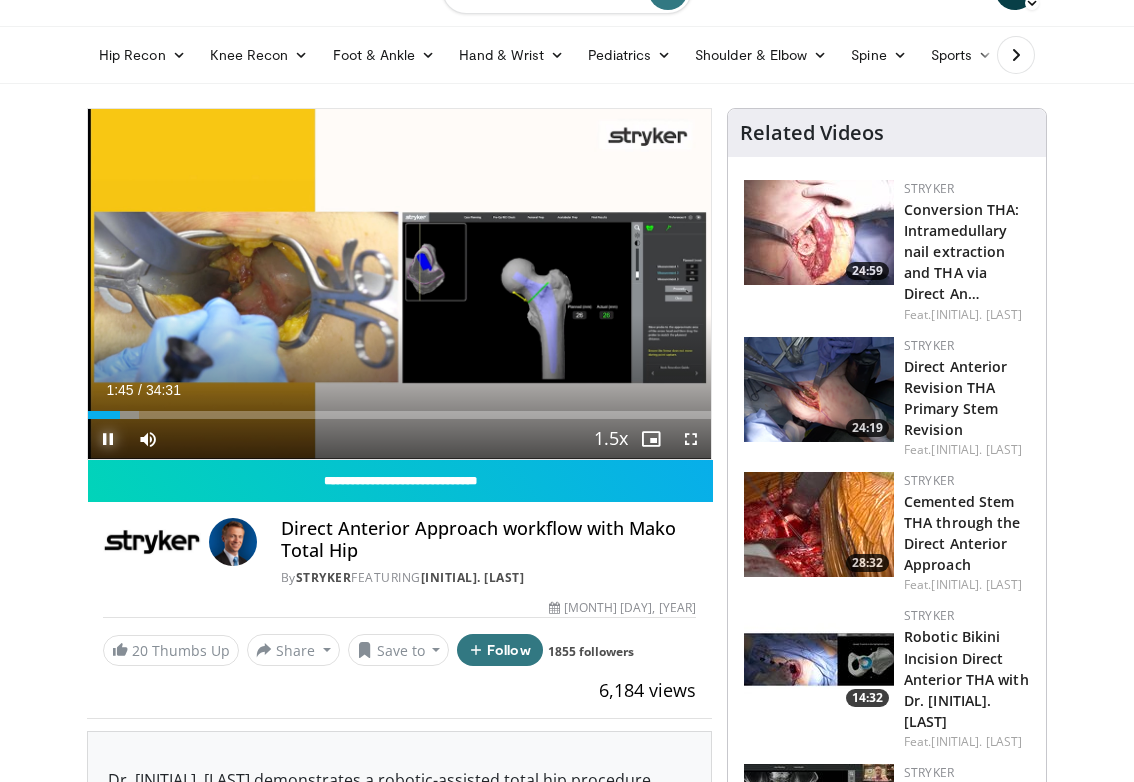 click at bounding box center [108, 439] 